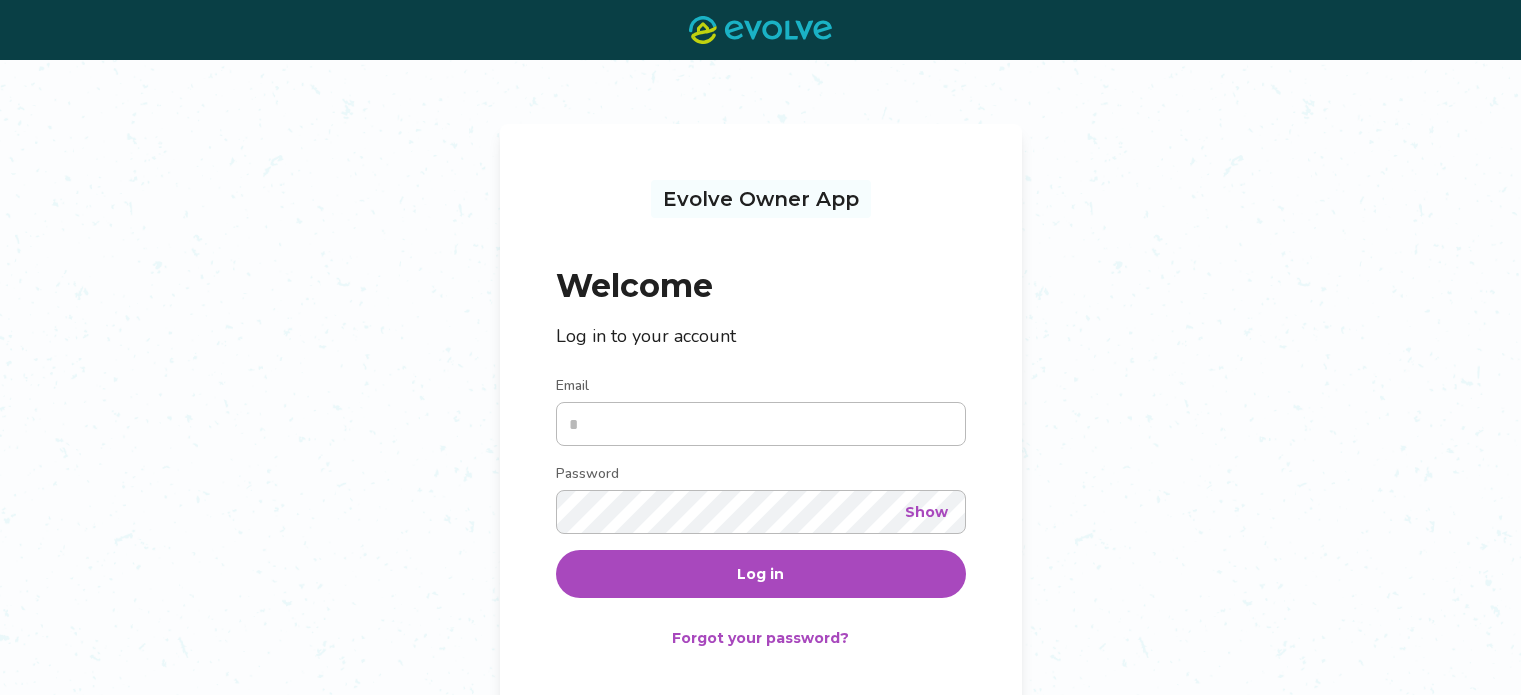 scroll, scrollTop: 0, scrollLeft: 0, axis: both 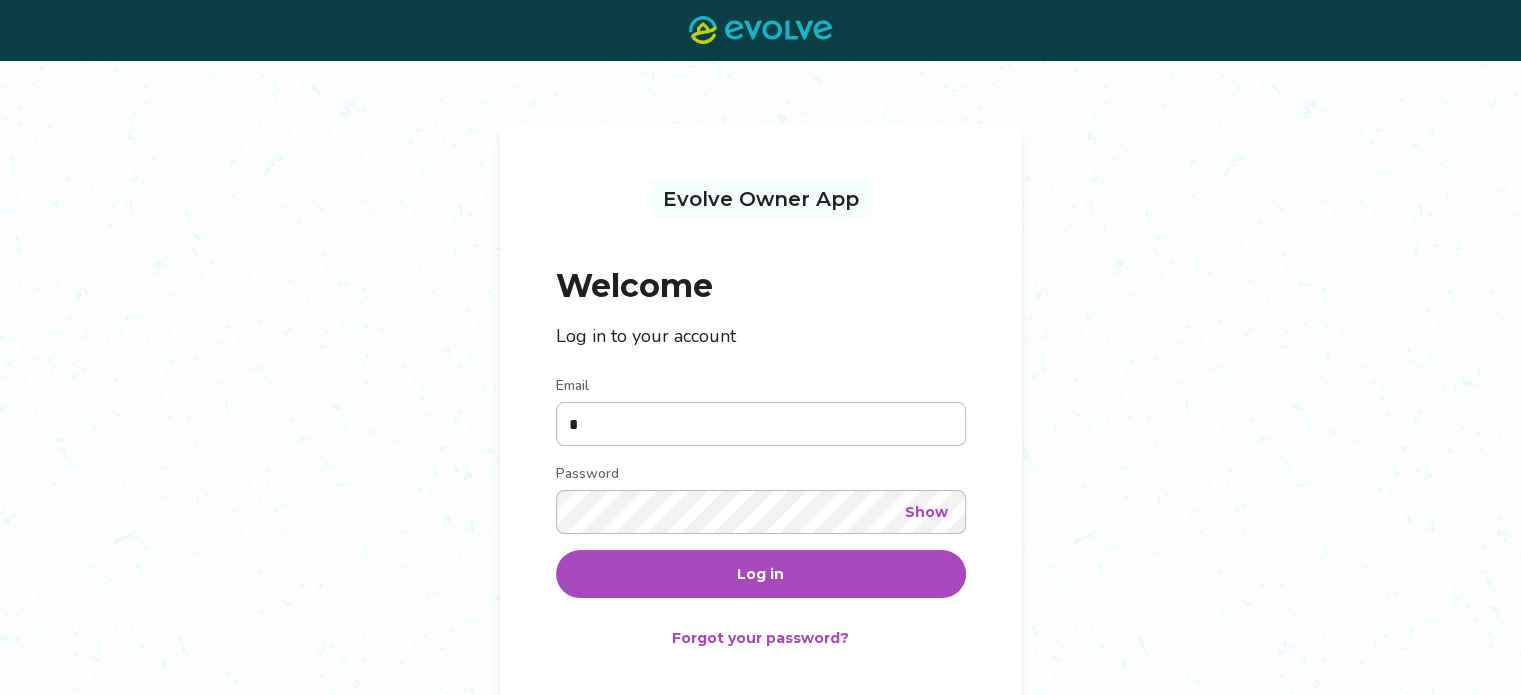 type on "**********" 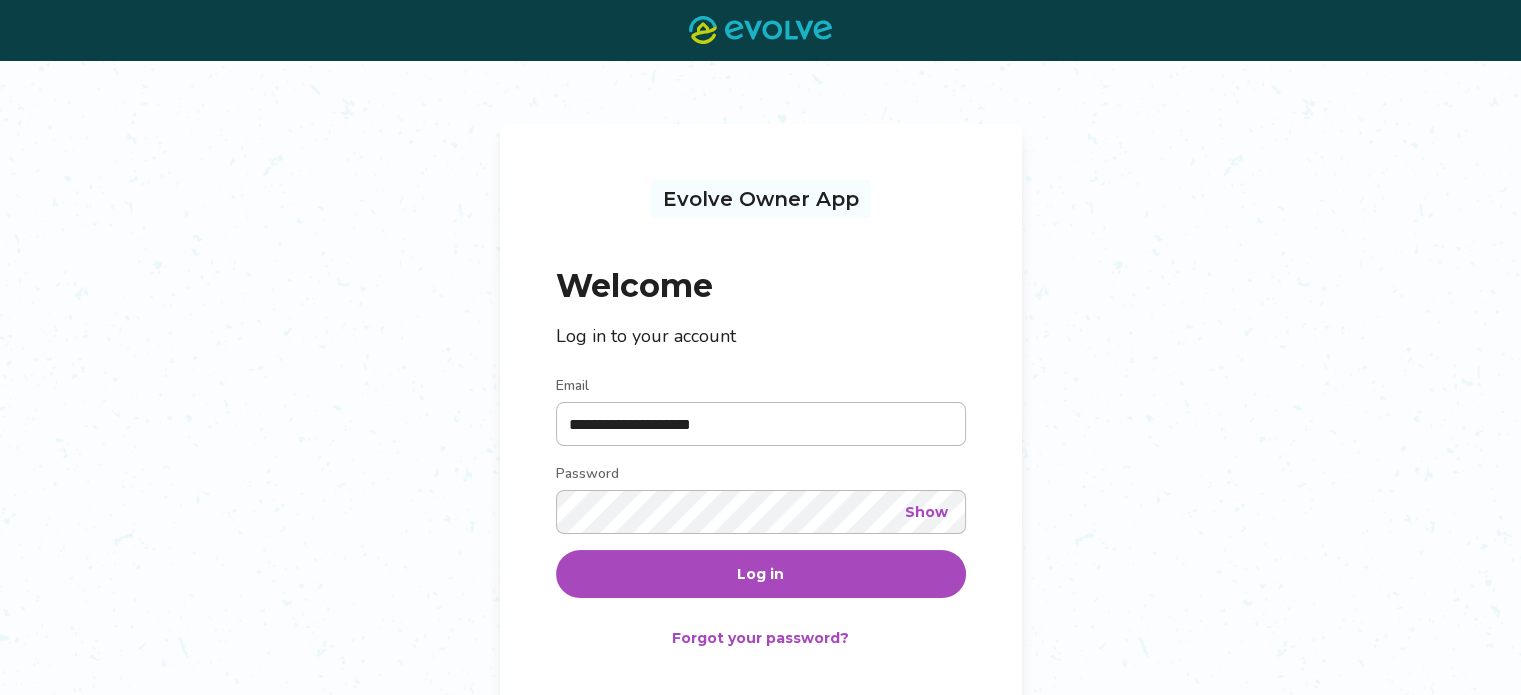 click on "Log in" at bounding box center [761, 574] 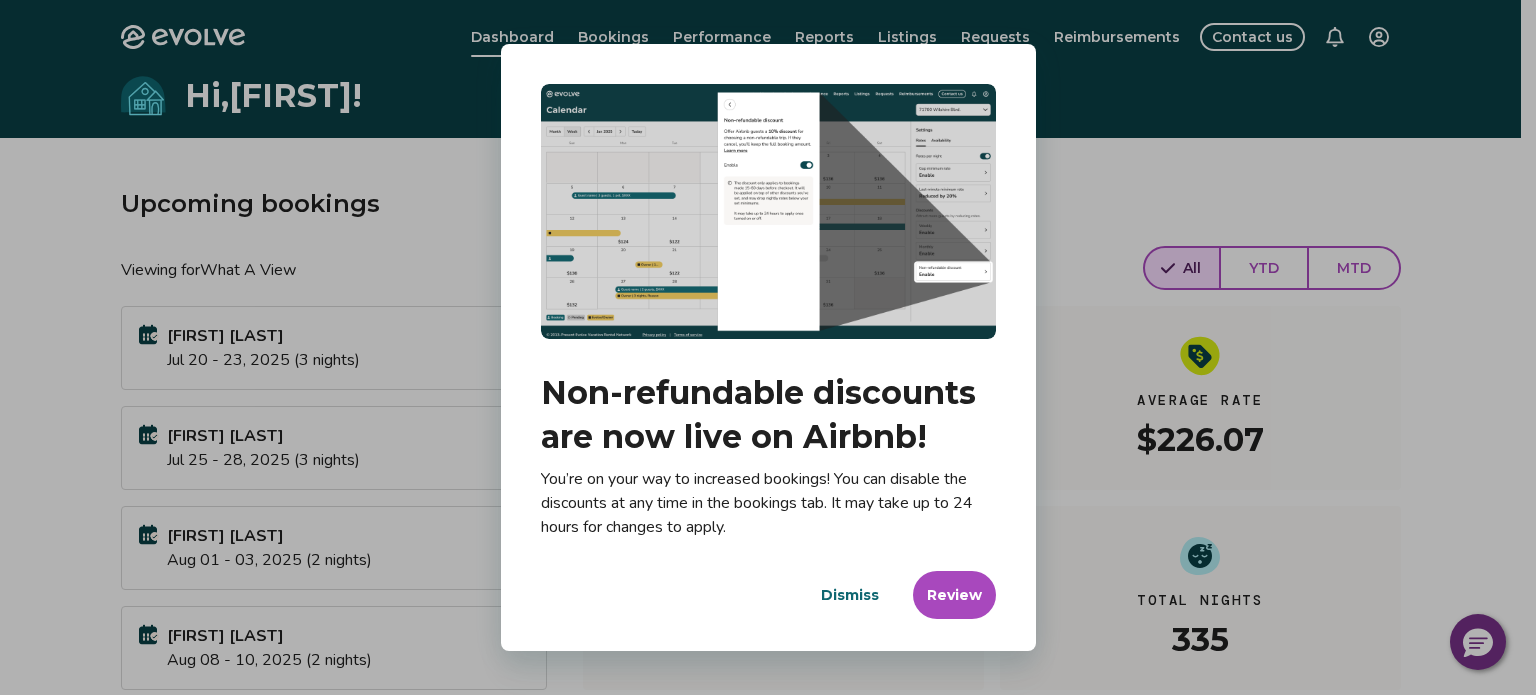 click on "Dismiss" at bounding box center [850, 595] 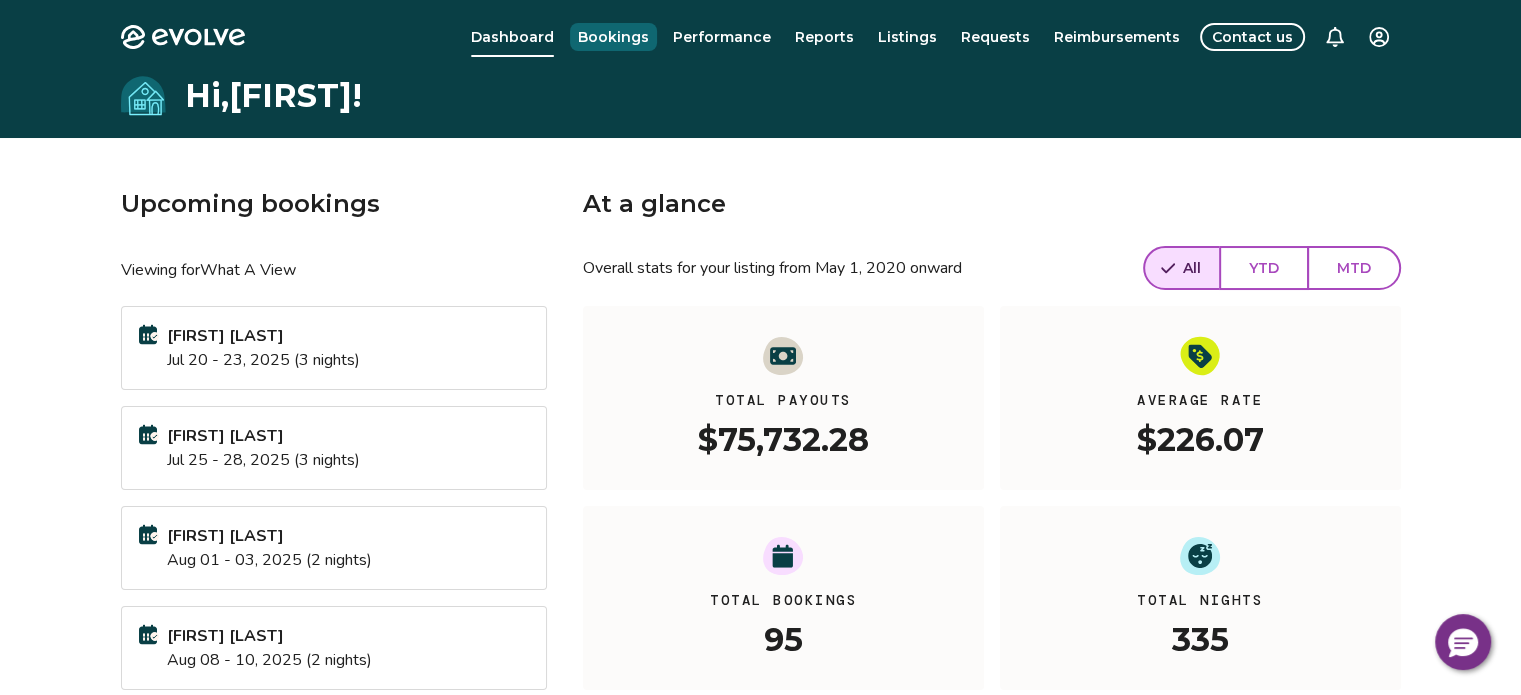click on "Bookings" at bounding box center [613, 37] 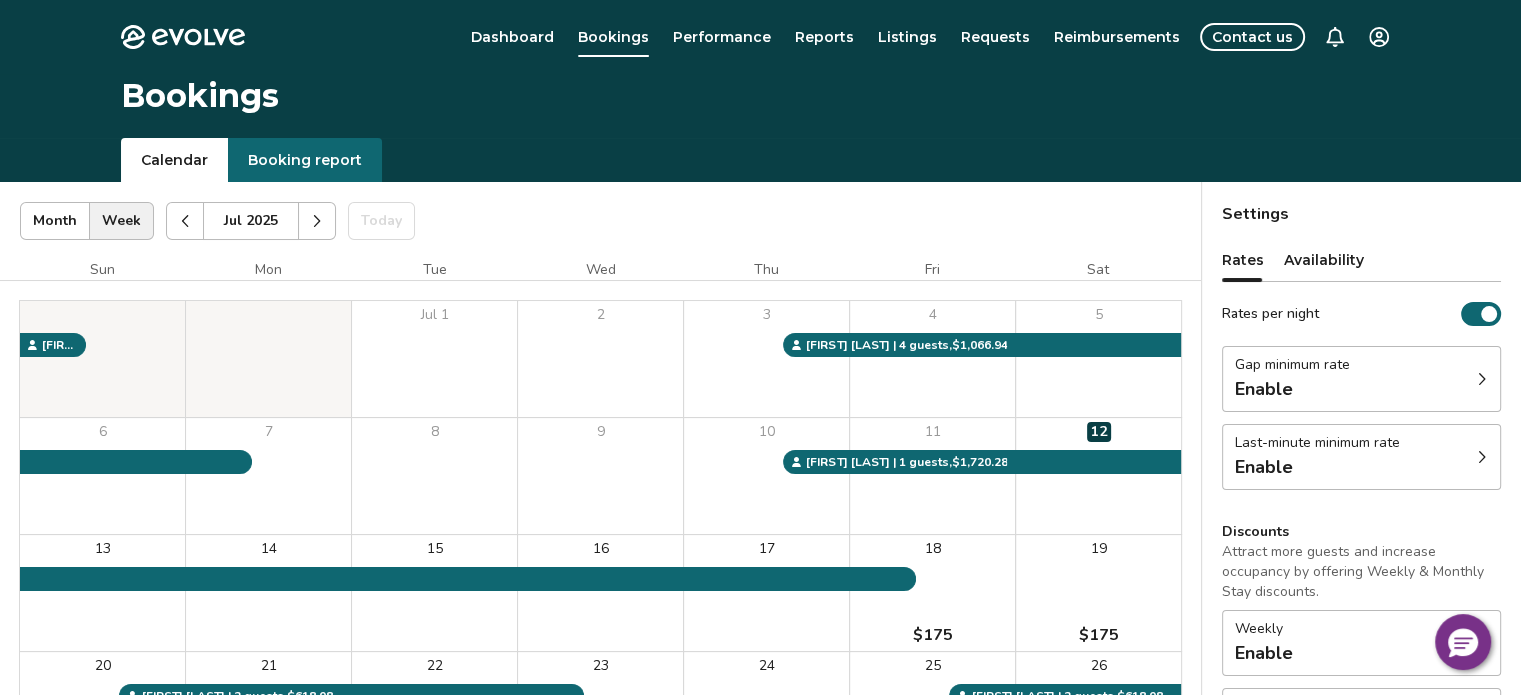 click 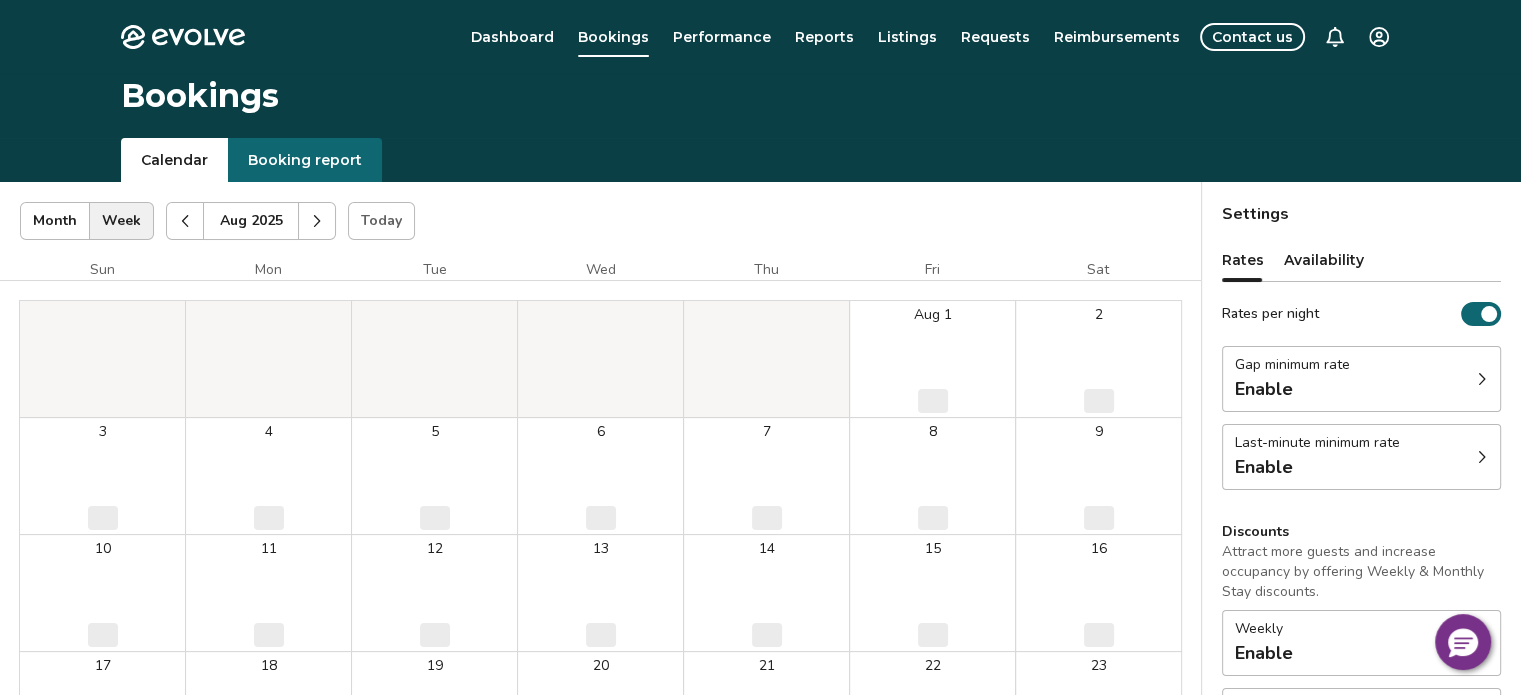 click 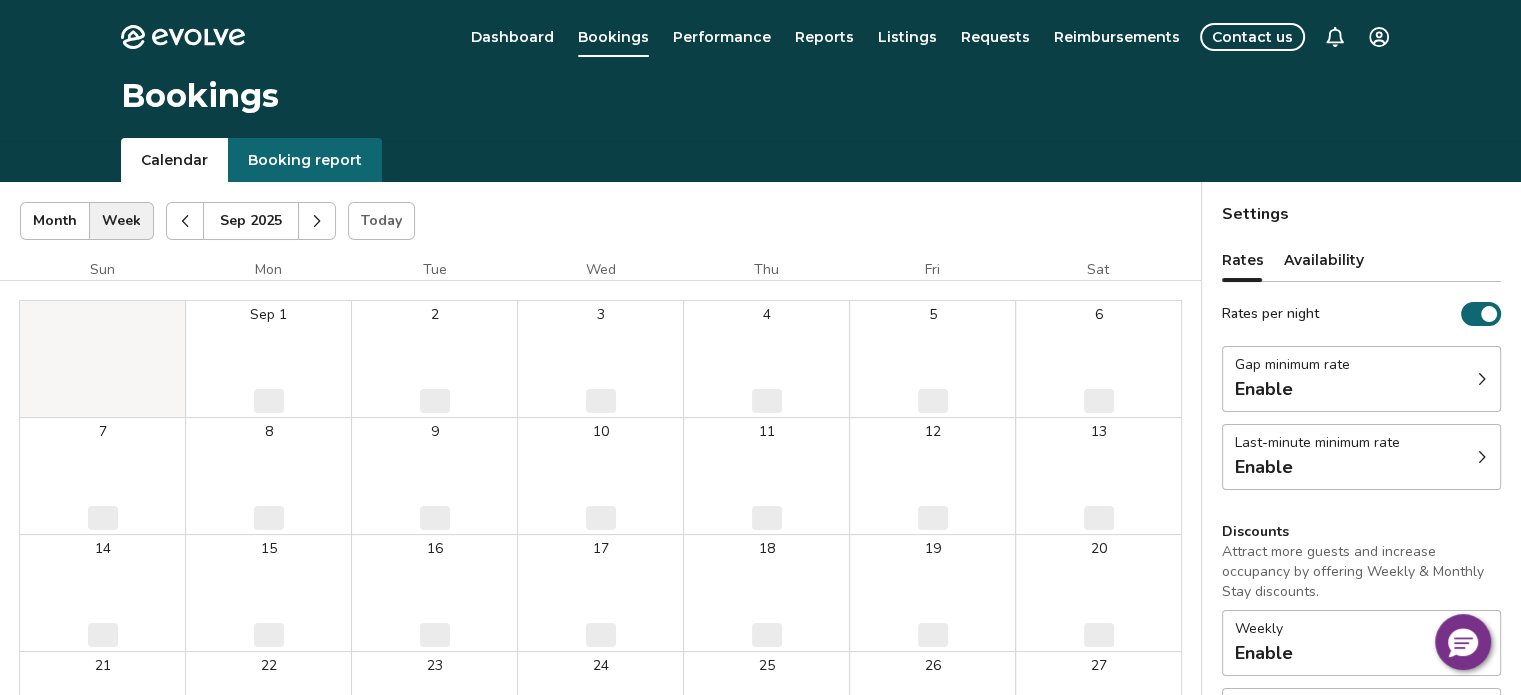 click 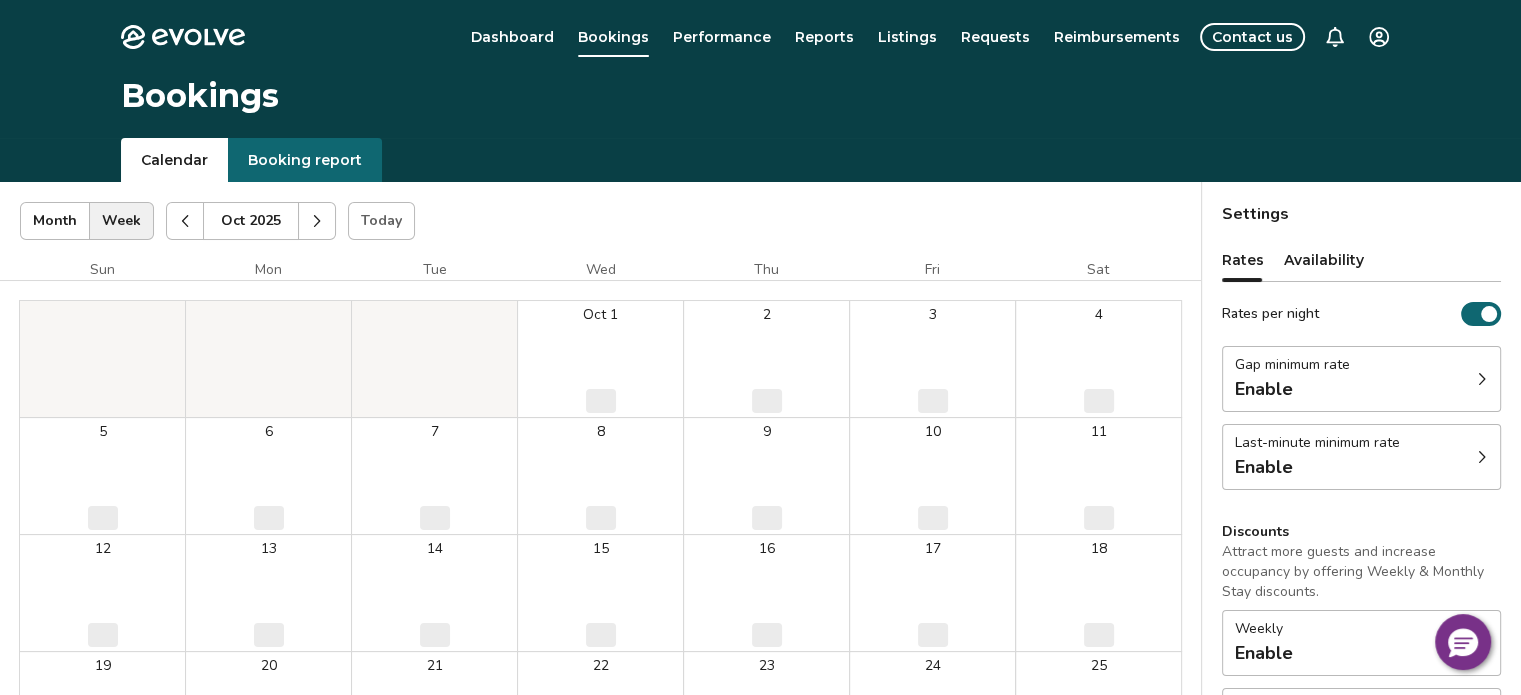 click 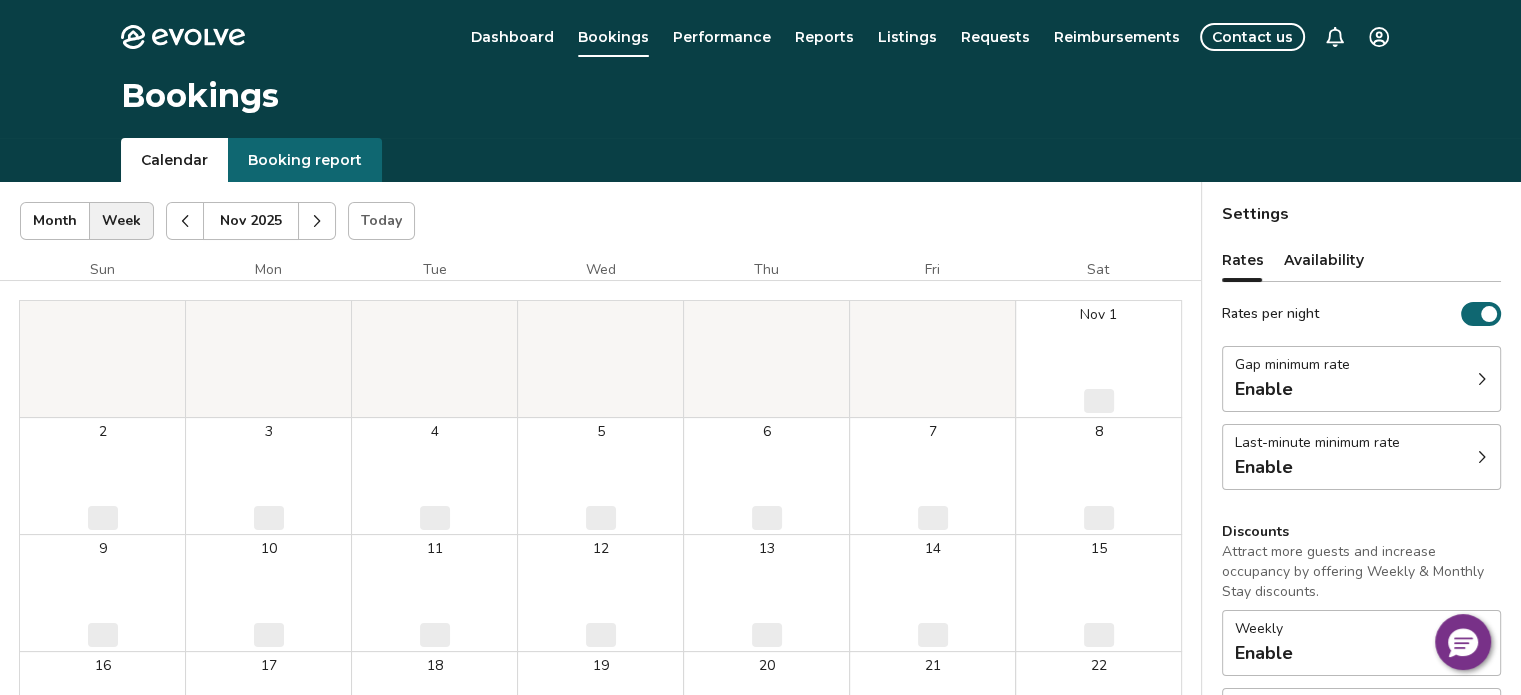 click 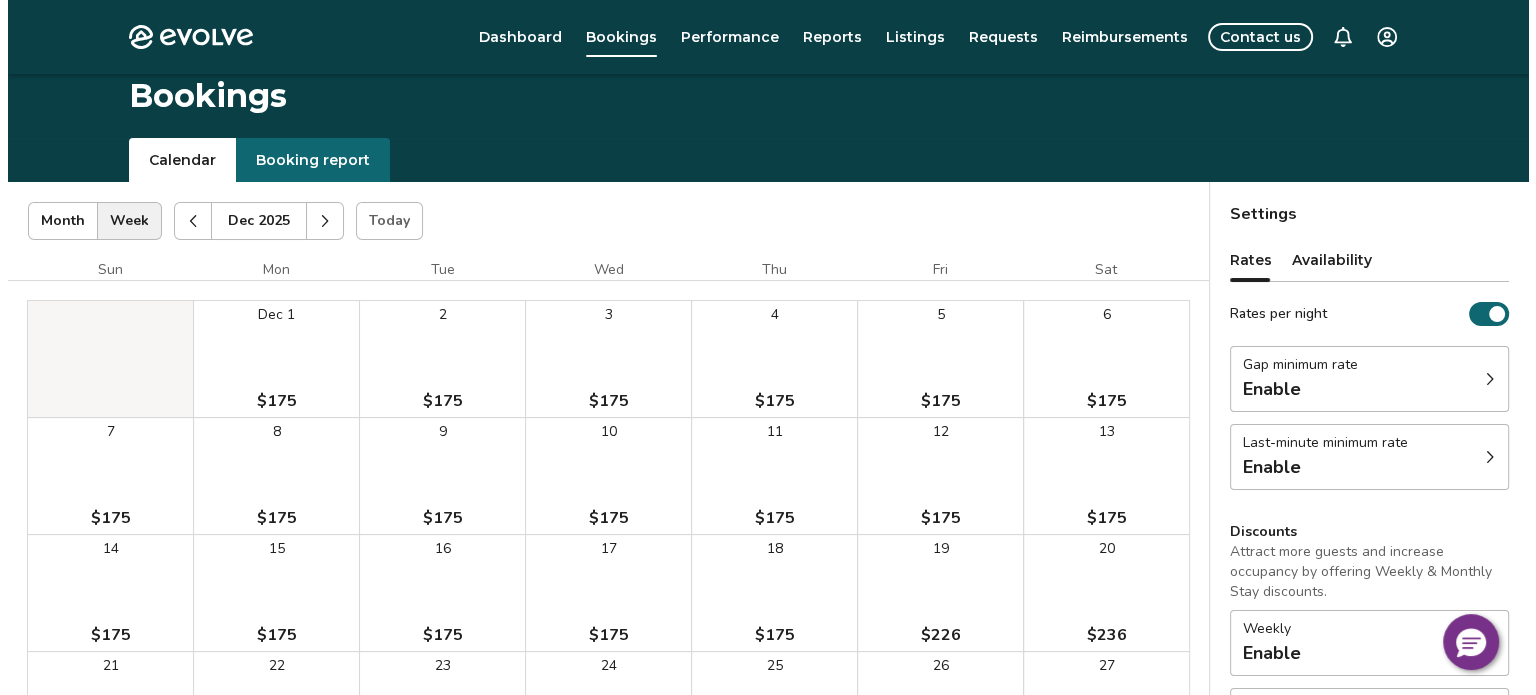 scroll, scrollTop: 100, scrollLeft: 0, axis: vertical 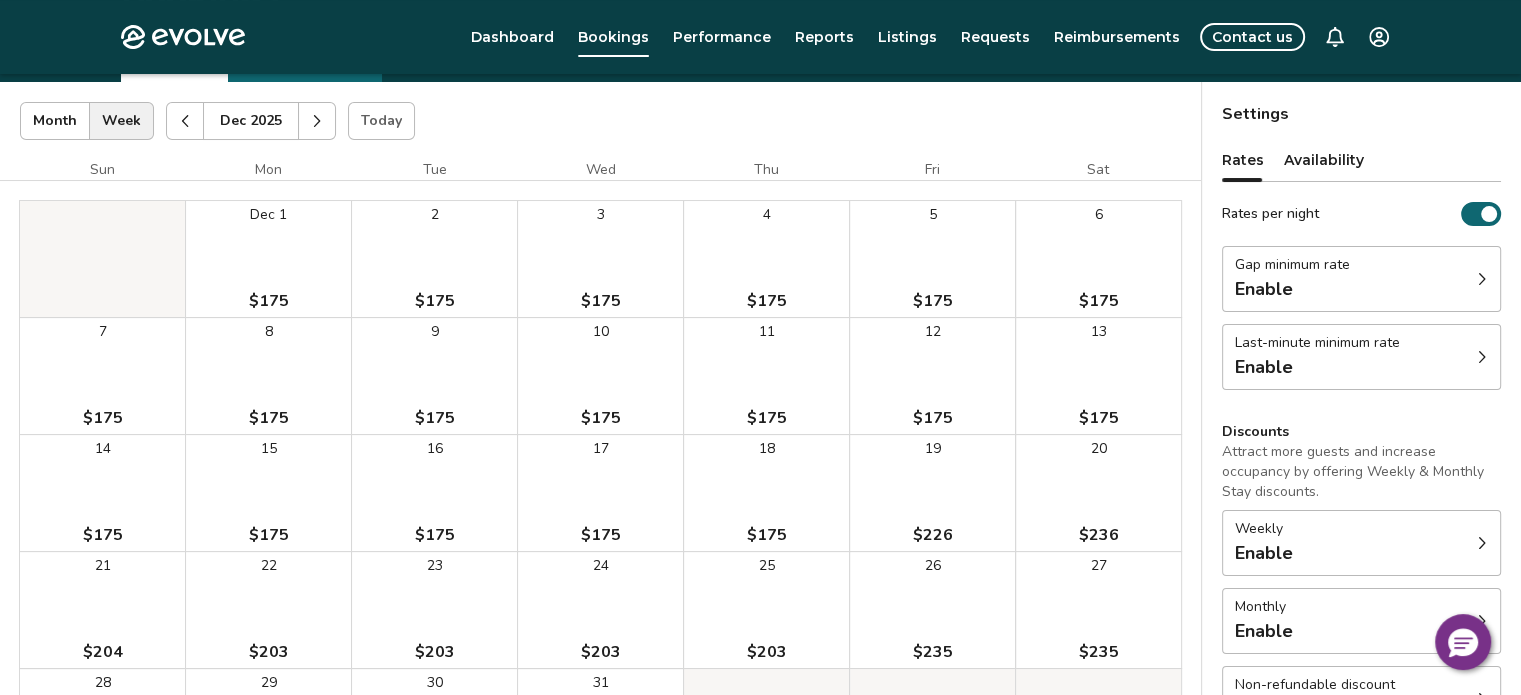 click on "6 $175" at bounding box center (1098, 259) 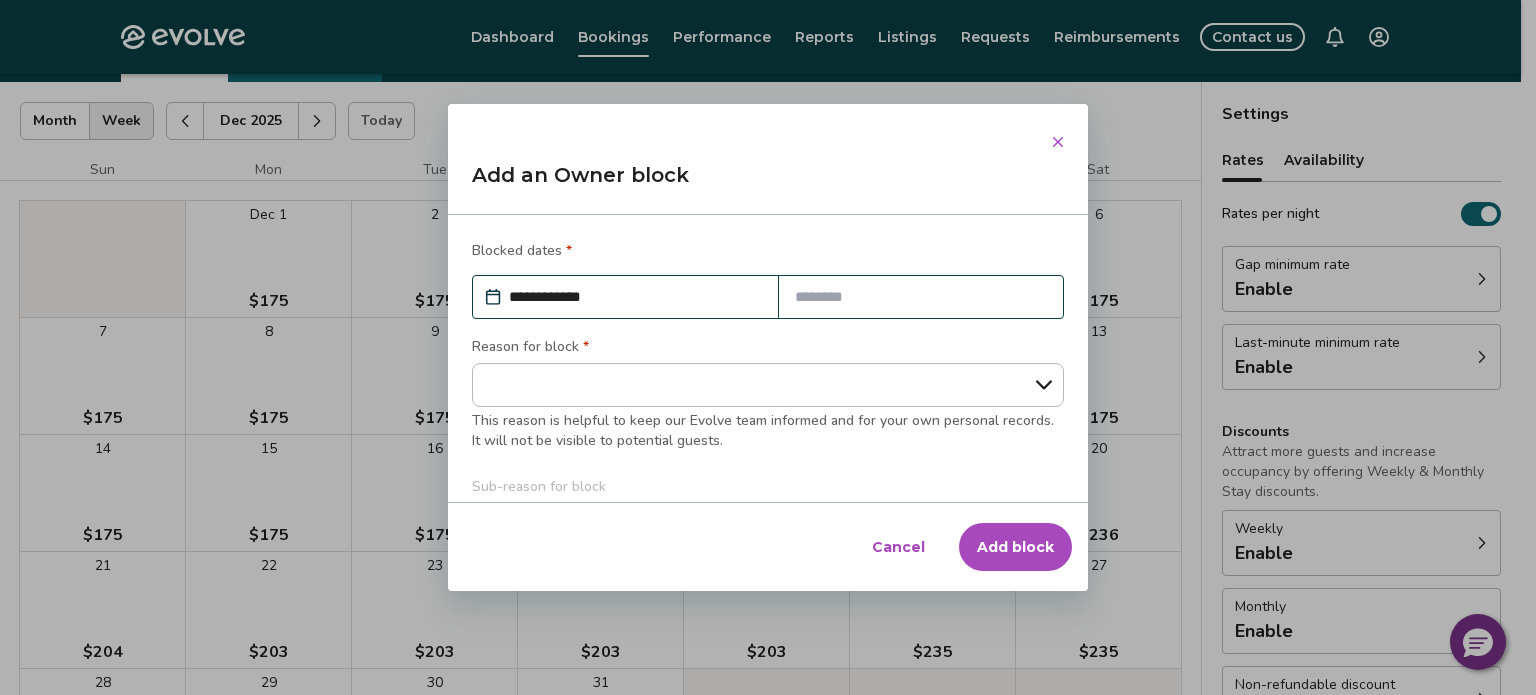 click at bounding box center [921, 297] 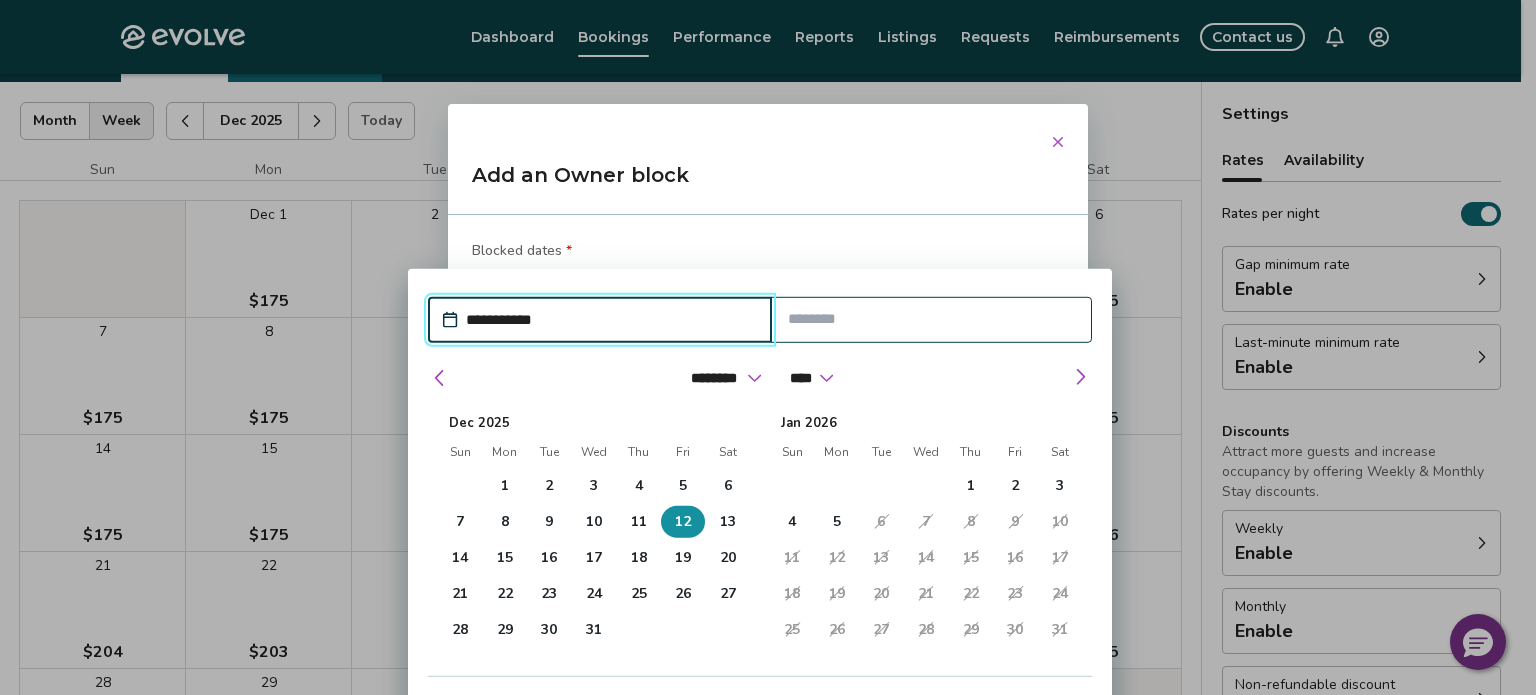 click on "12" at bounding box center (683, 522) 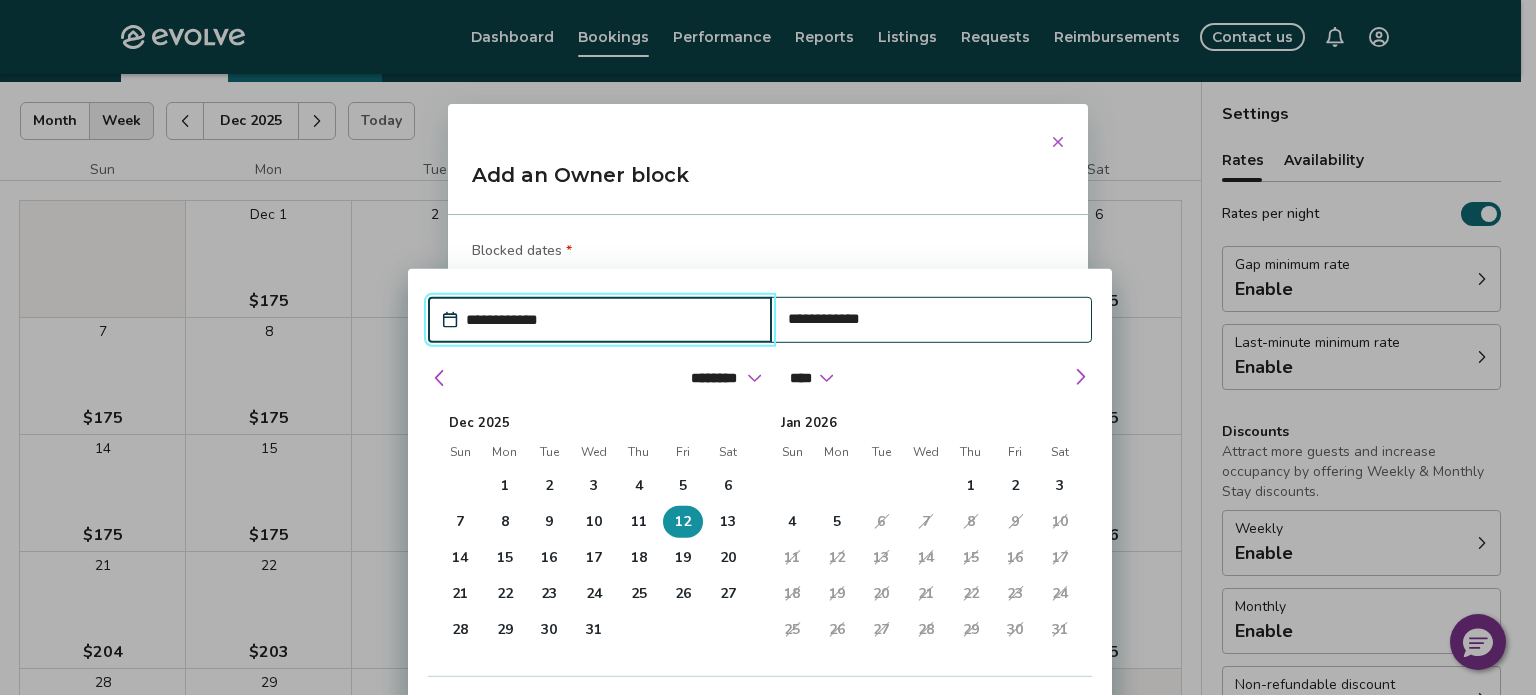 click on "**********" at bounding box center [610, 320] 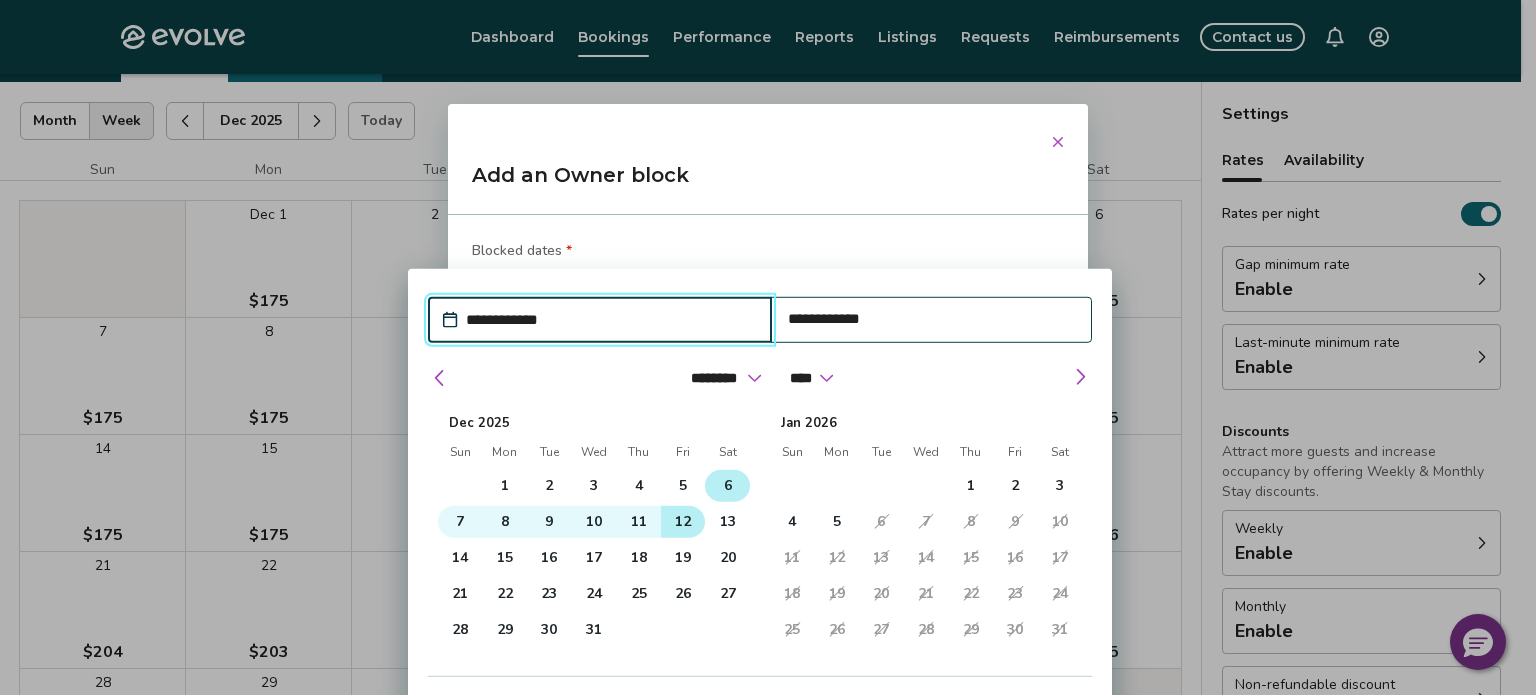 click on "6" at bounding box center (728, 486) 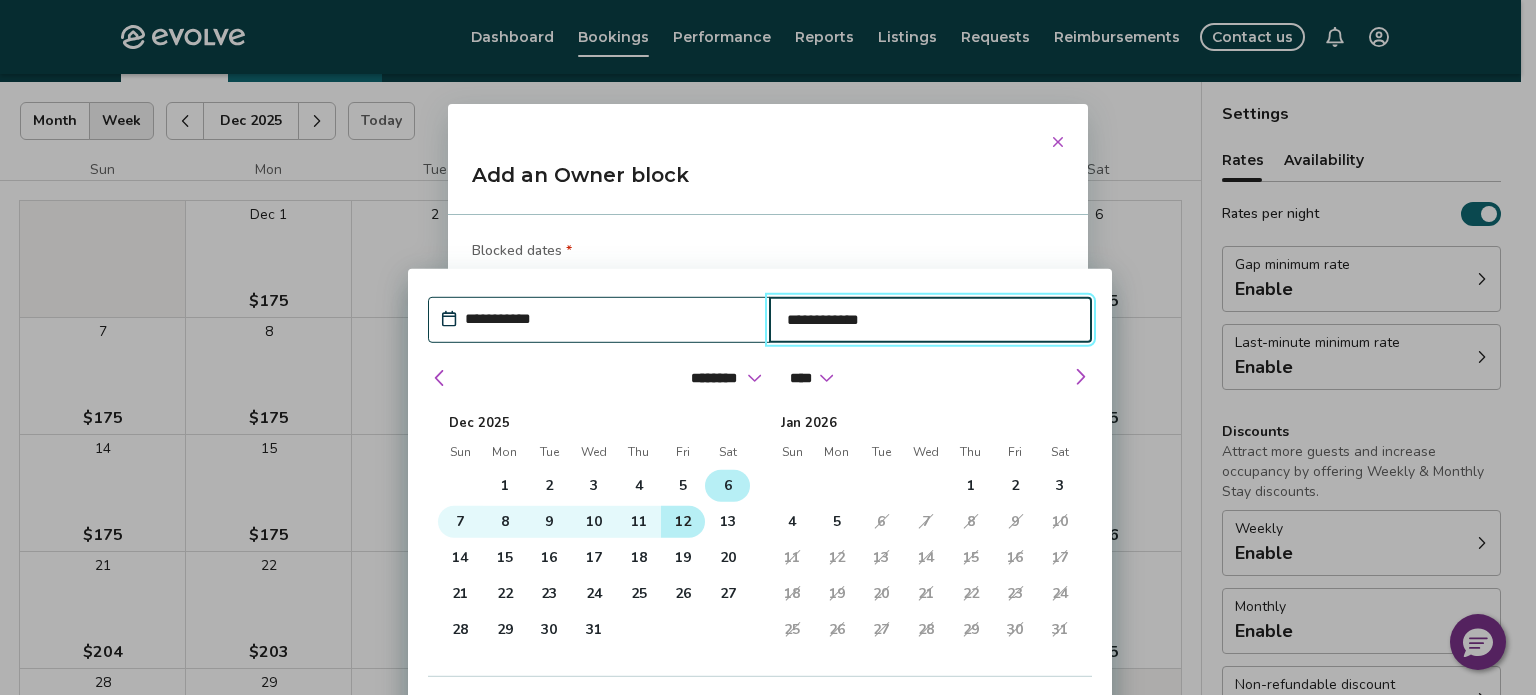 click on "12" at bounding box center [683, 522] 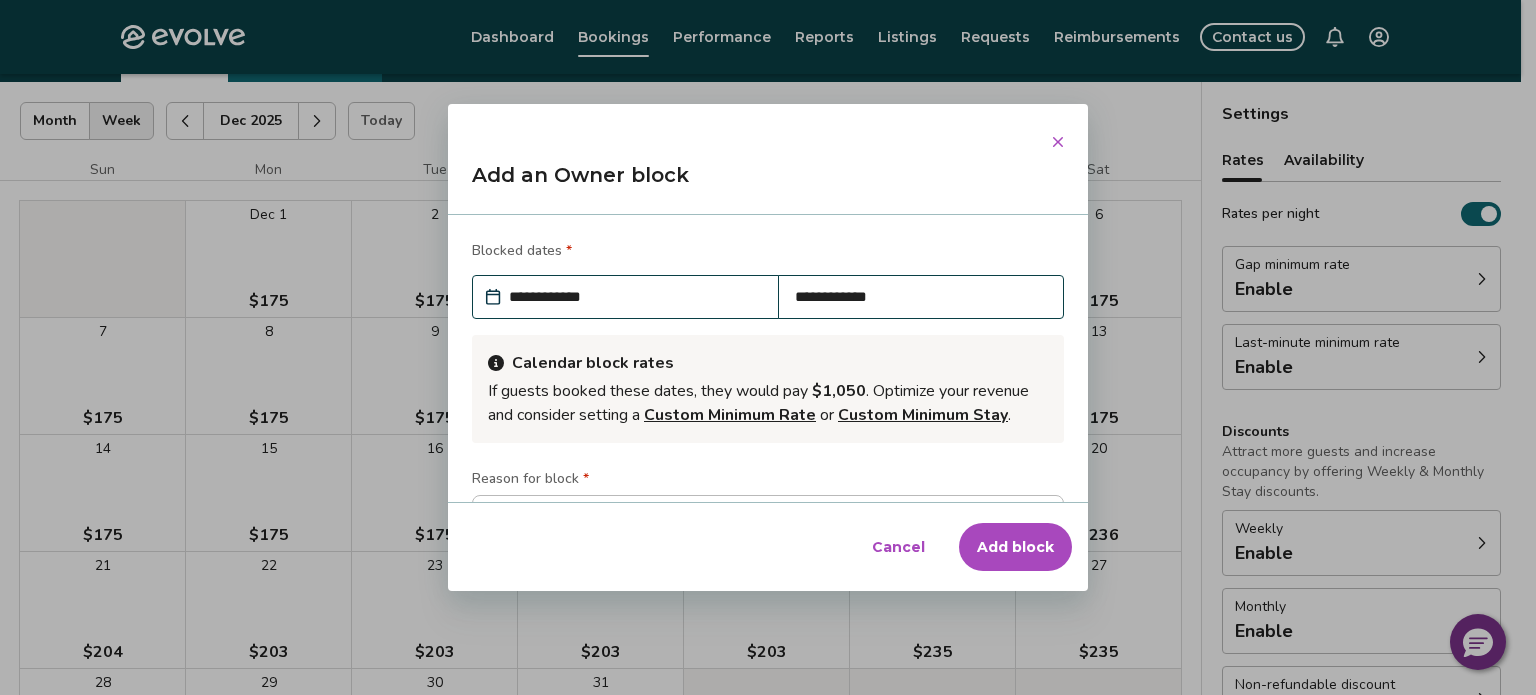 click on "Blocked dates   *" at bounding box center (522, 251) 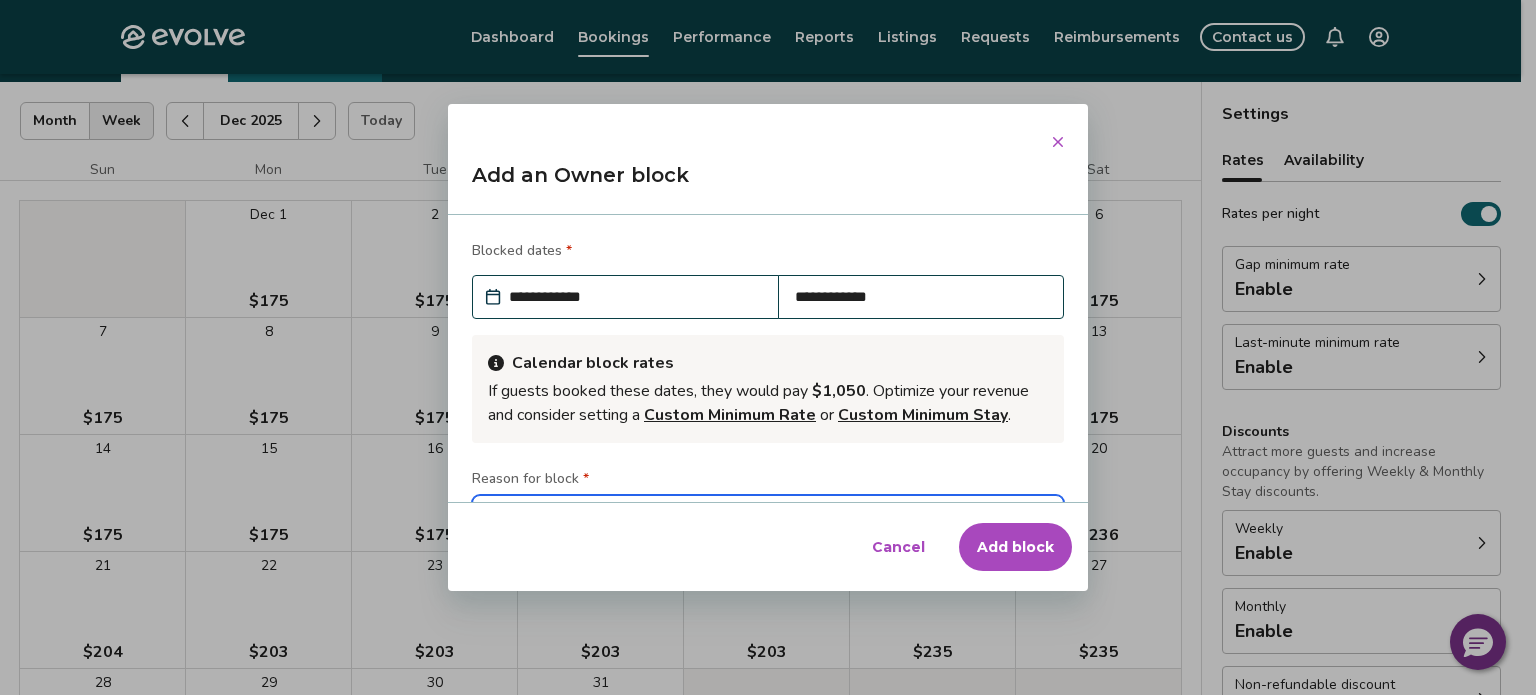 type on "*" 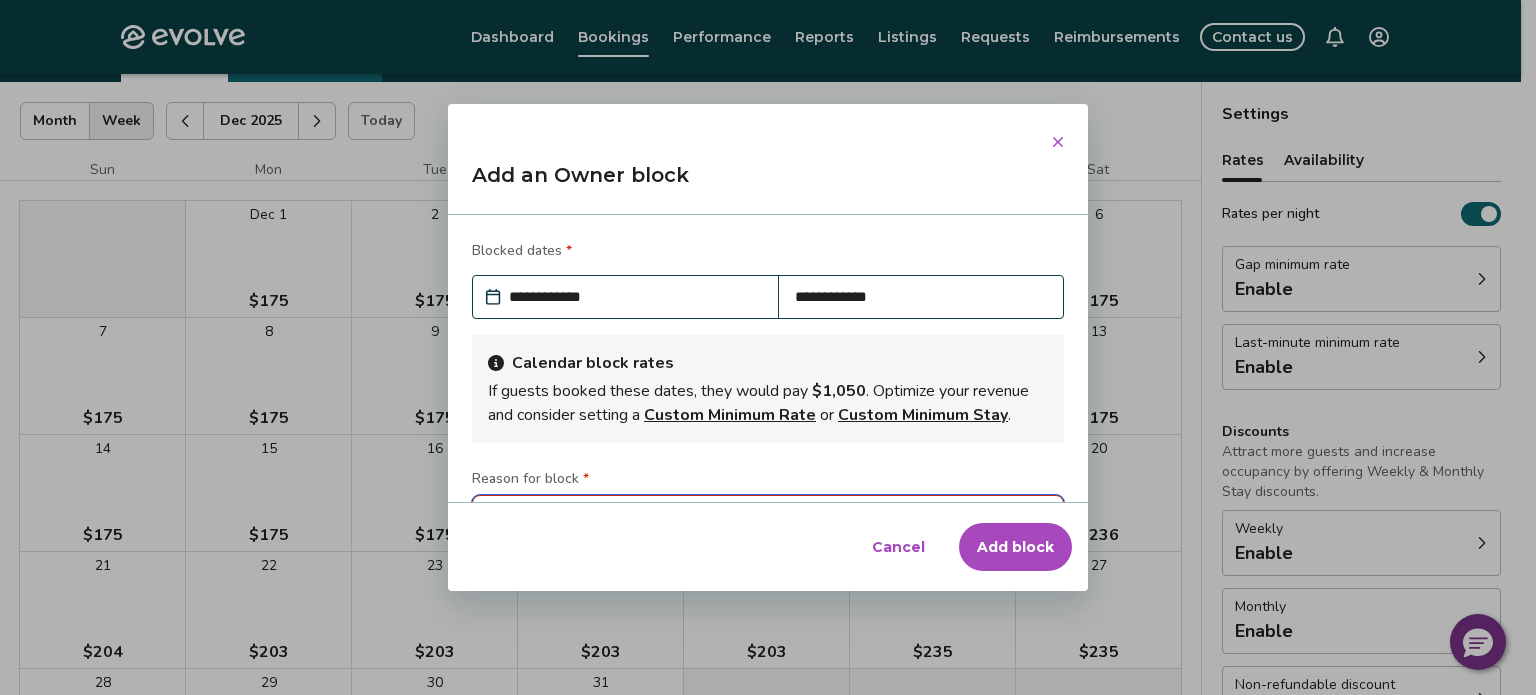 scroll, scrollTop: 181, scrollLeft: 0, axis: vertical 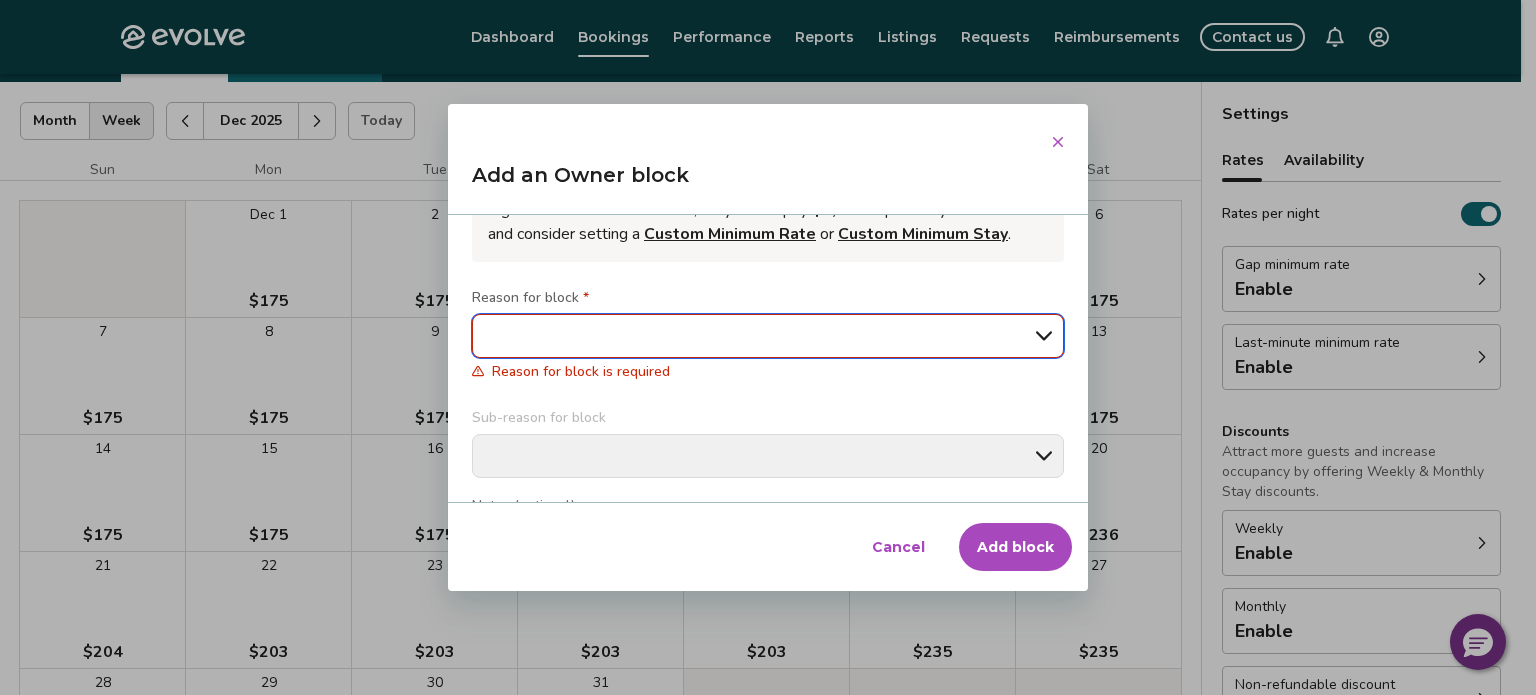 click on "**********" at bounding box center [768, 336] 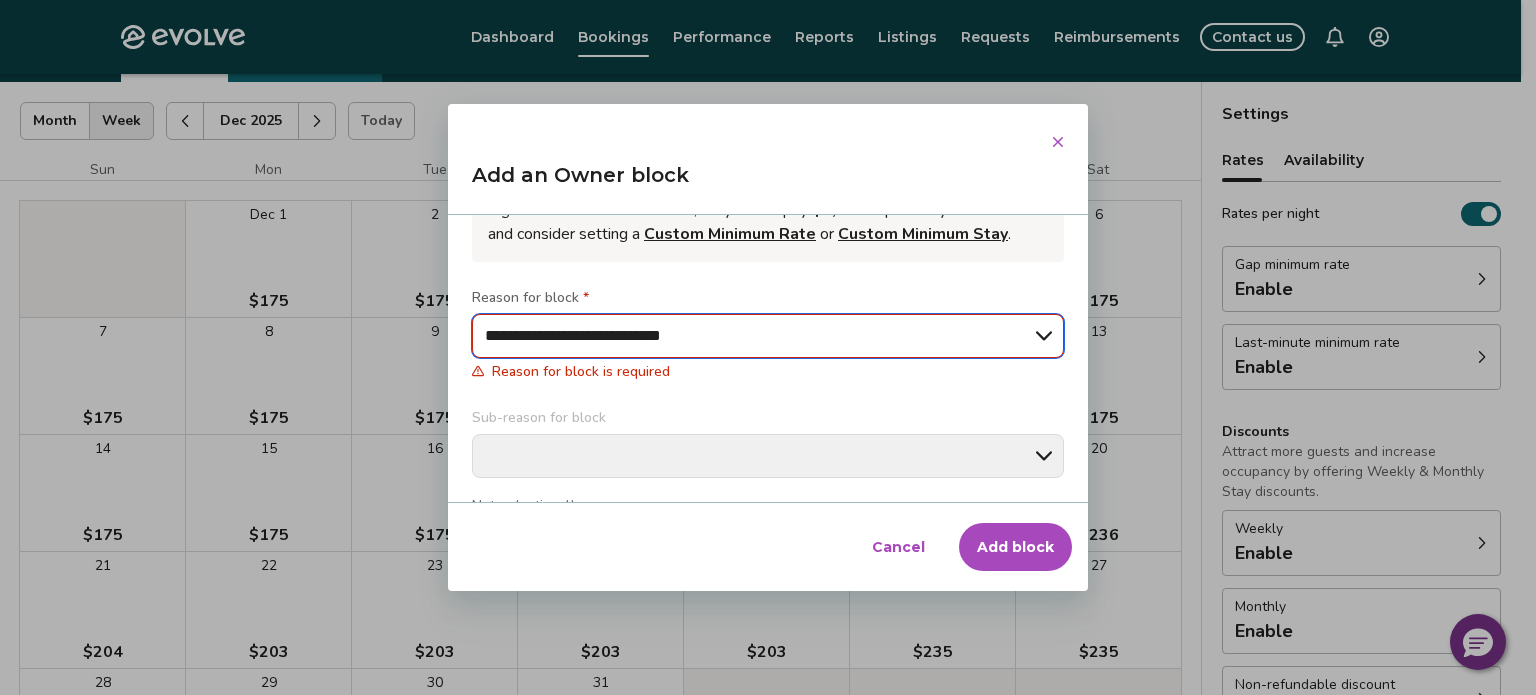 click on "**********" at bounding box center [768, 336] 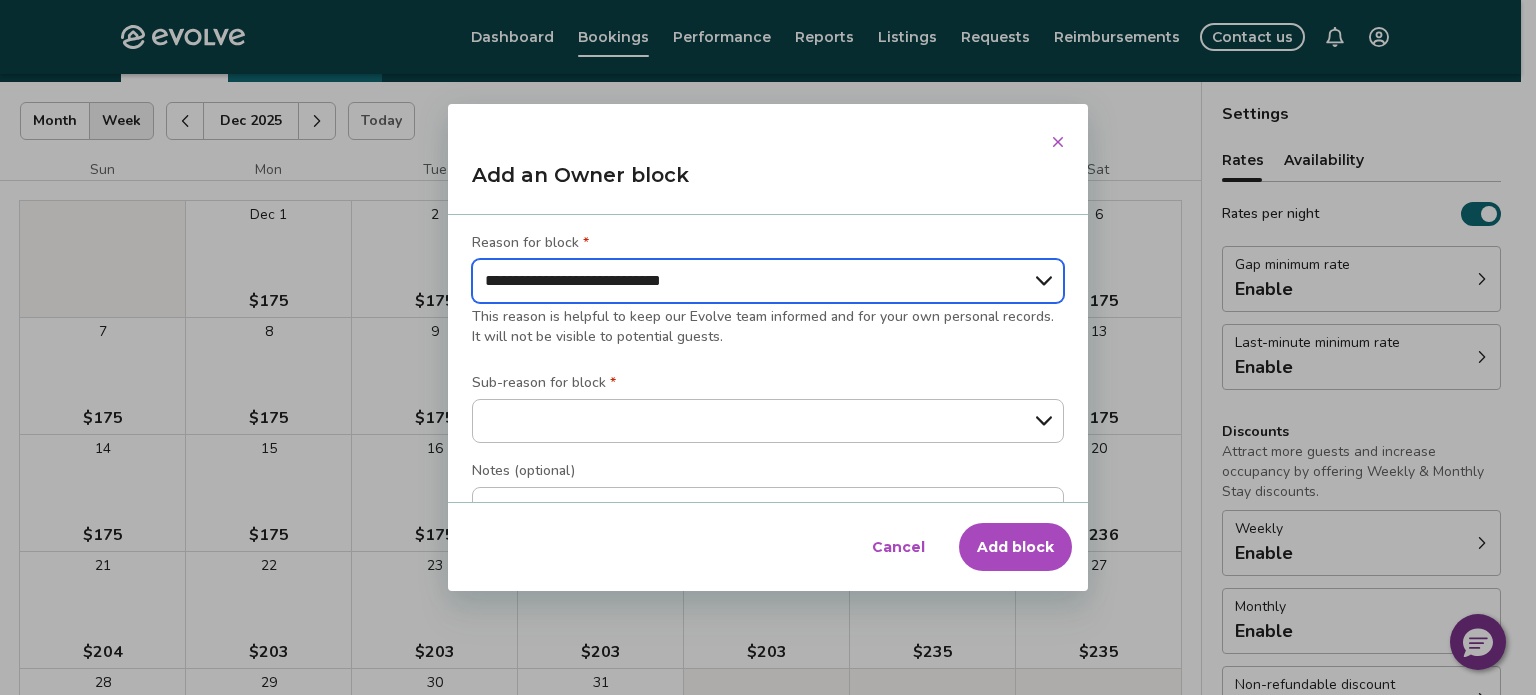 scroll, scrollTop: 281, scrollLeft: 0, axis: vertical 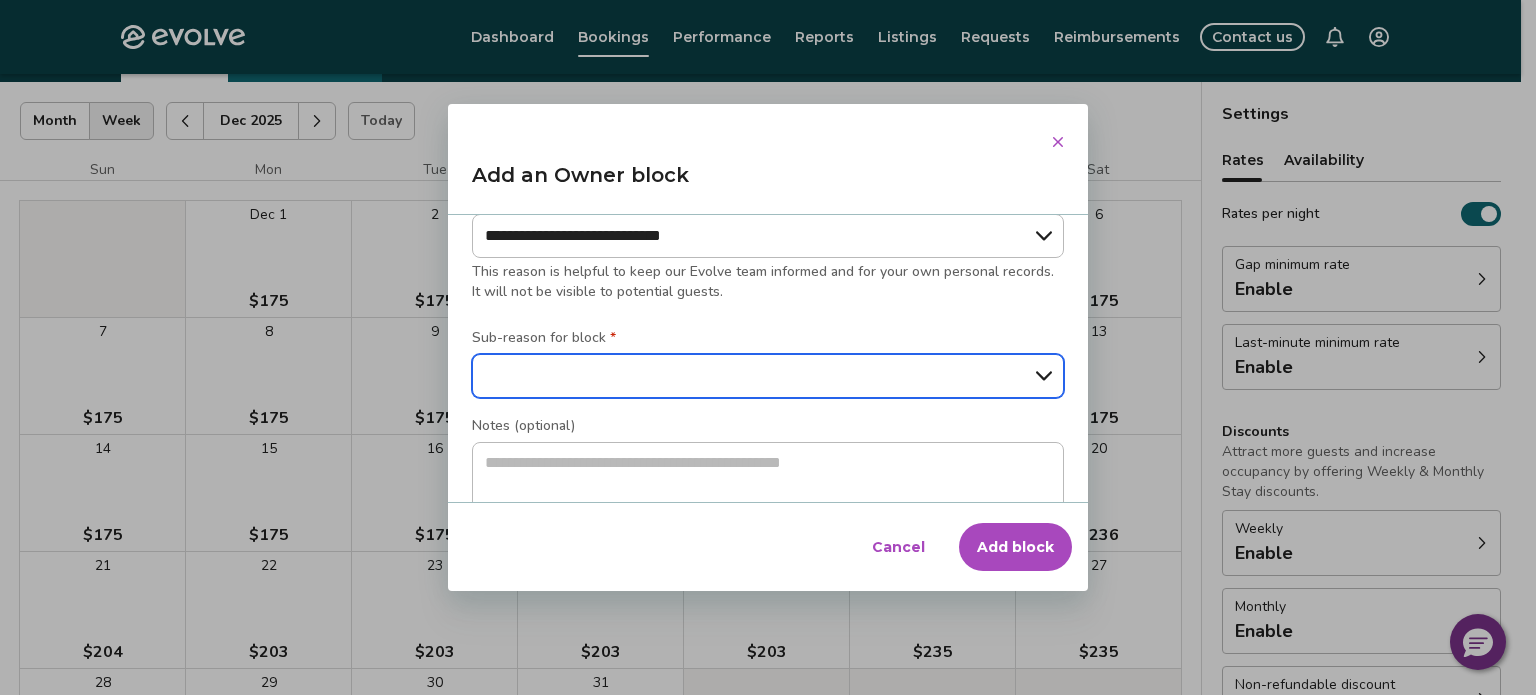 click on "**********" at bounding box center (768, 376) 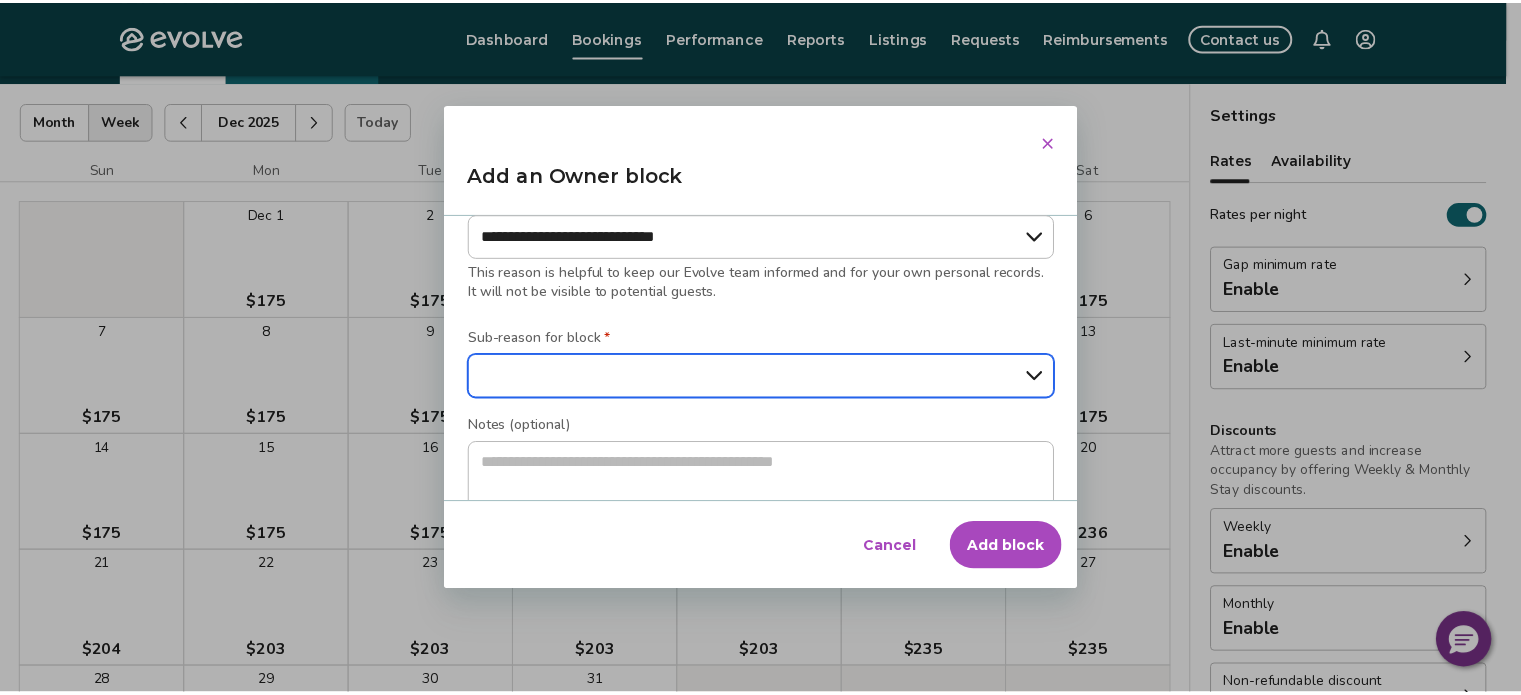 scroll, scrollTop: 341, scrollLeft: 0, axis: vertical 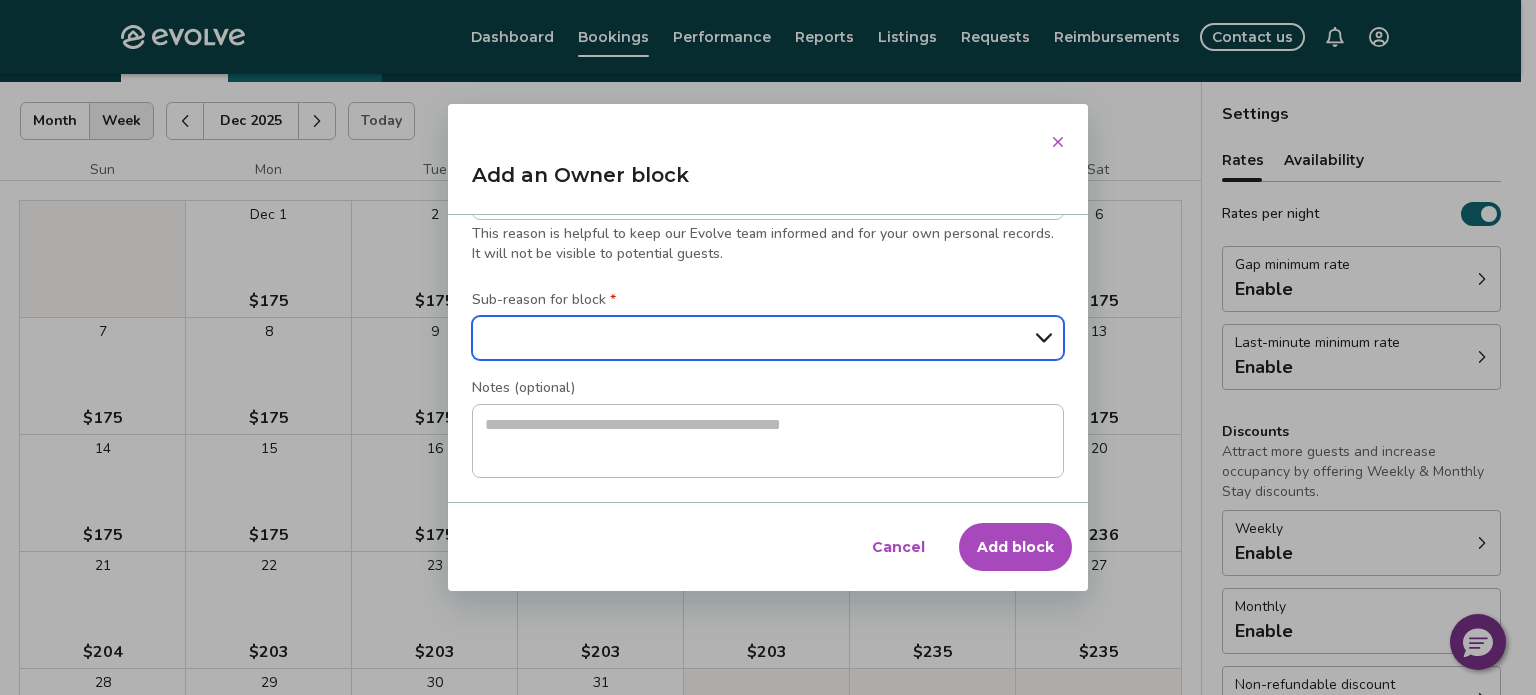 click on "**********" at bounding box center [768, 338] 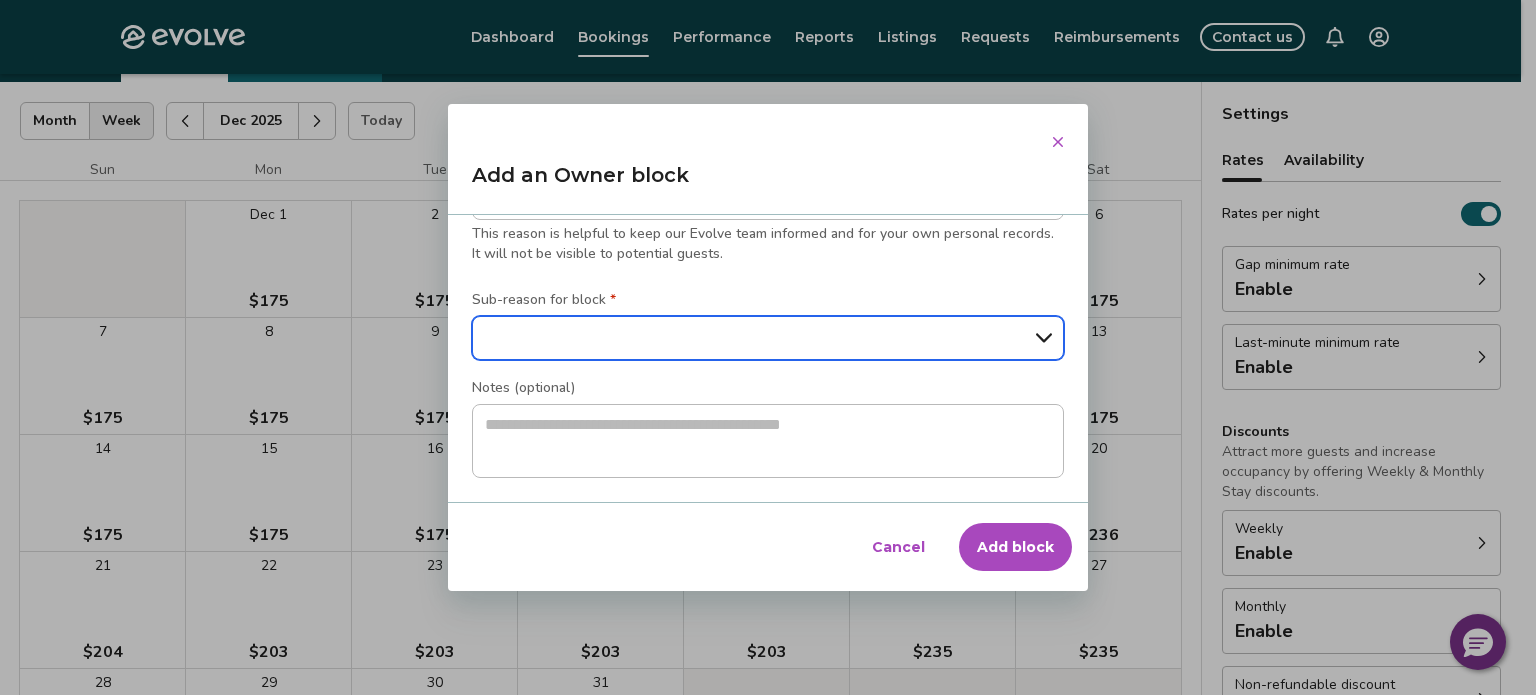 select on "**********" 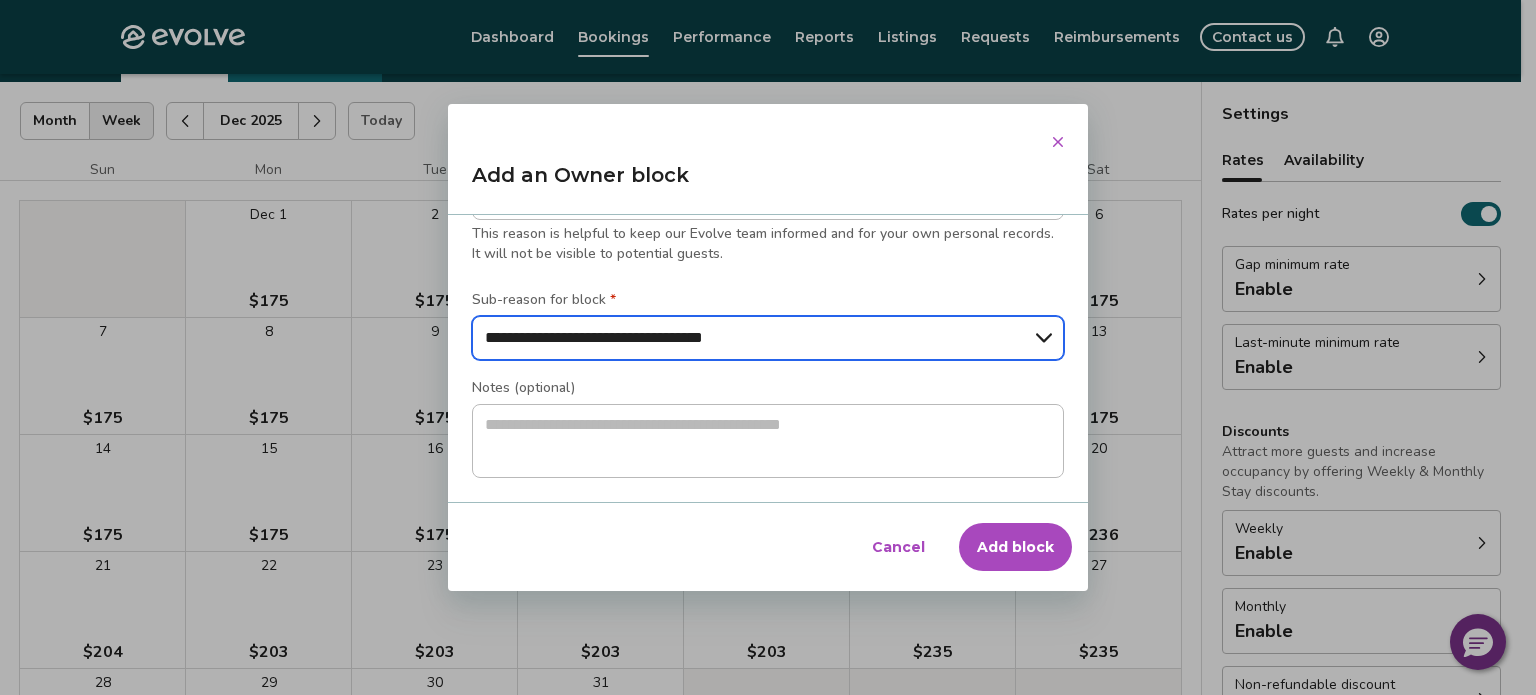 click on "**********" at bounding box center [768, 338] 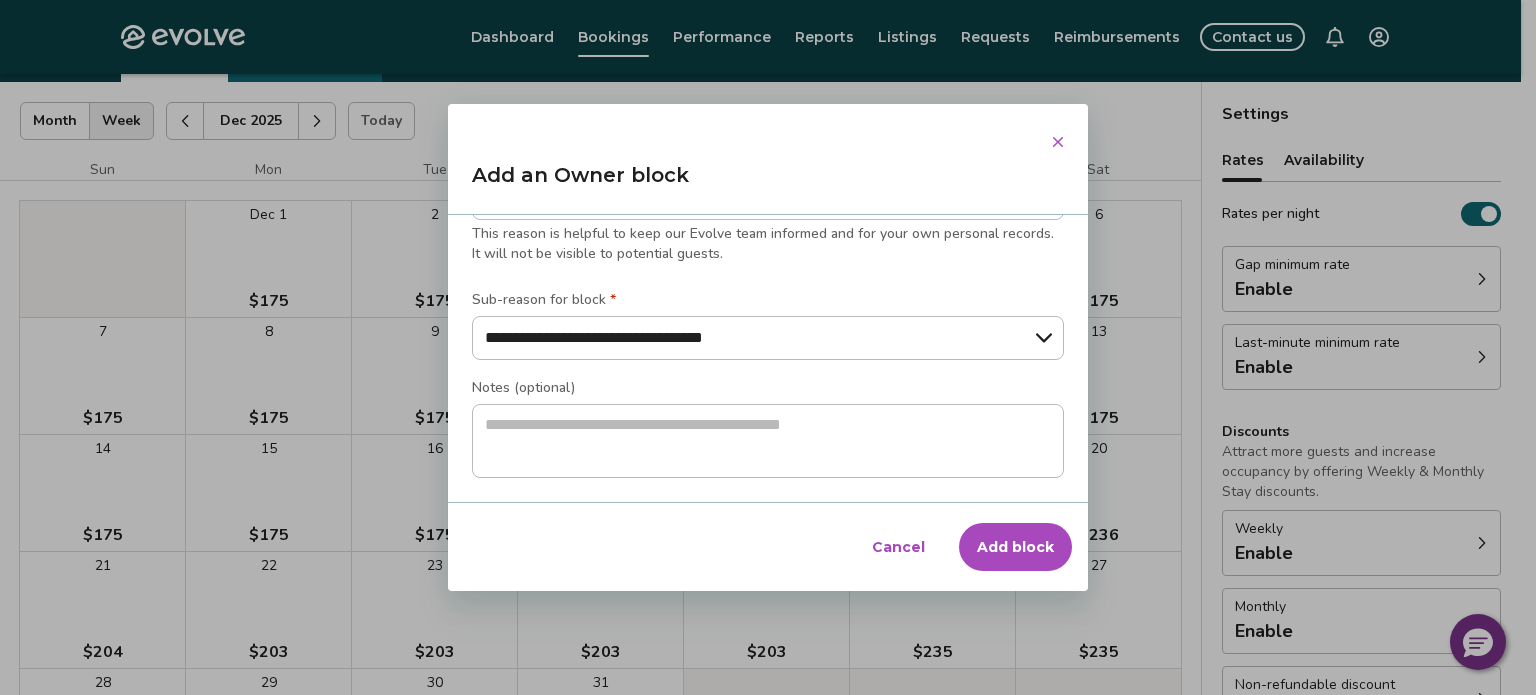 click on "Add block" at bounding box center (1015, 547) 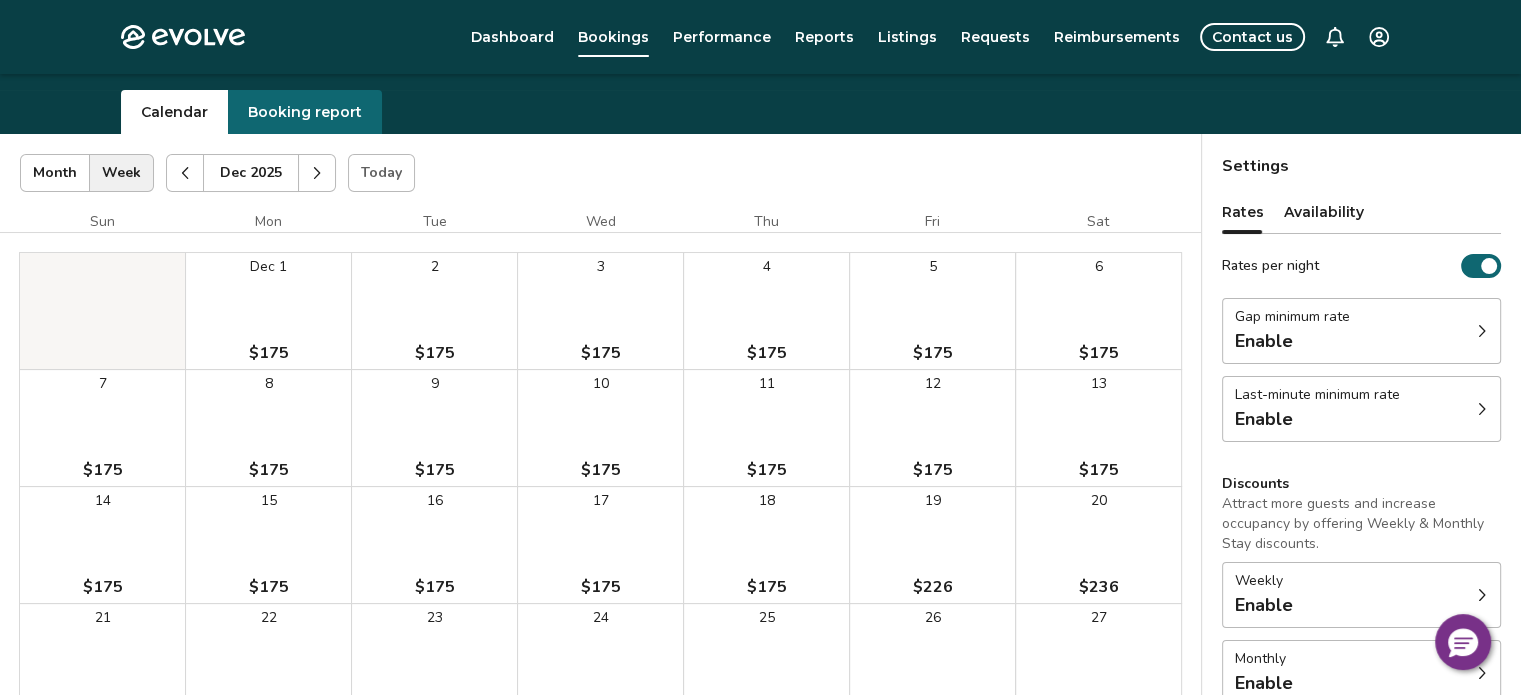 scroll, scrollTop: 0, scrollLeft: 0, axis: both 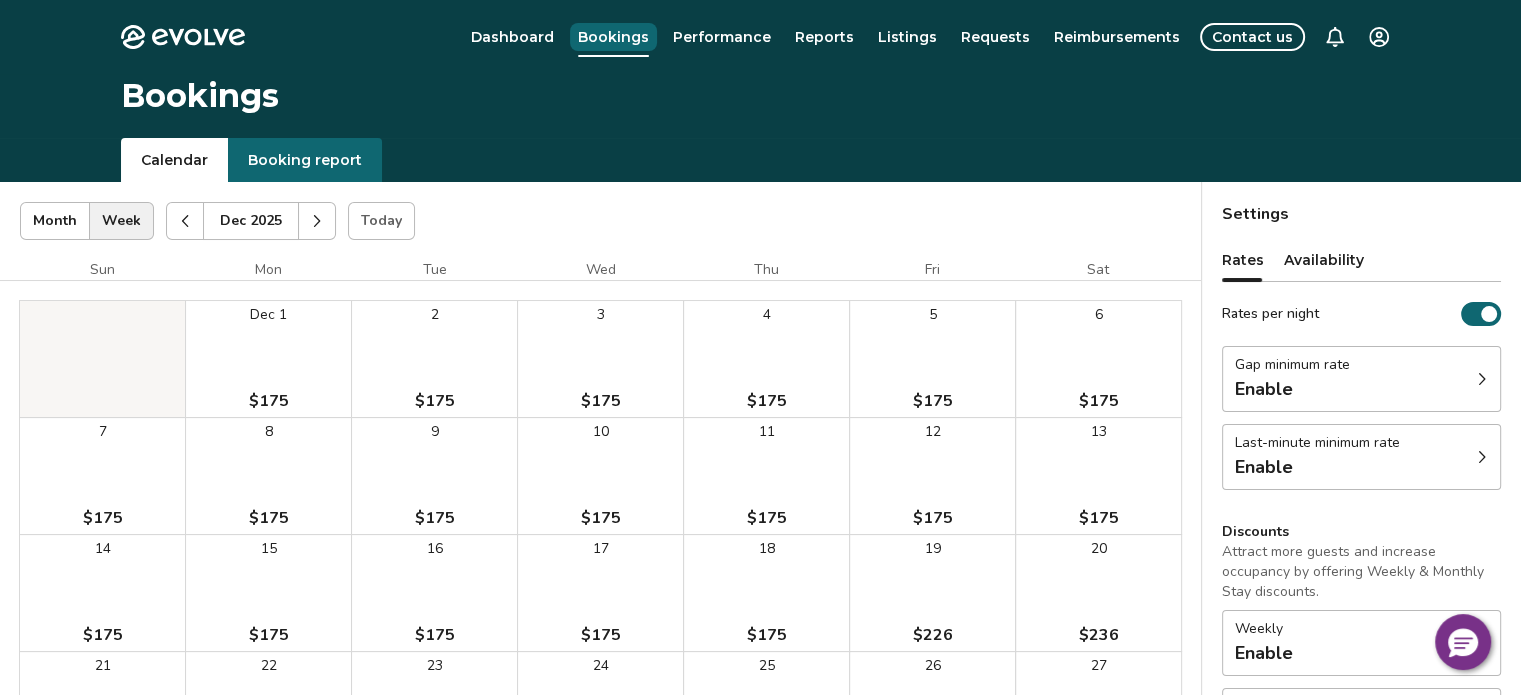 click on "Bookings" at bounding box center [613, 37] 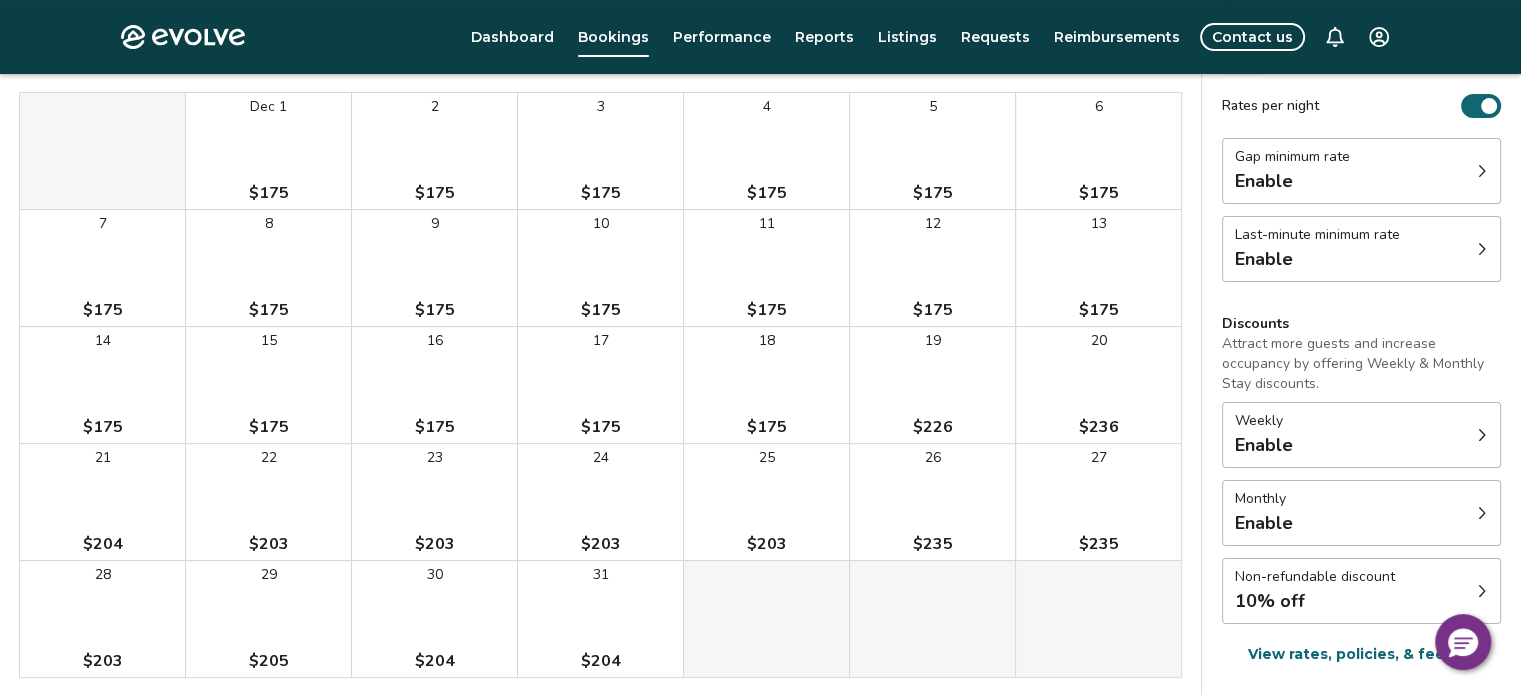 scroll, scrollTop: 0, scrollLeft: 0, axis: both 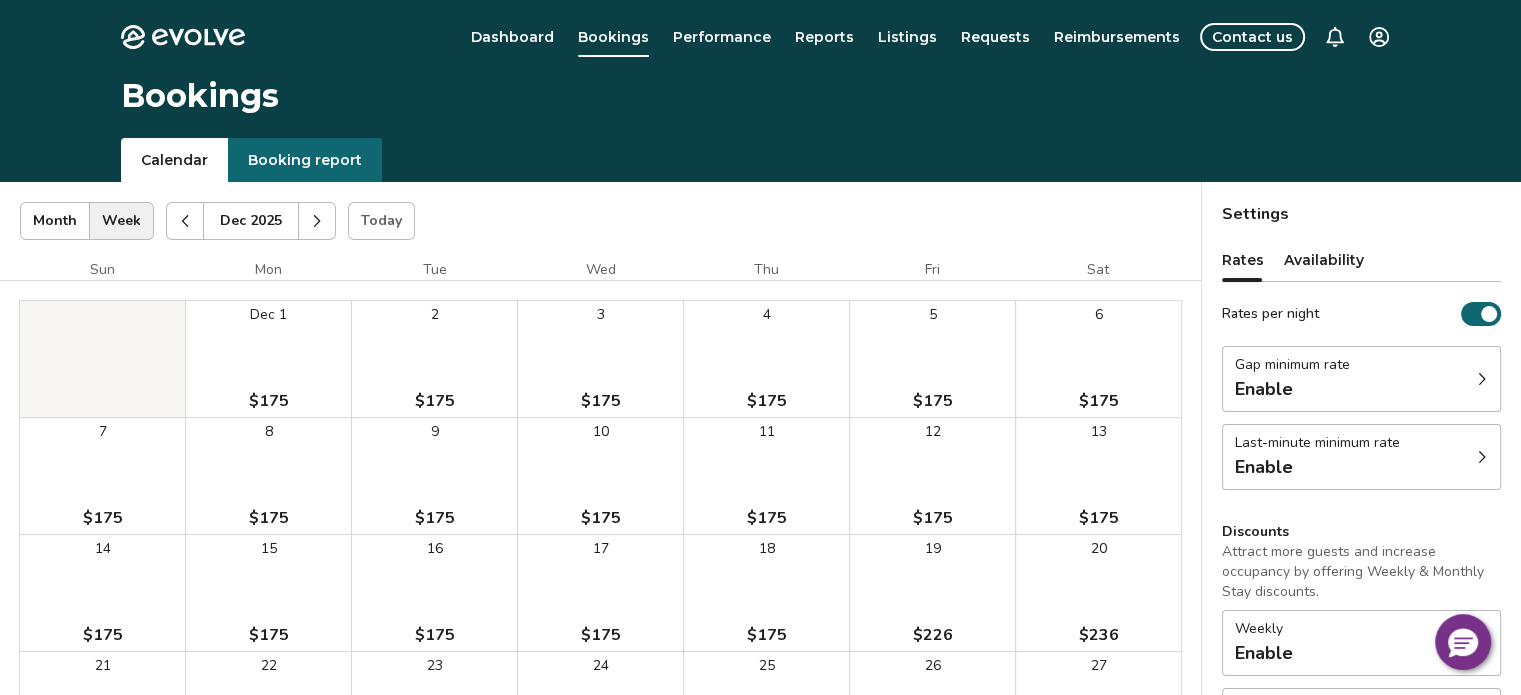 click on "Dec 2025" at bounding box center (251, 221) 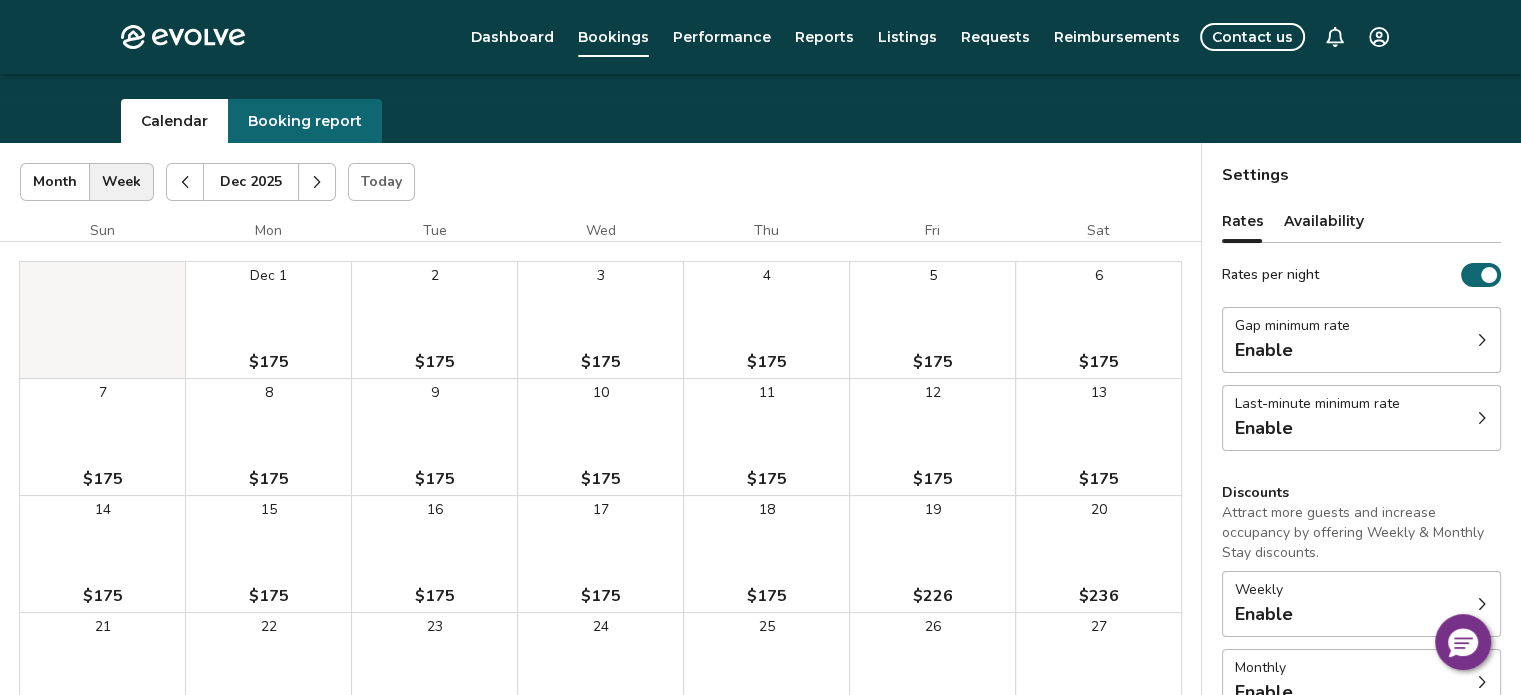scroll, scrollTop: 0, scrollLeft: 0, axis: both 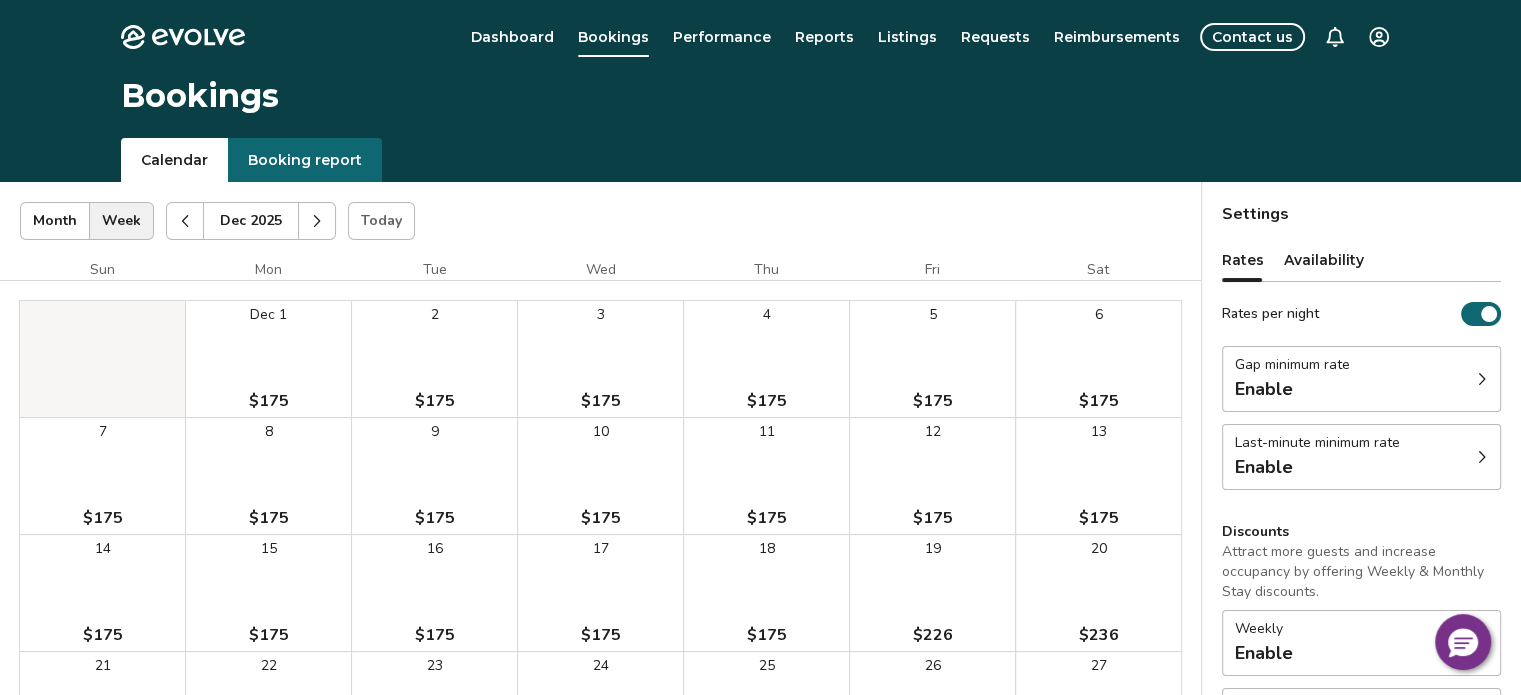 click on "Availability" at bounding box center (1324, 260) 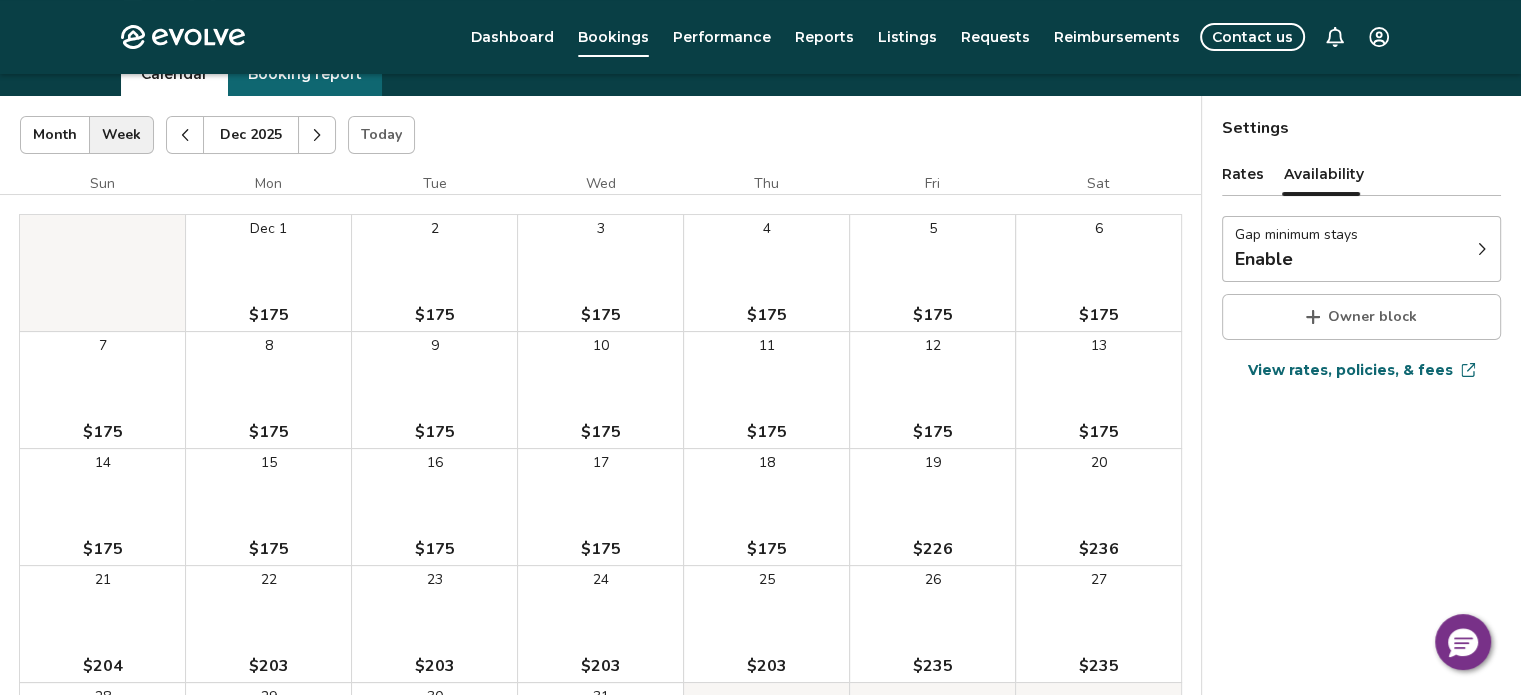 scroll, scrollTop: 0, scrollLeft: 0, axis: both 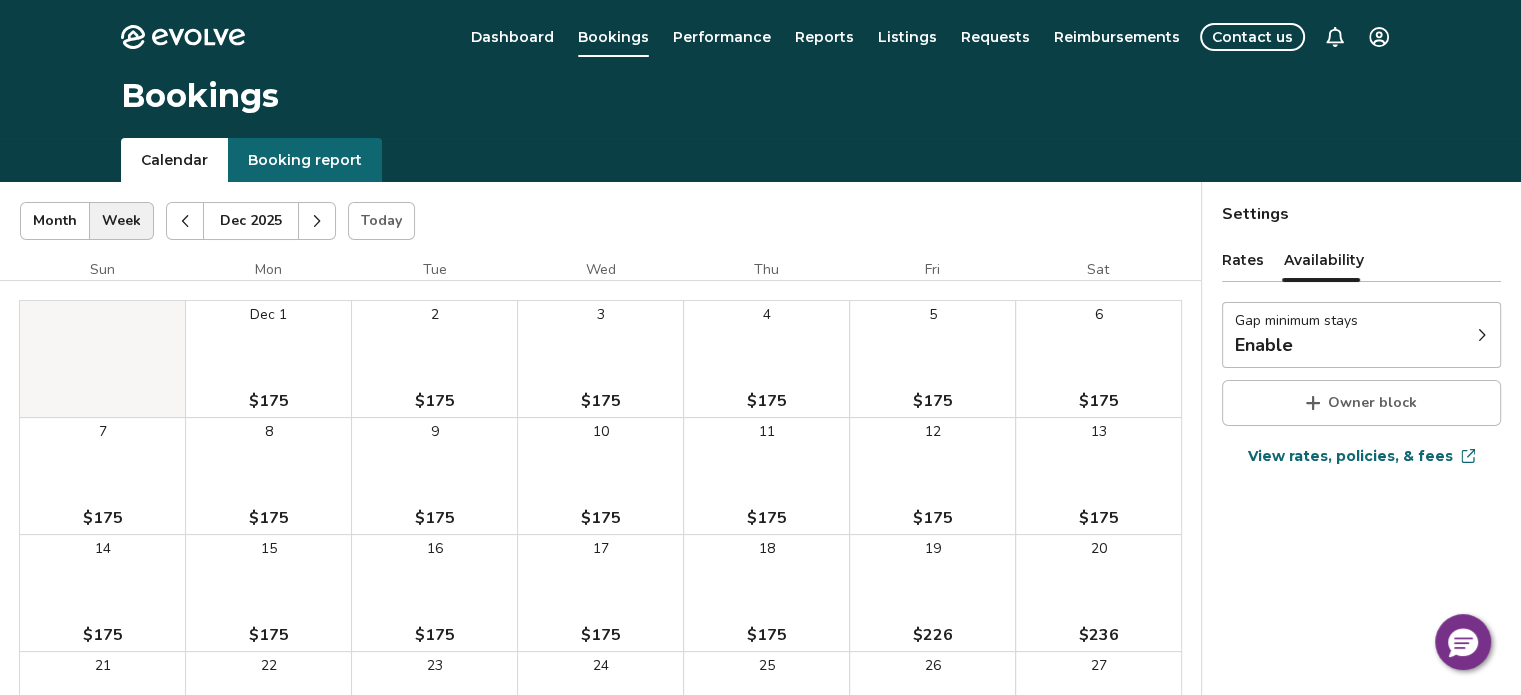 click on "6 $175" at bounding box center [1098, 359] 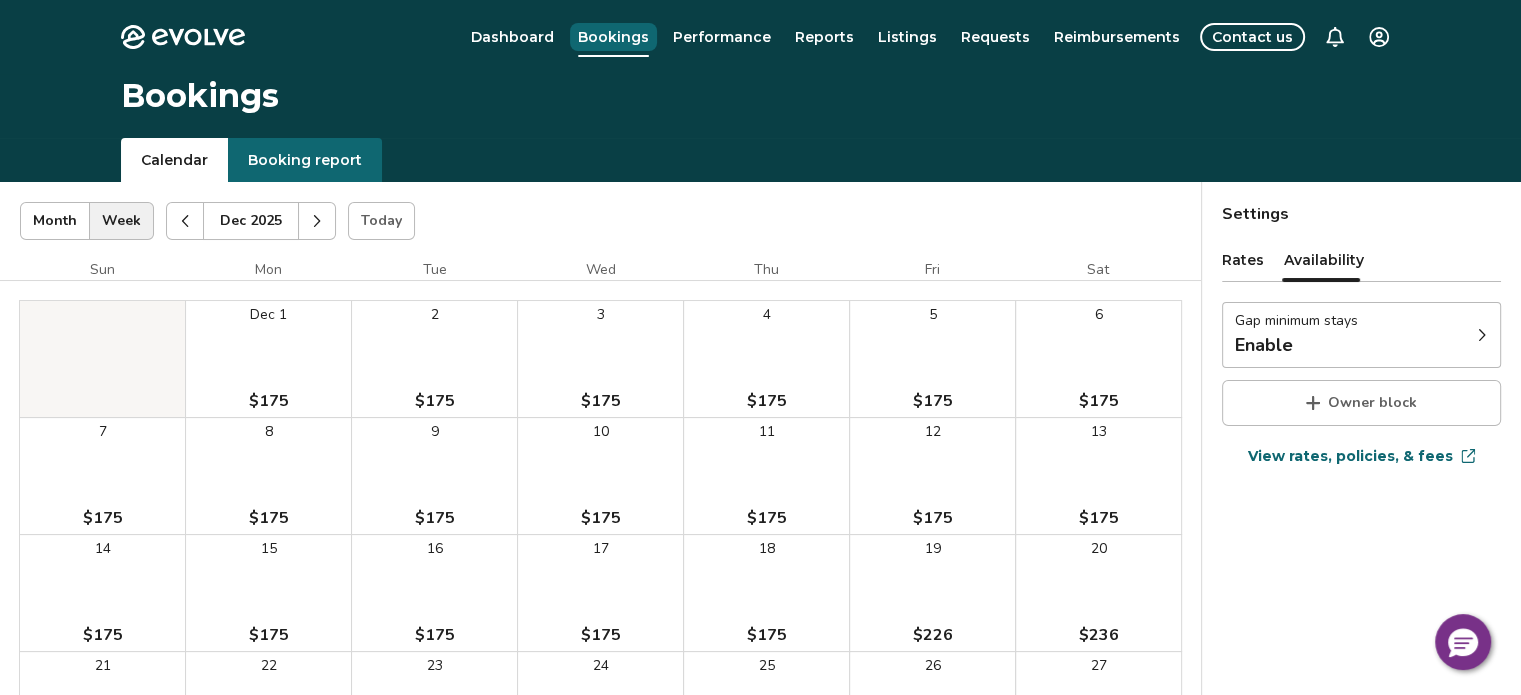 click on "Bookings" at bounding box center [613, 37] 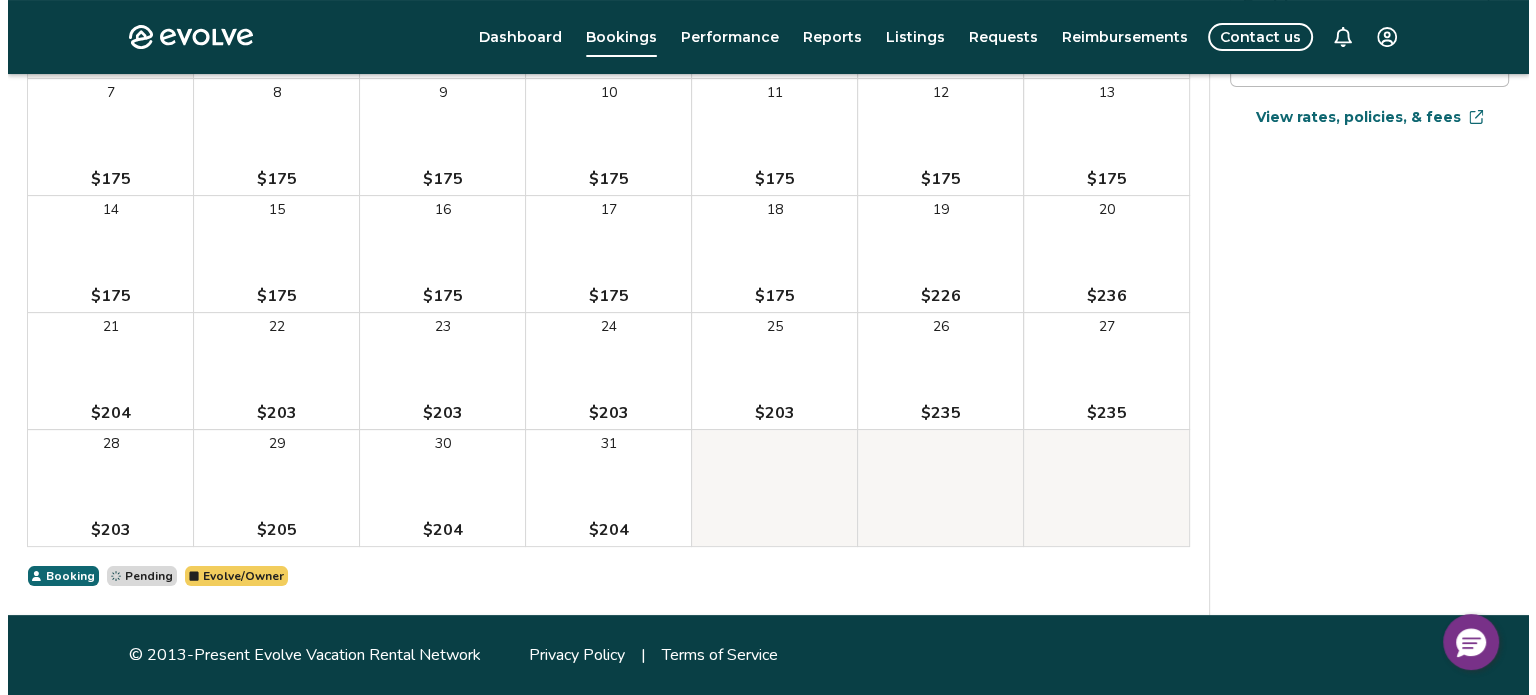 scroll, scrollTop: 0, scrollLeft: 0, axis: both 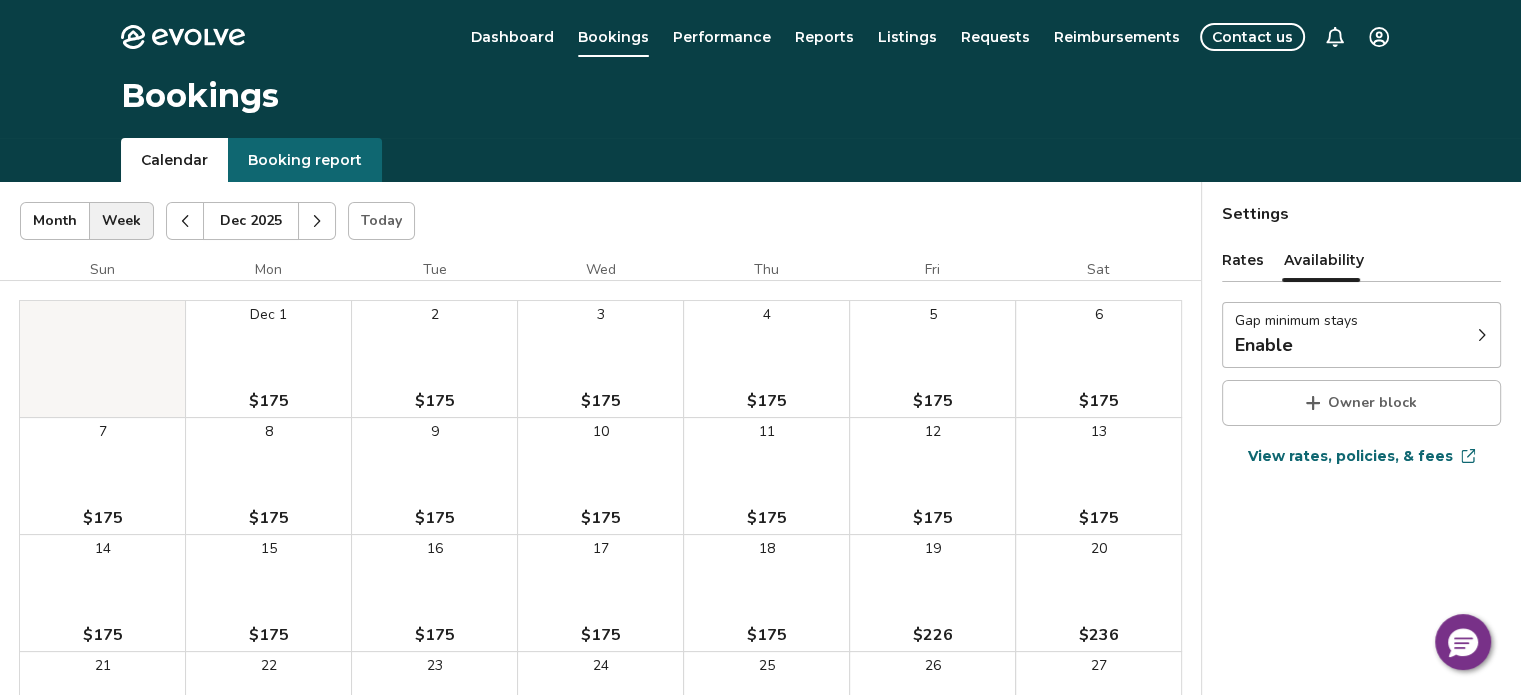click on "Owner block" at bounding box center [1372, 403] 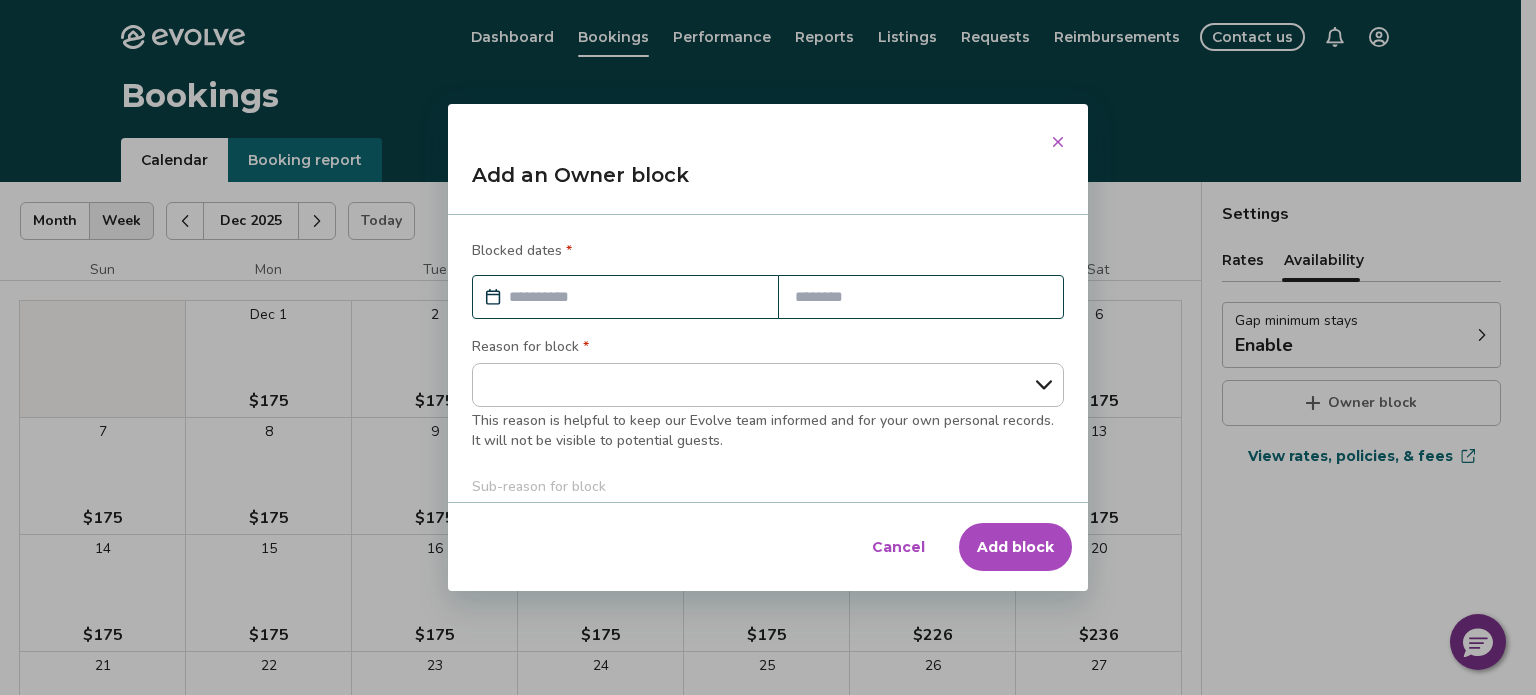 click at bounding box center (635, 297) 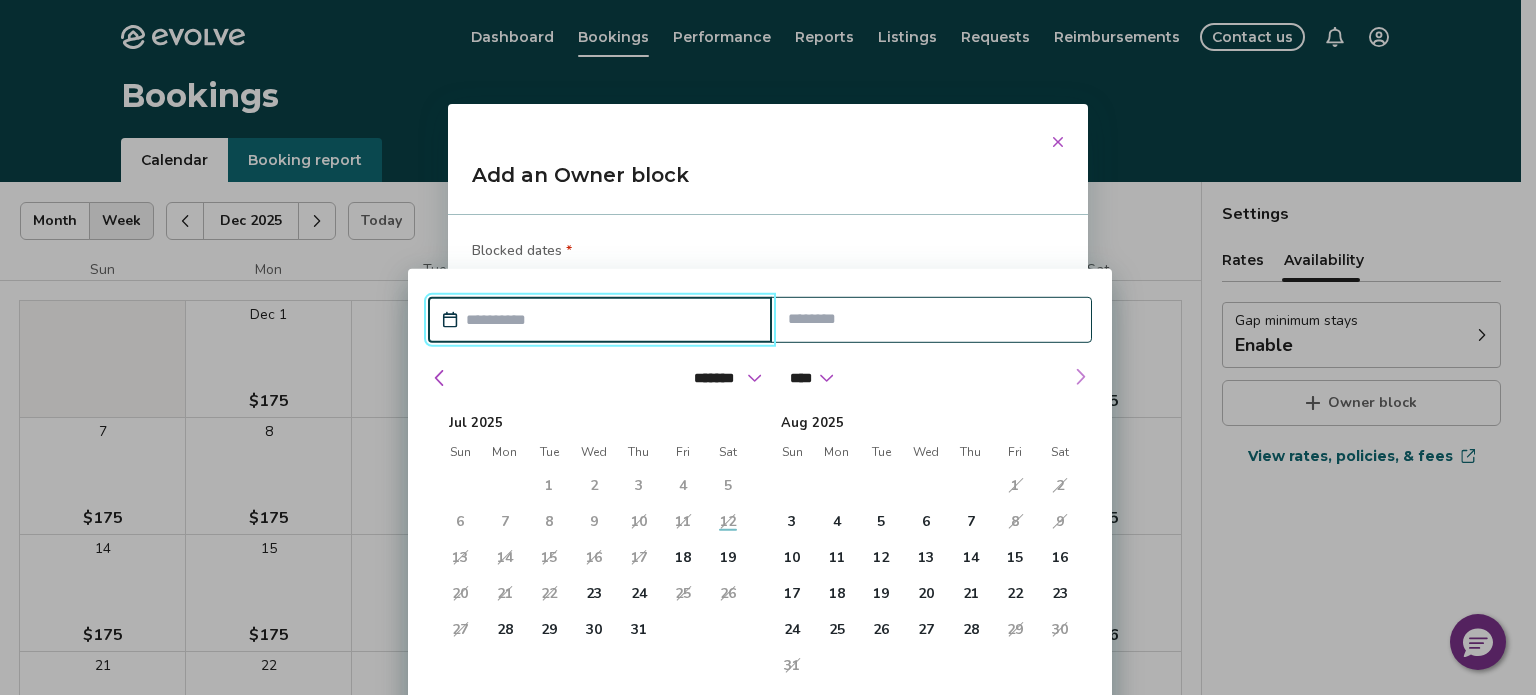 click at bounding box center (1080, 377) 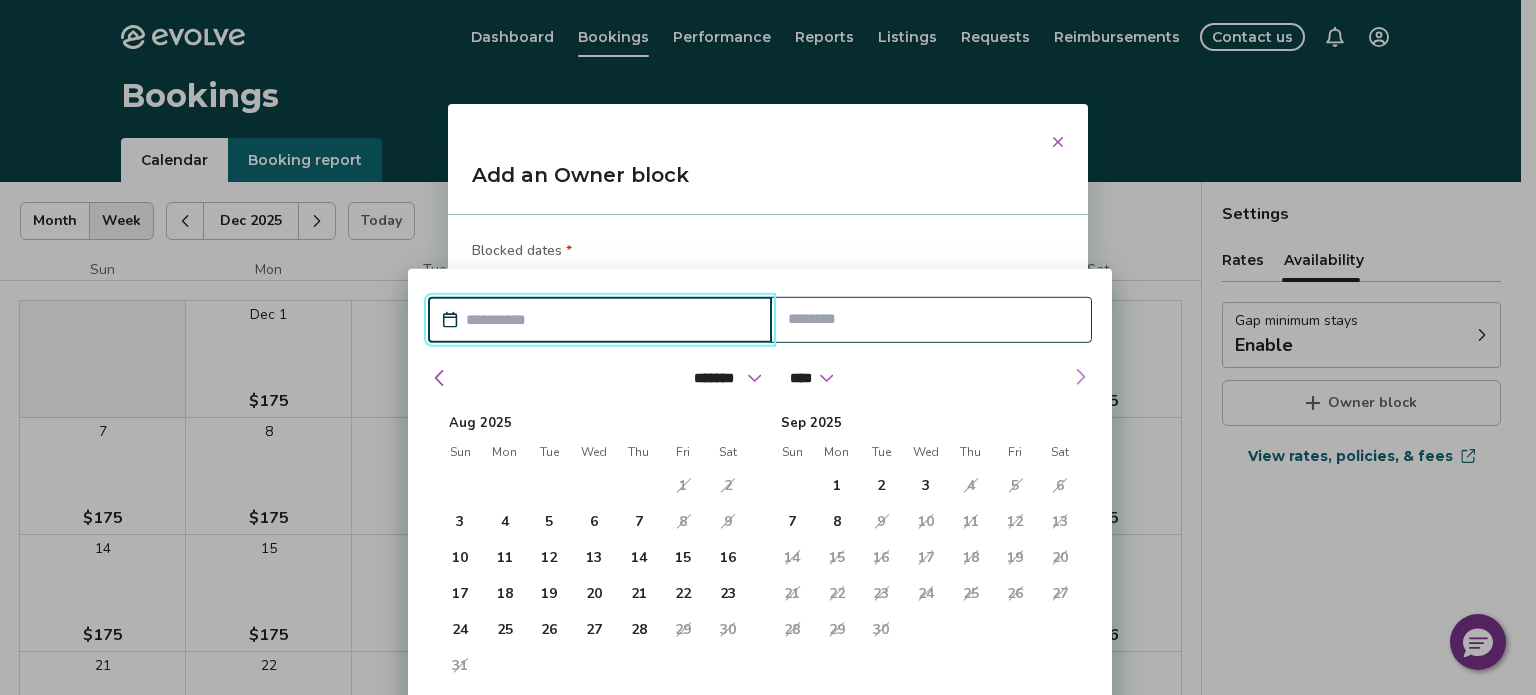 click at bounding box center (1080, 377) 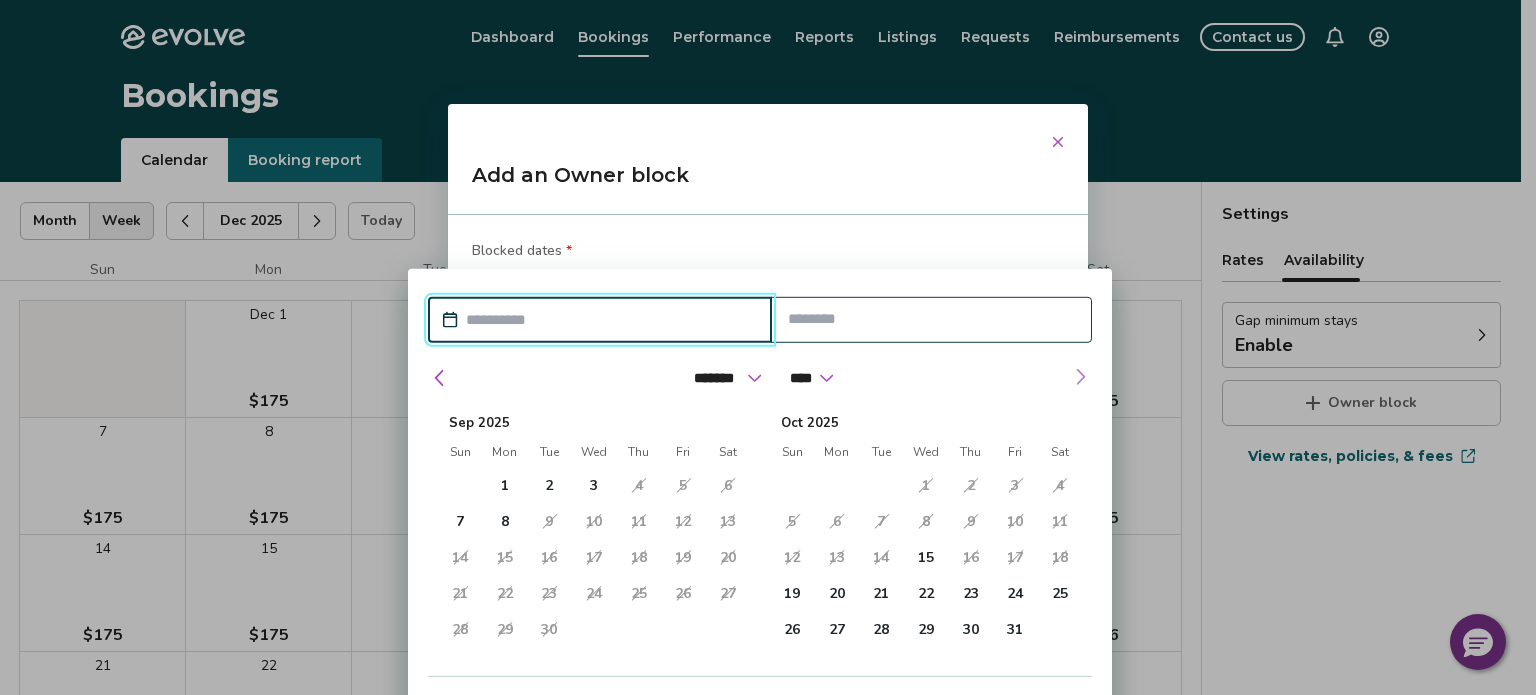 click at bounding box center (1080, 377) 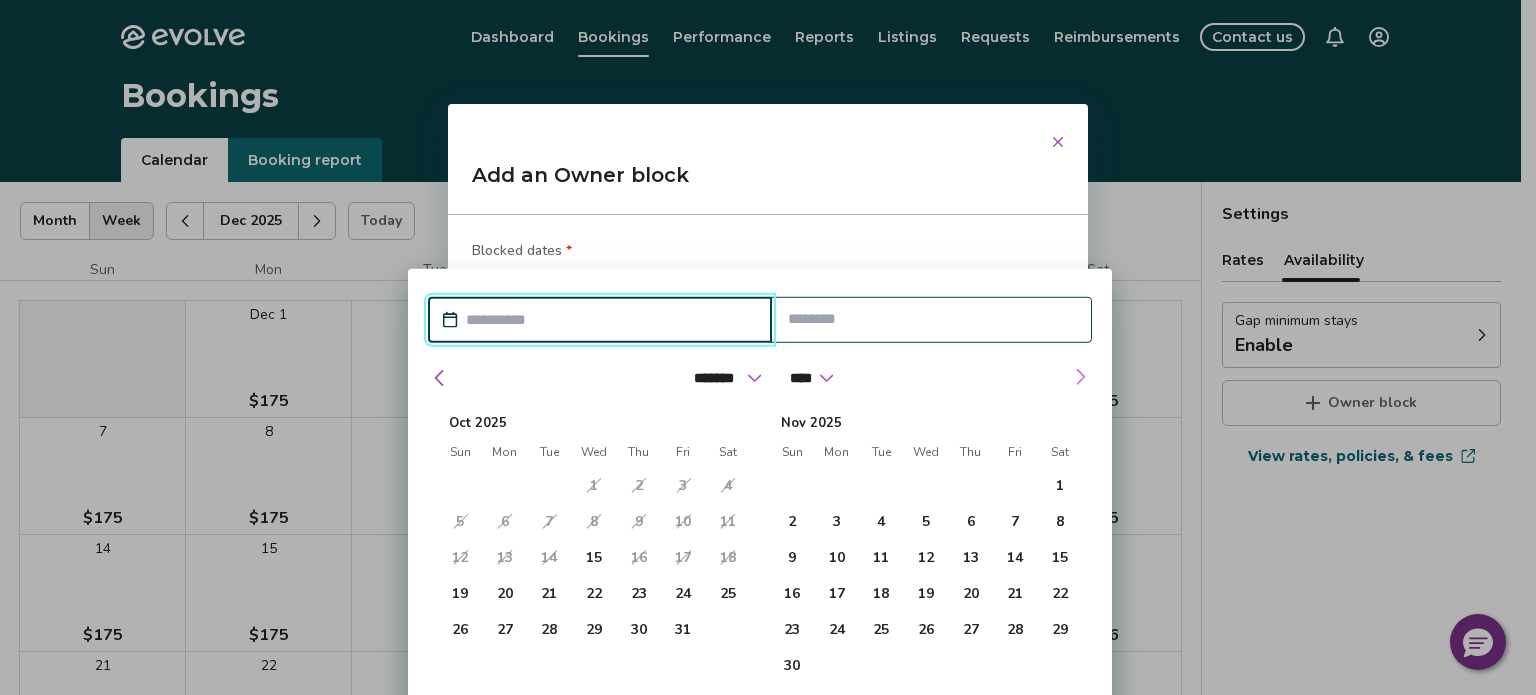 click at bounding box center (1080, 377) 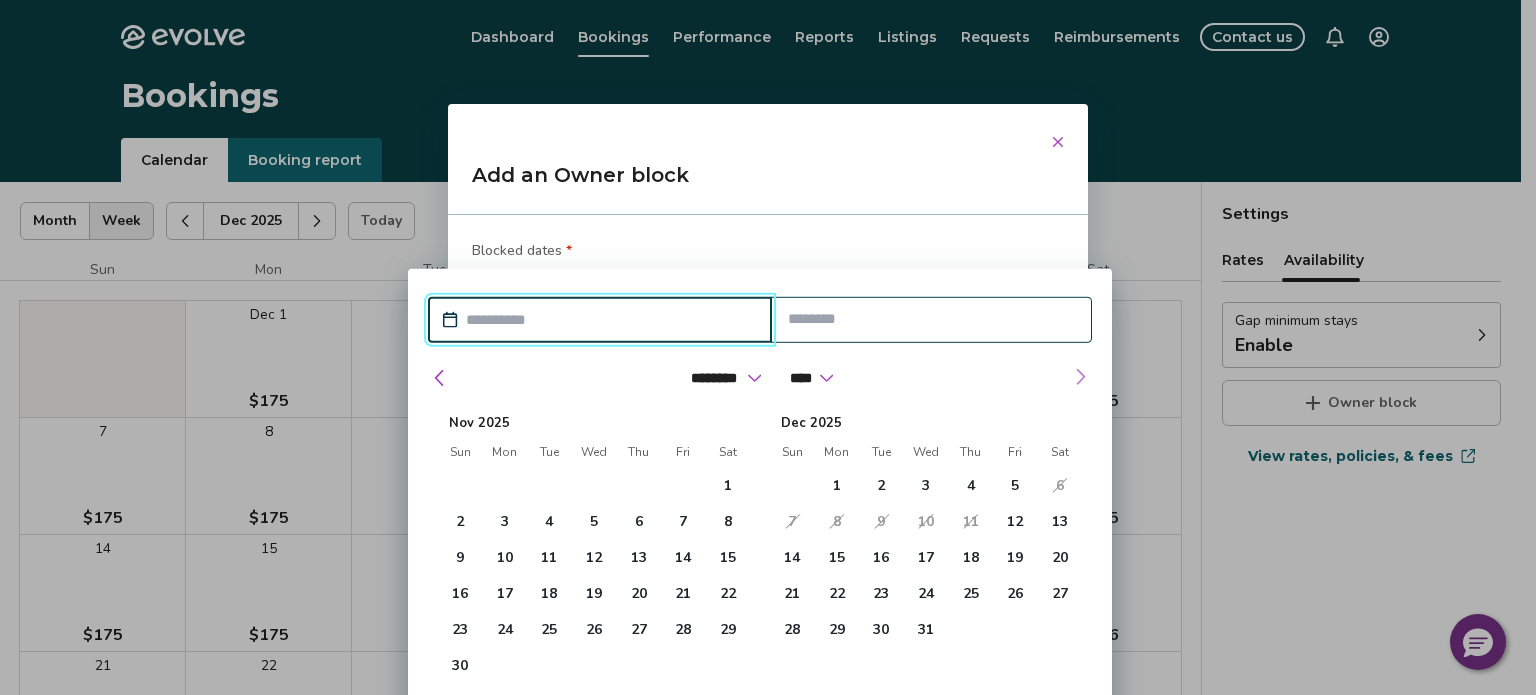 click at bounding box center [1080, 377] 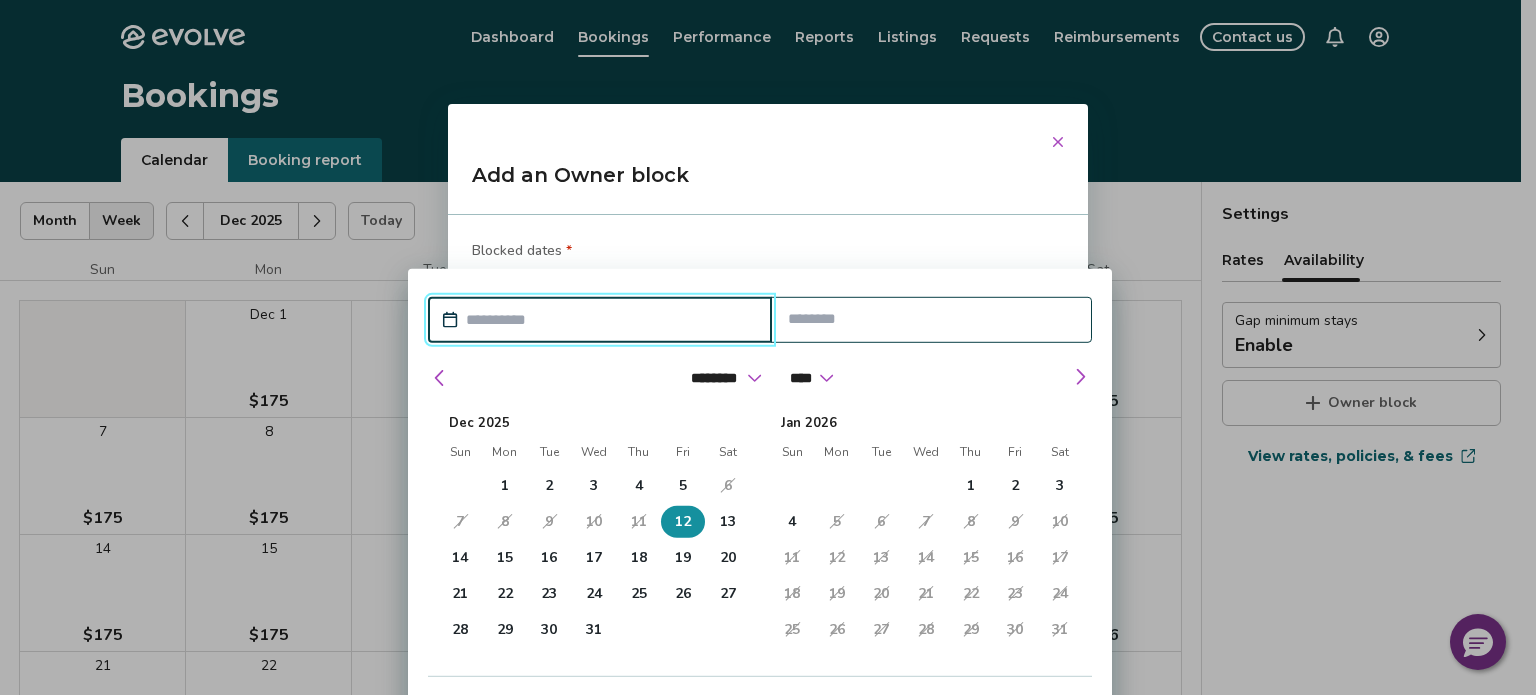 click on "12" at bounding box center [683, 522] 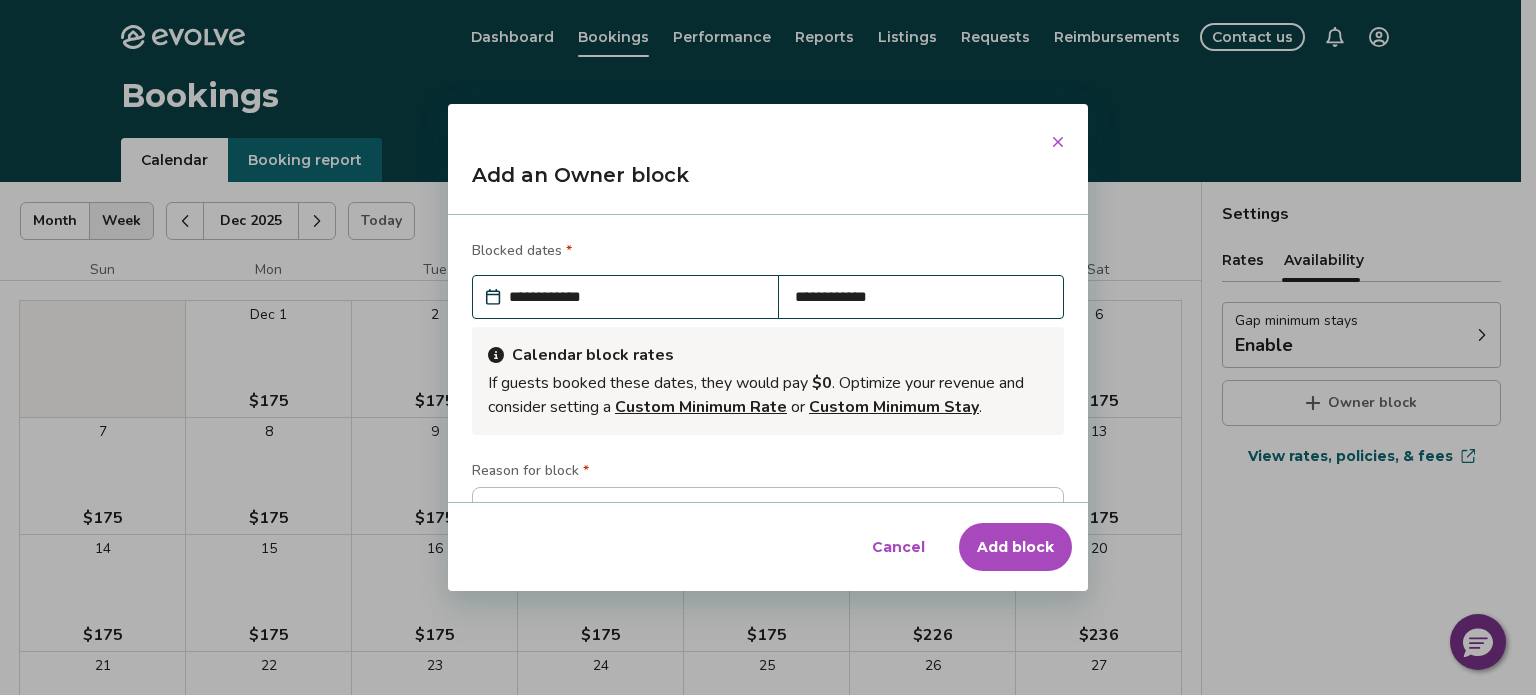 click on "Blocked dates   *" at bounding box center (522, 251) 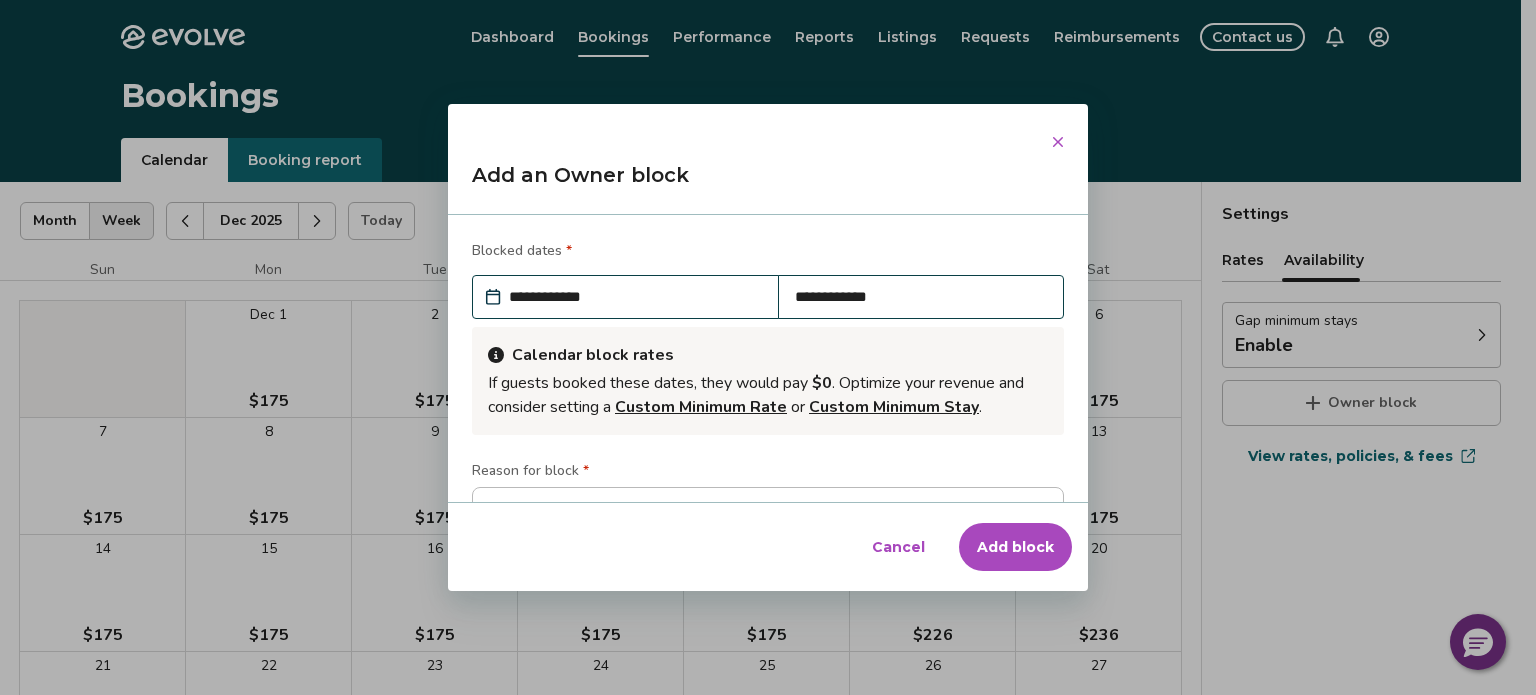 click on "**********" at bounding box center [635, 297] 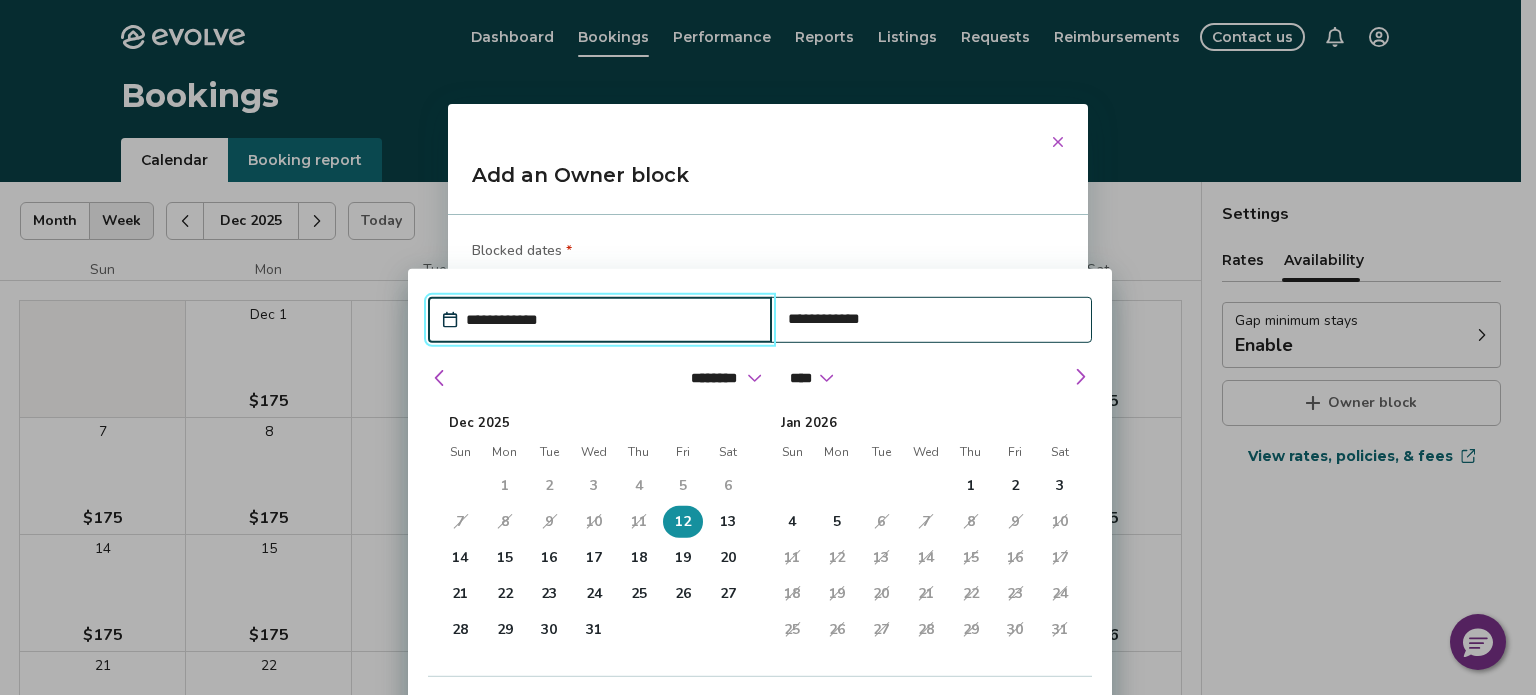 click on "6" at bounding box center [728, 486] 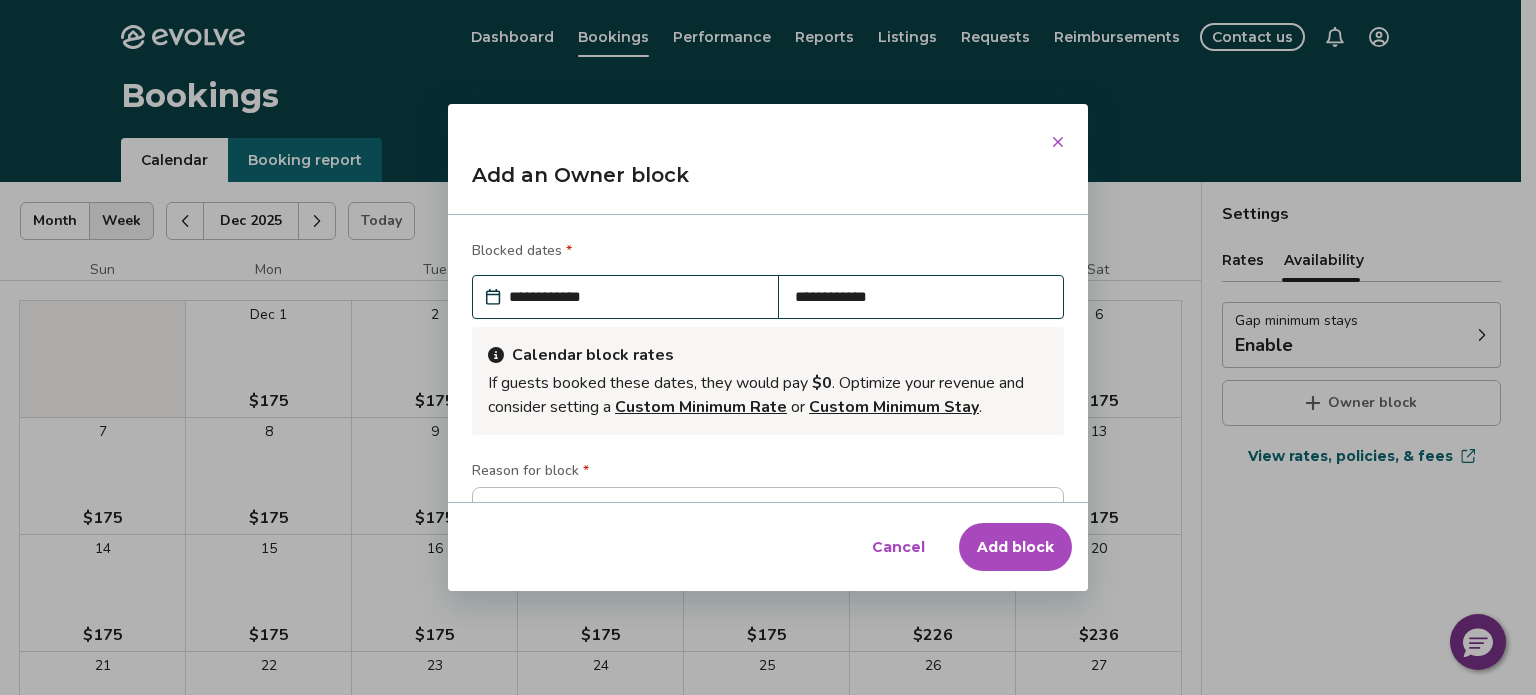 click on "Add block" at bounding box center (1015, 547) 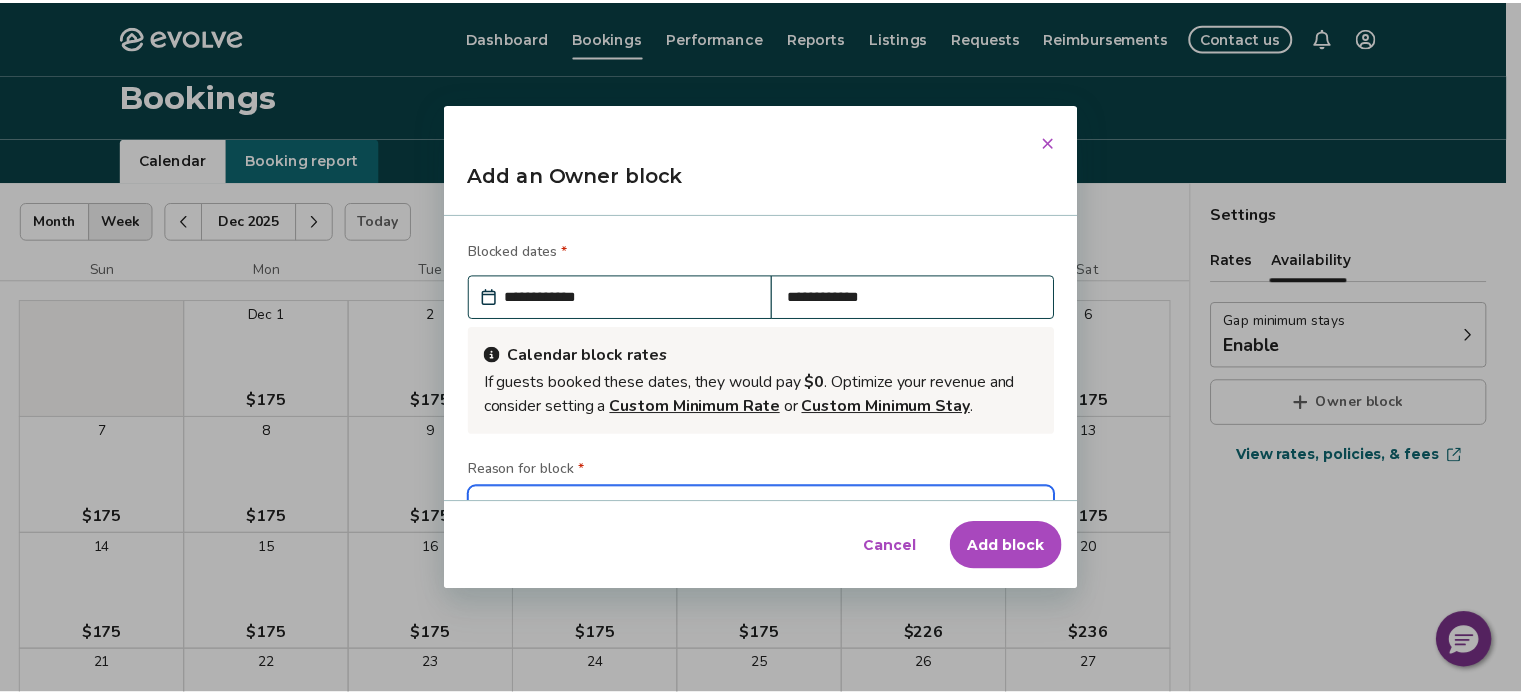 scroll, scrollTop: 28, scrollLeft: 0, axis: vertical 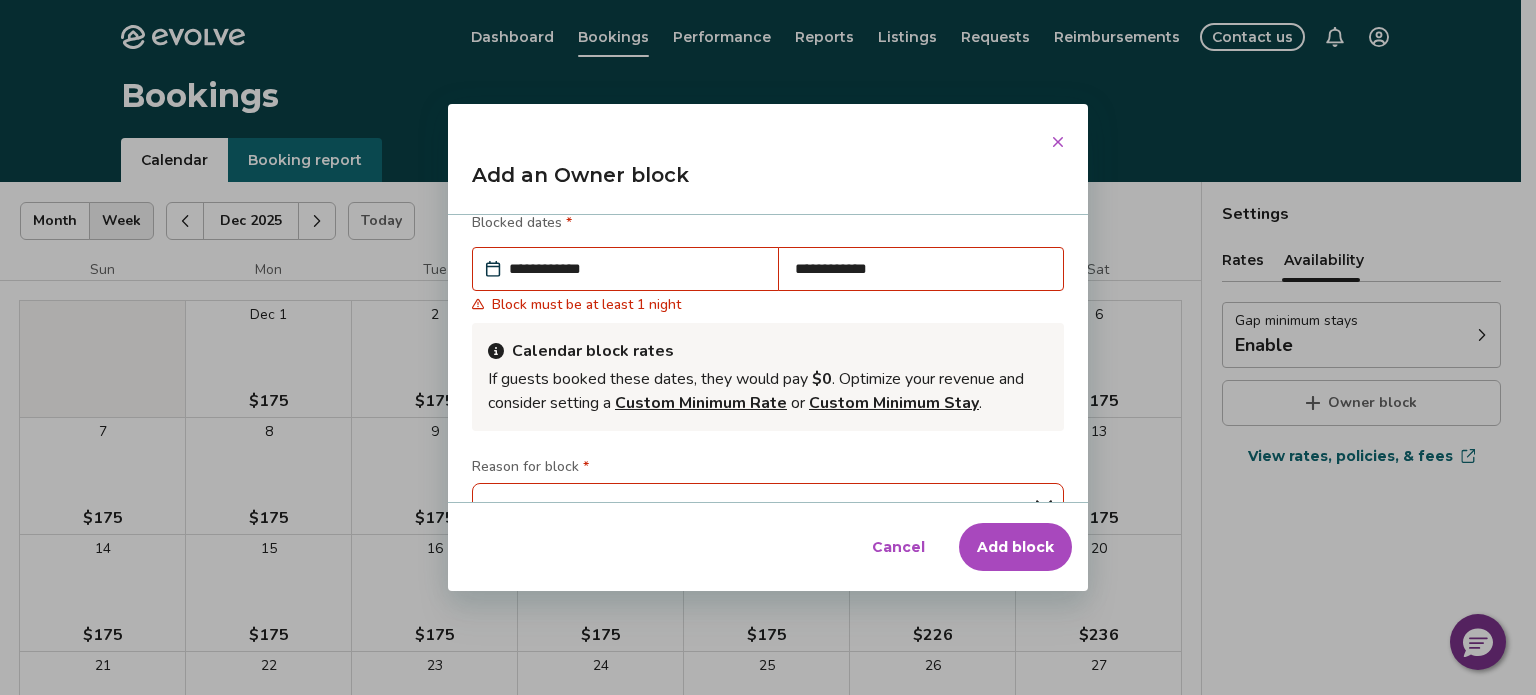 click on "Cancel" at bounding box center [898, 547] 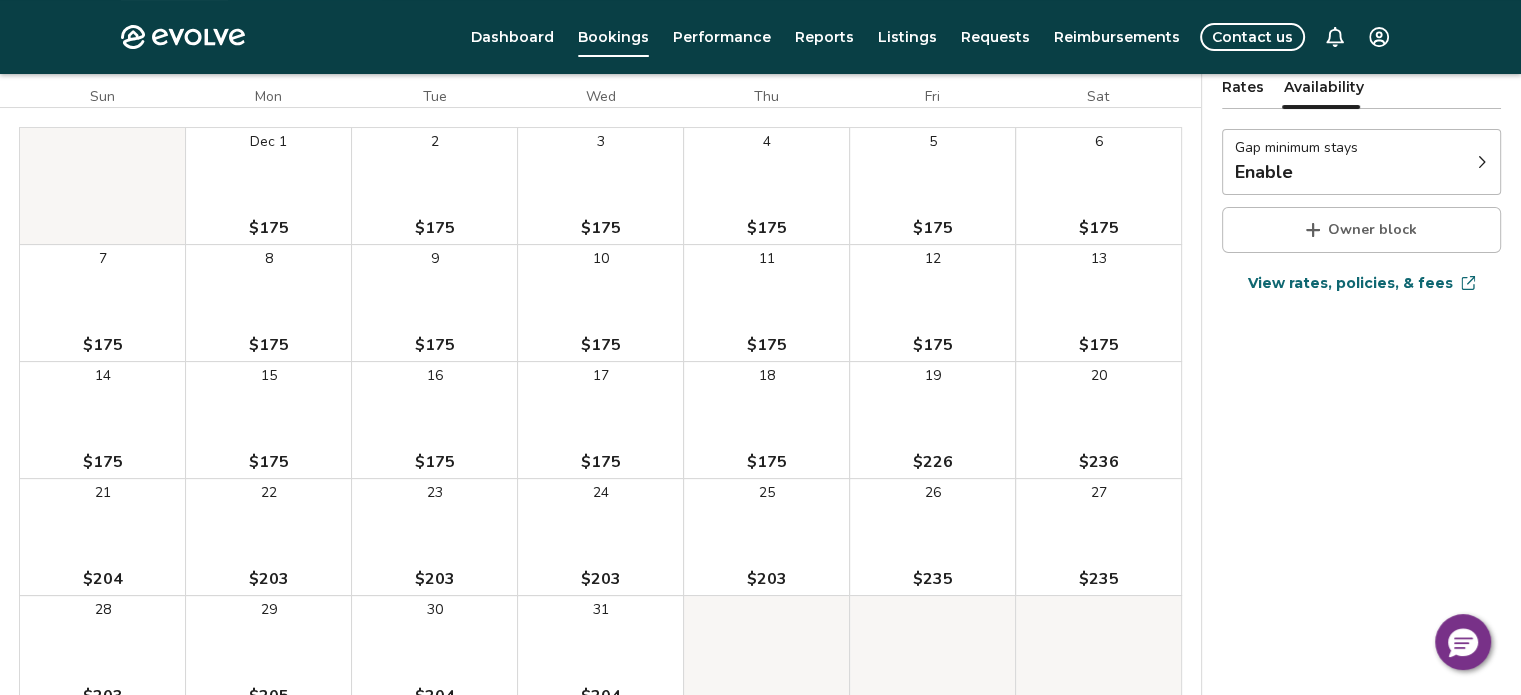 scroll, scrollTop: 0, scrollLeft: 0, axis: both 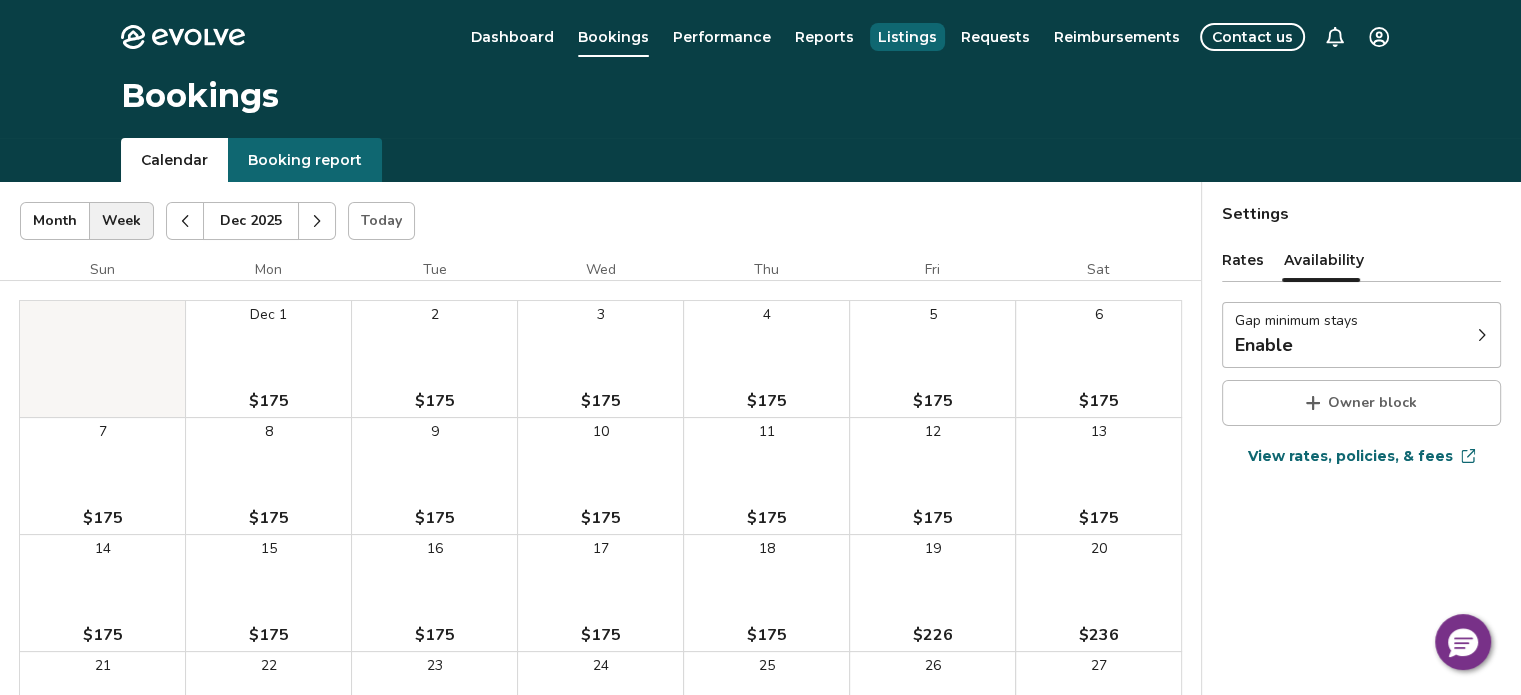 click on "Listings" at bounding box center (907, 37) 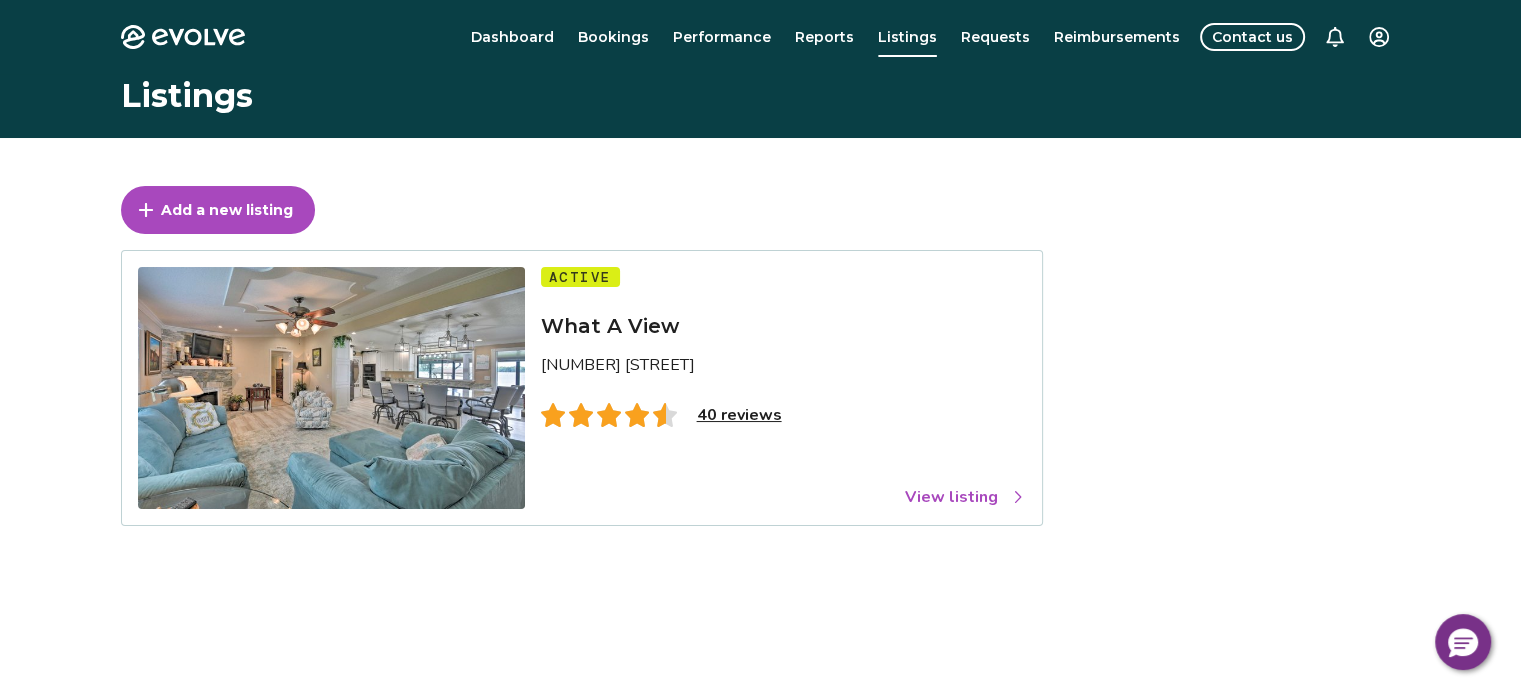 click on "View listing" at bounding box center [965, 497] 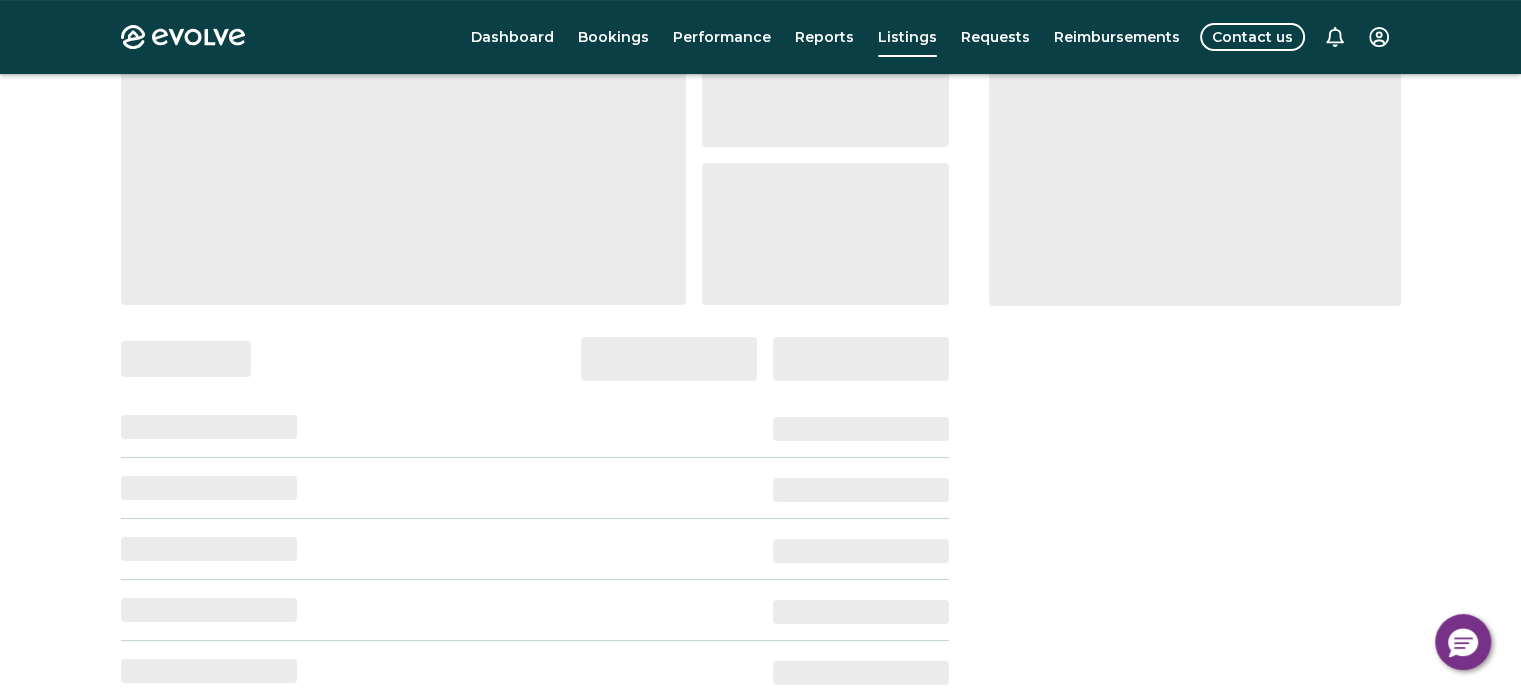 scroll, scrollTop: 0, scrollLeft: 0, axis: both 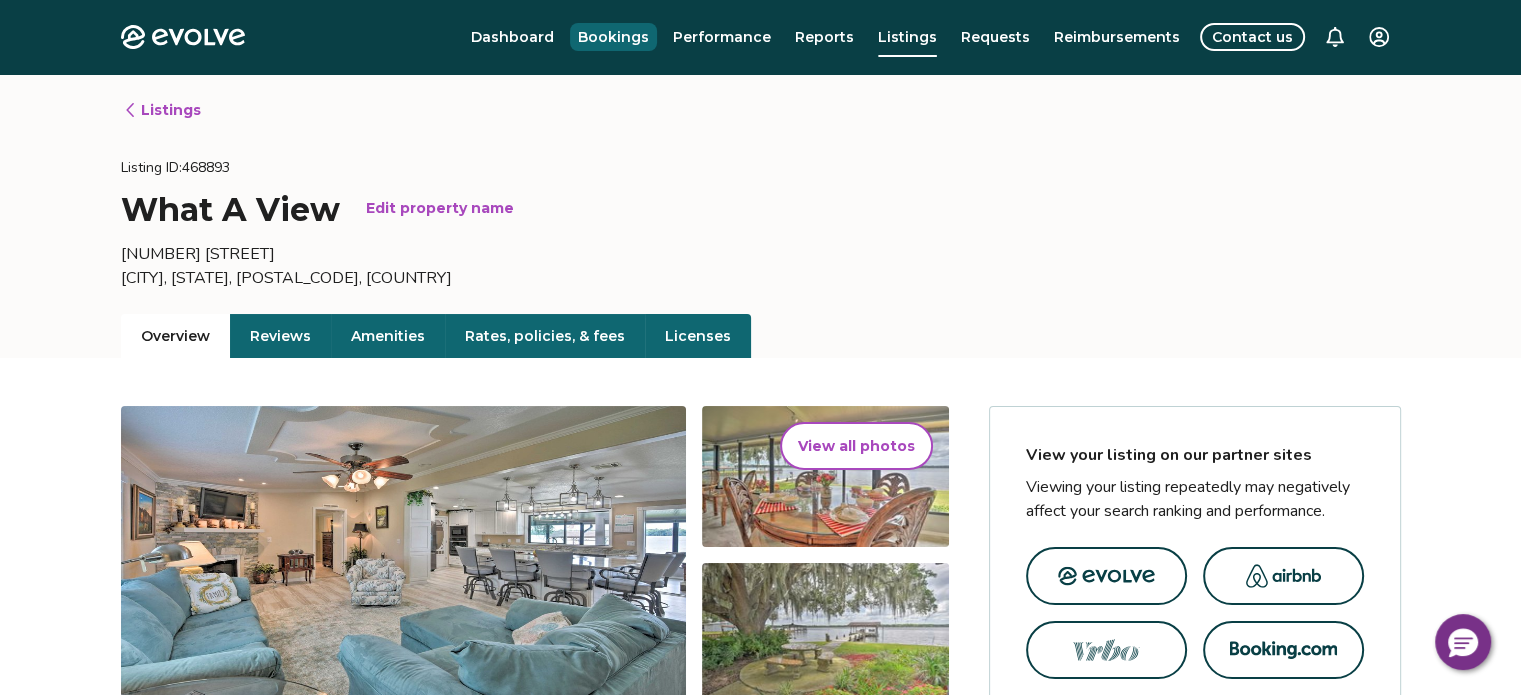 click on "Bookings" at bounding box center [613, 37] 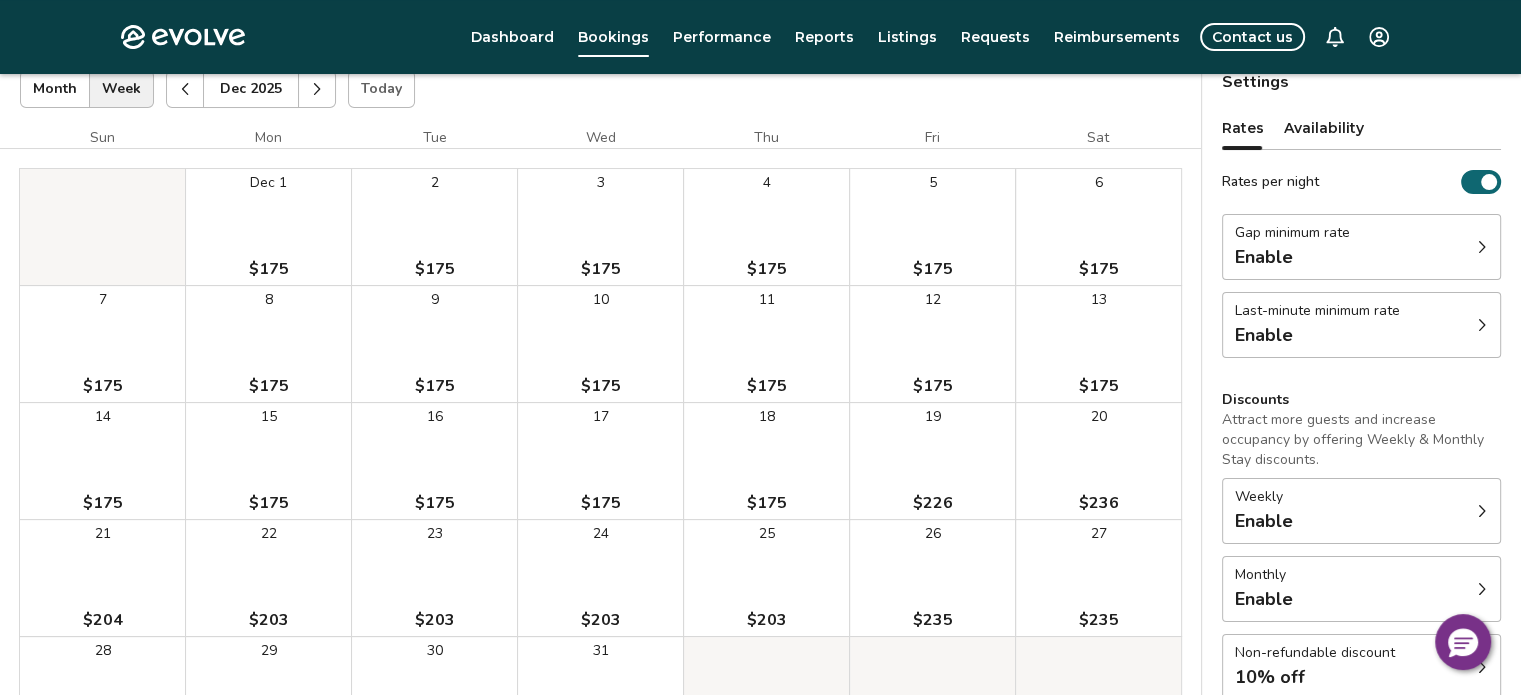 scroll, scrollTop: 100, scrollLeft: 0, axis: vertical 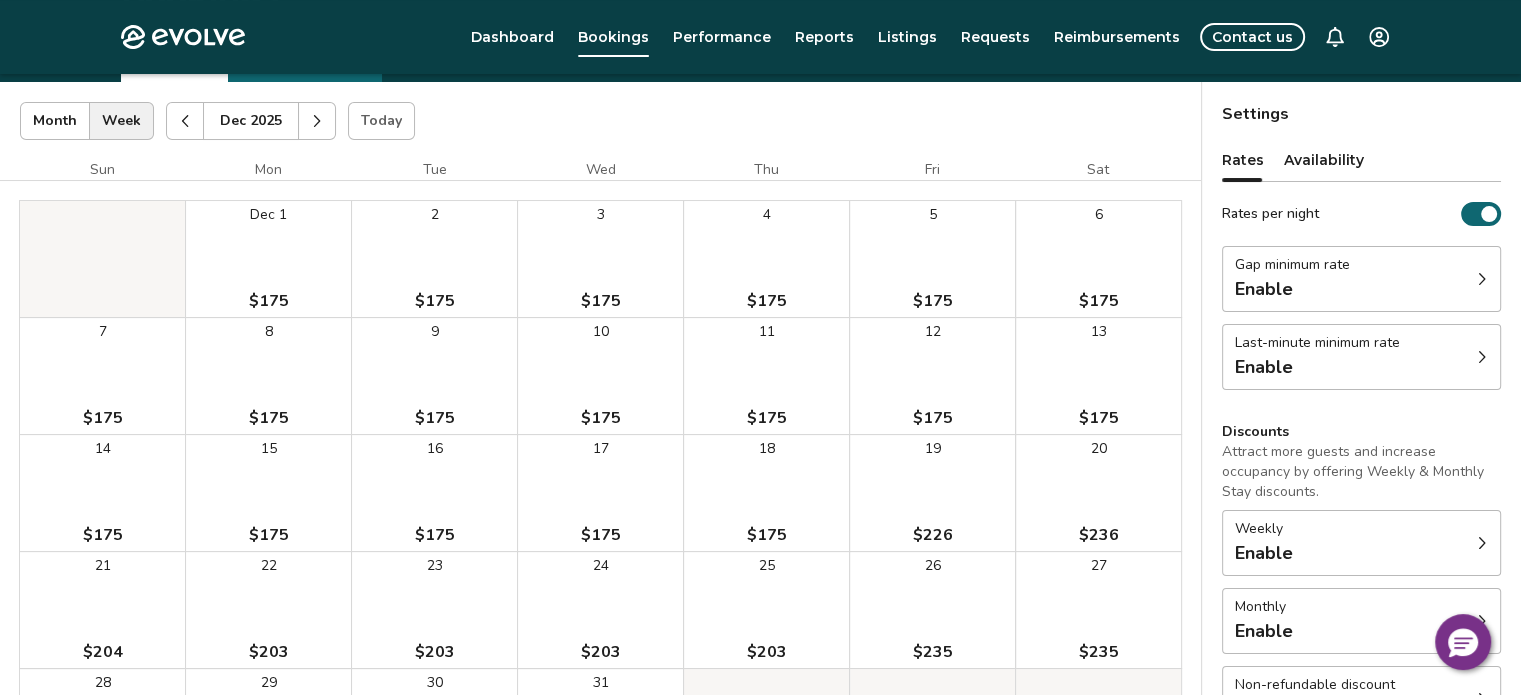 click on "6 $175" at bounding box center (1098, 259) 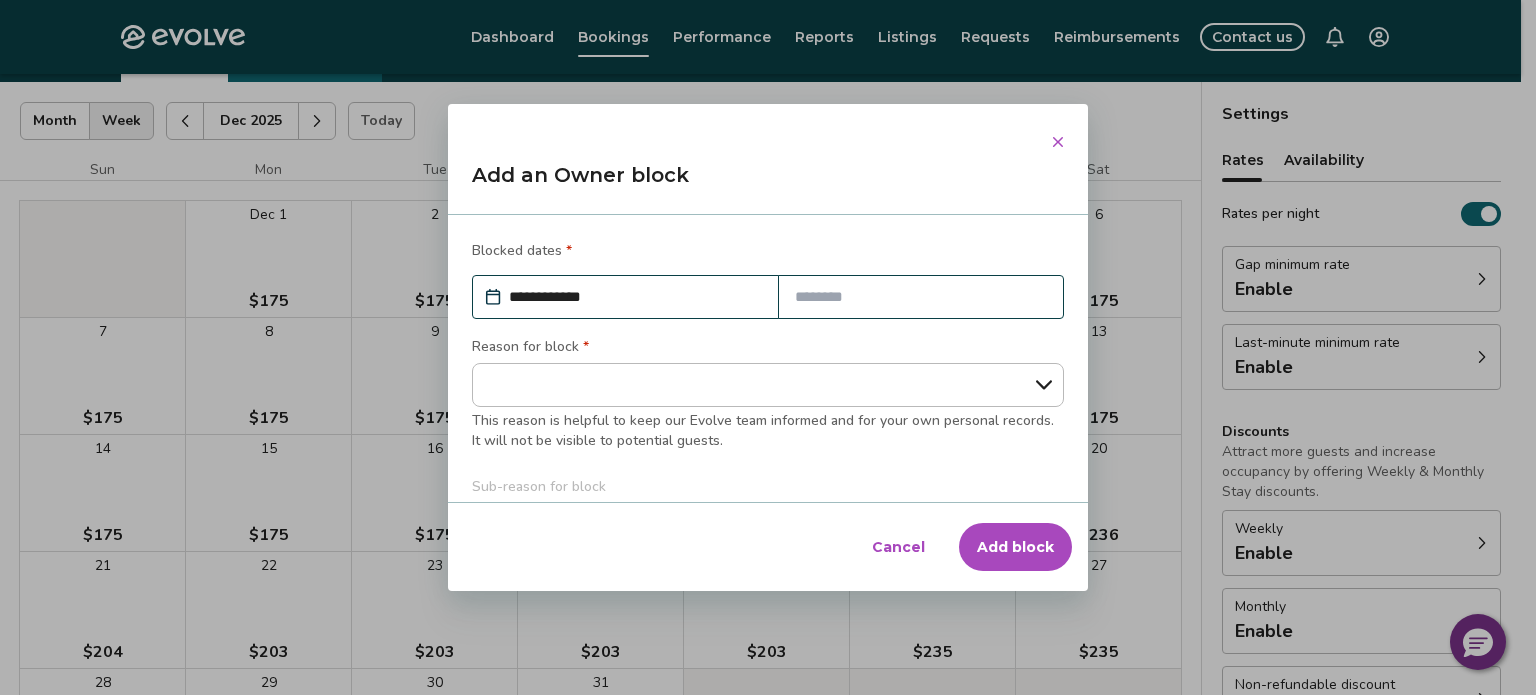 click at bounding box center [921, 297] 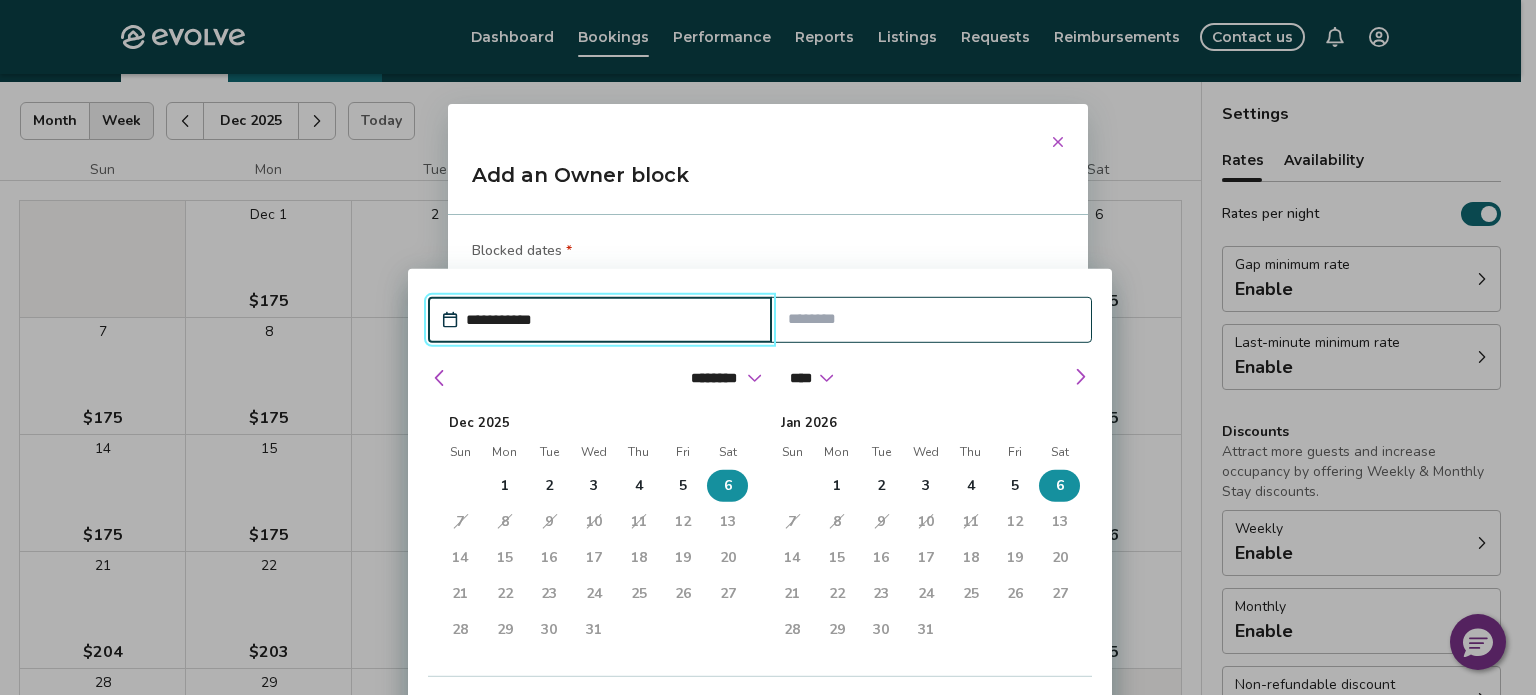 click on "12" at bounding box center [683, 522] 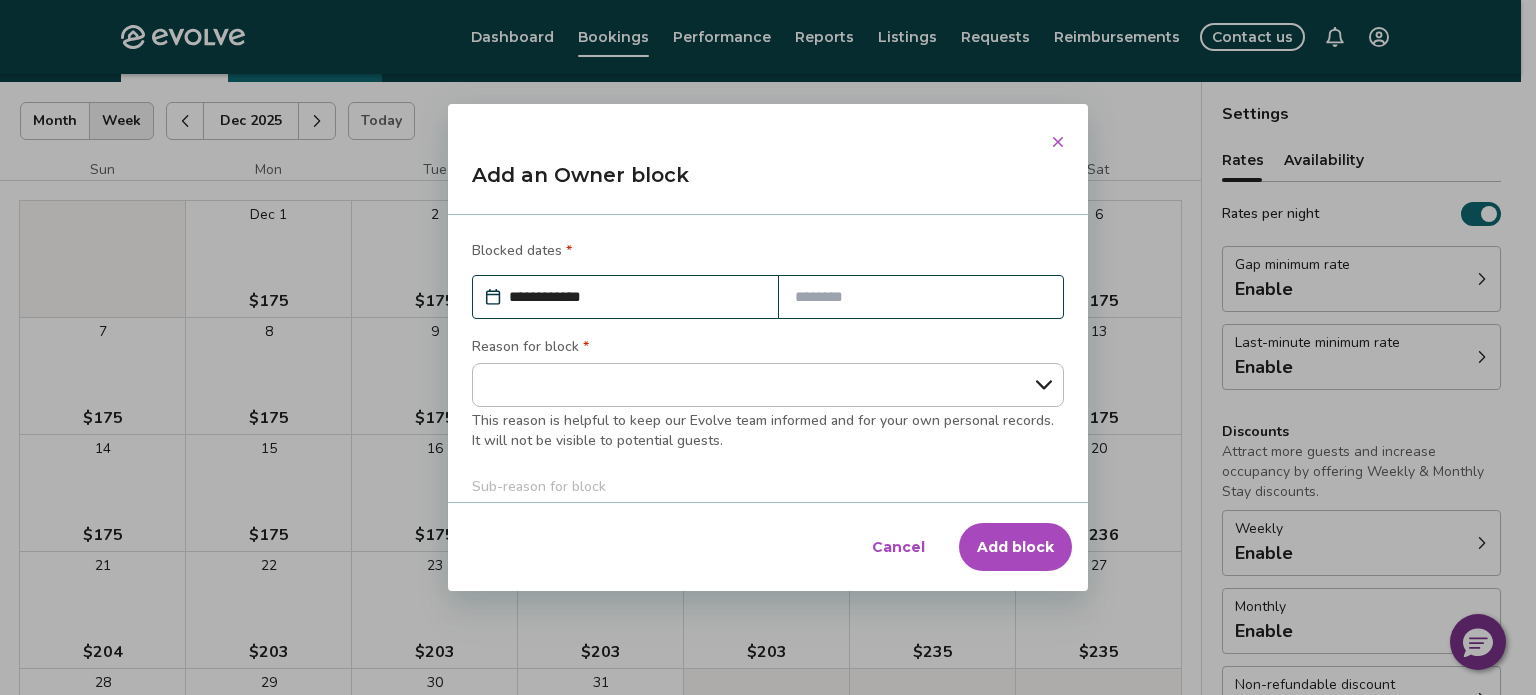 click on "Cancel" at bounding box center (898, 547) 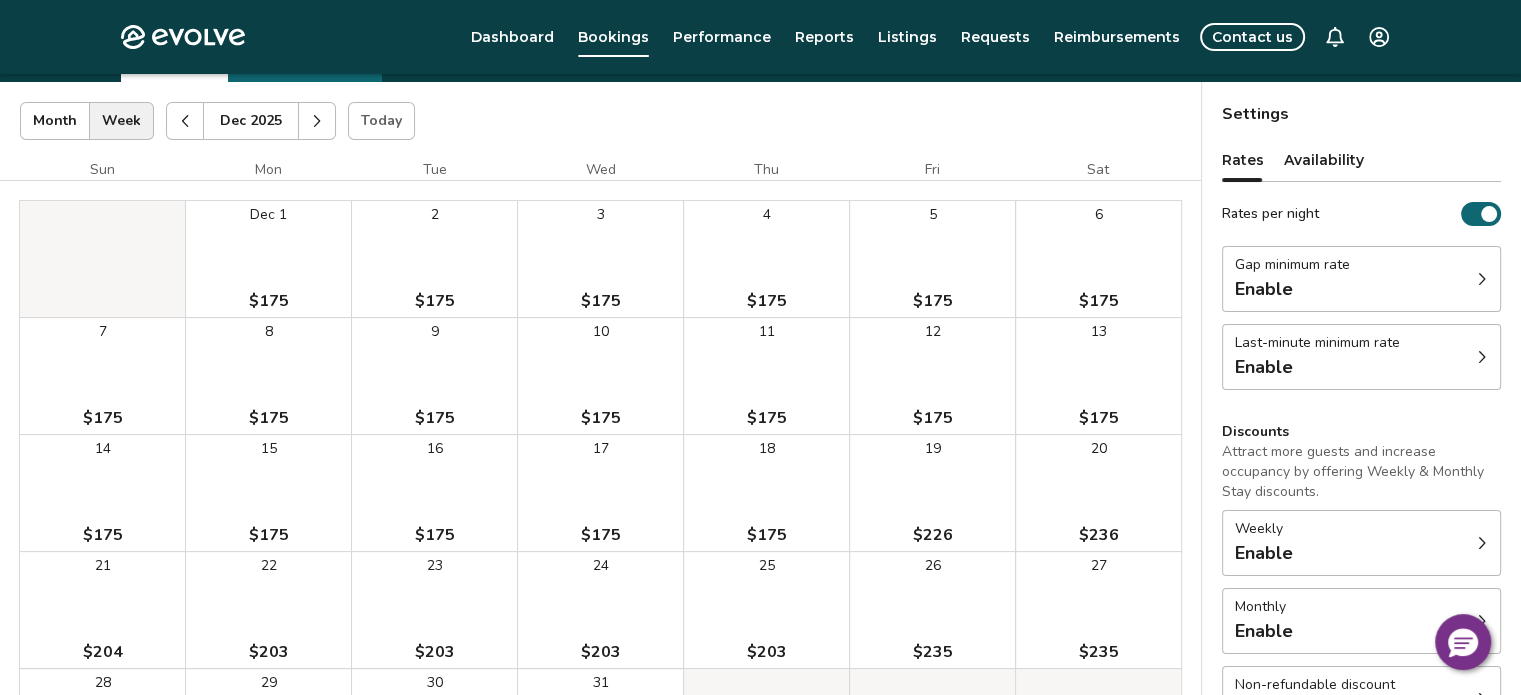 click 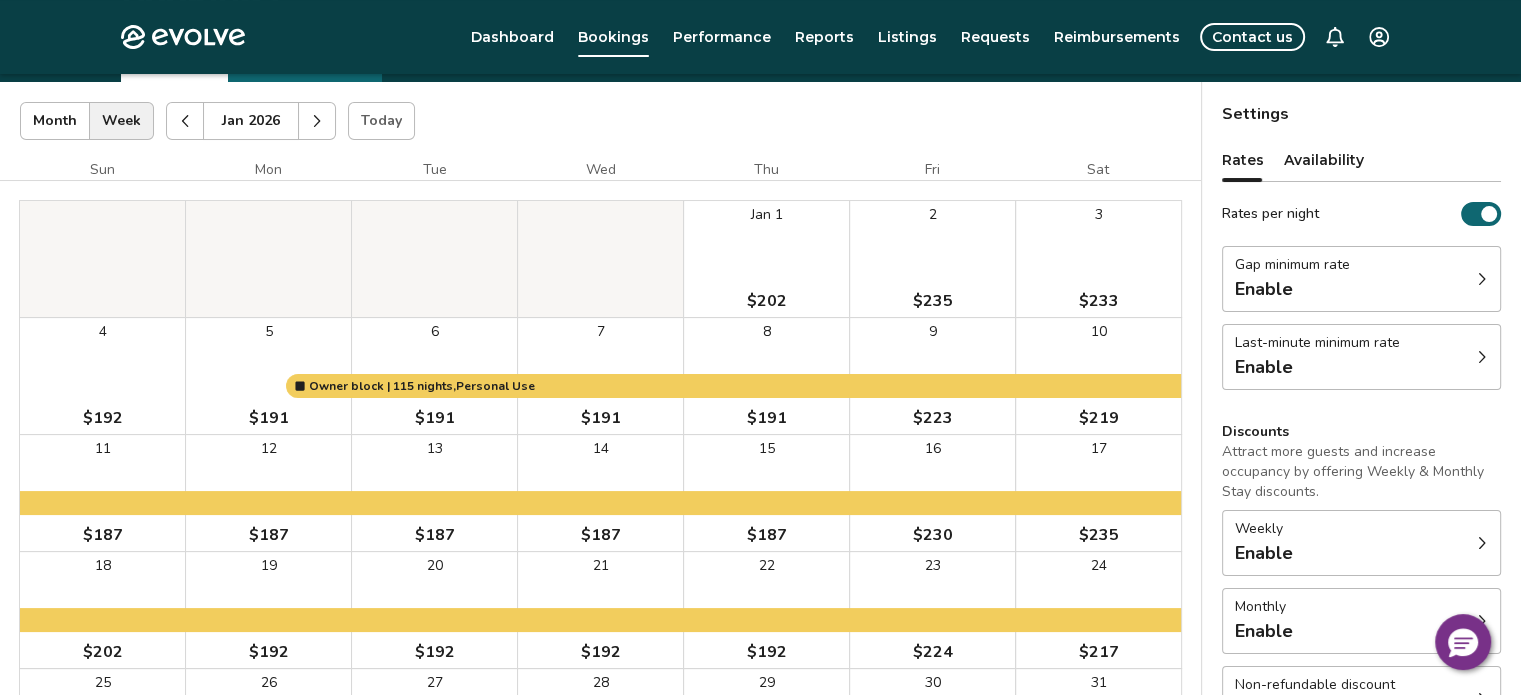 click 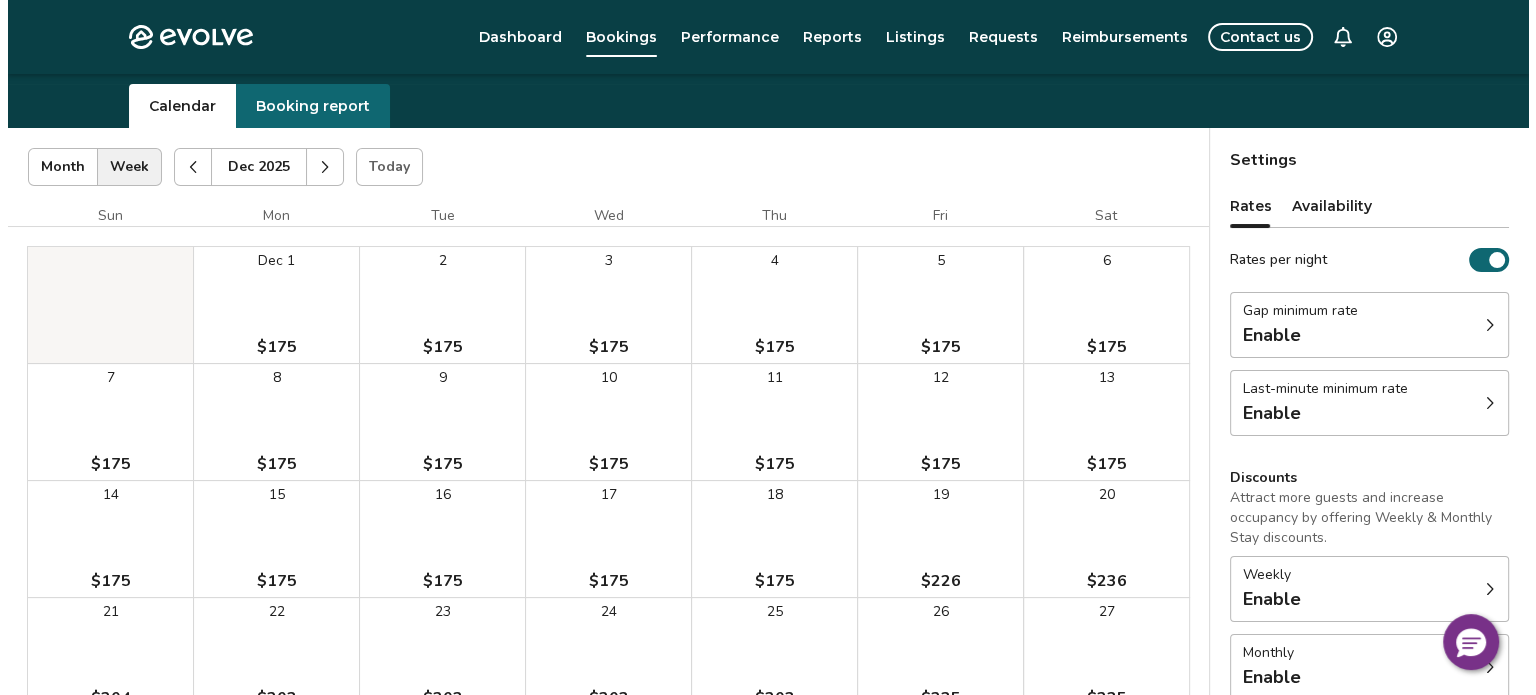 scroll, scrollTop: 0, scrollLeft: 0, axis: both 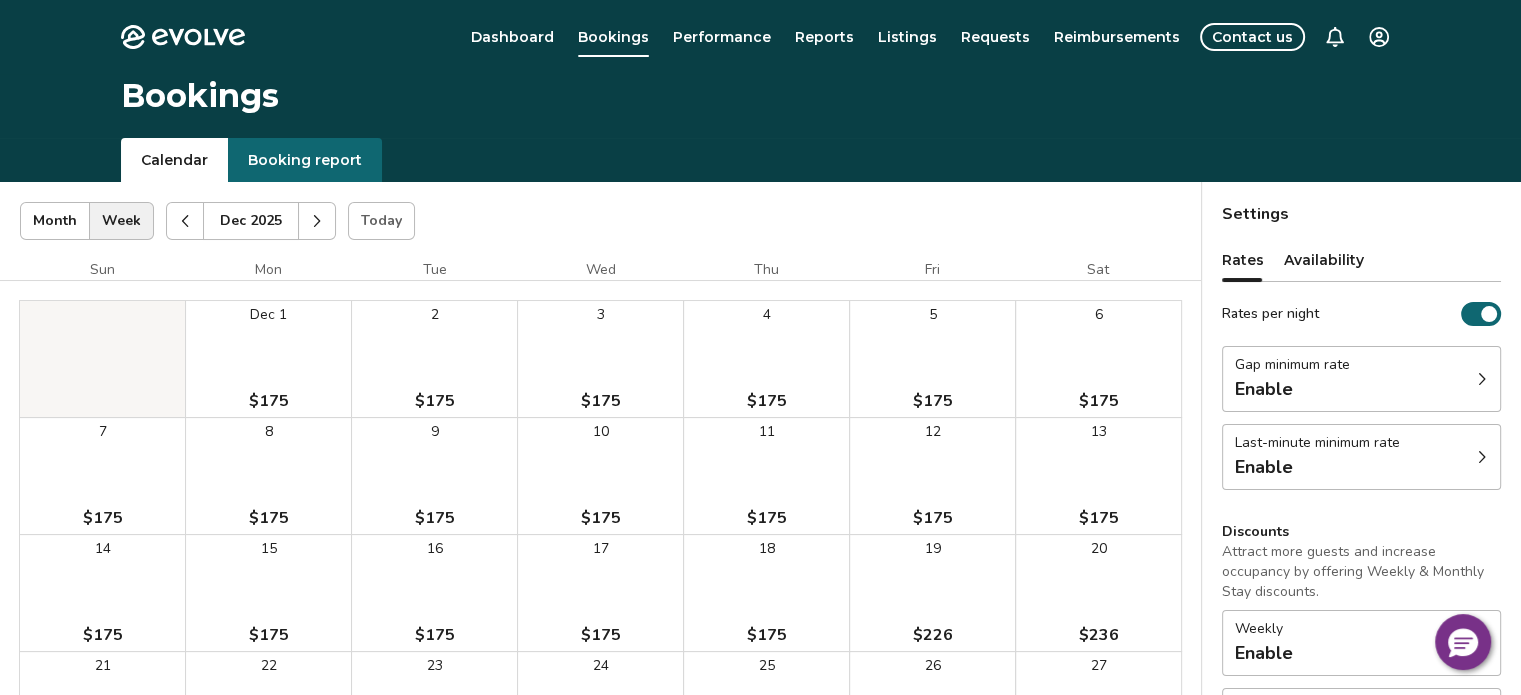 click on "6 $175" at bounding box center [1098, 359] 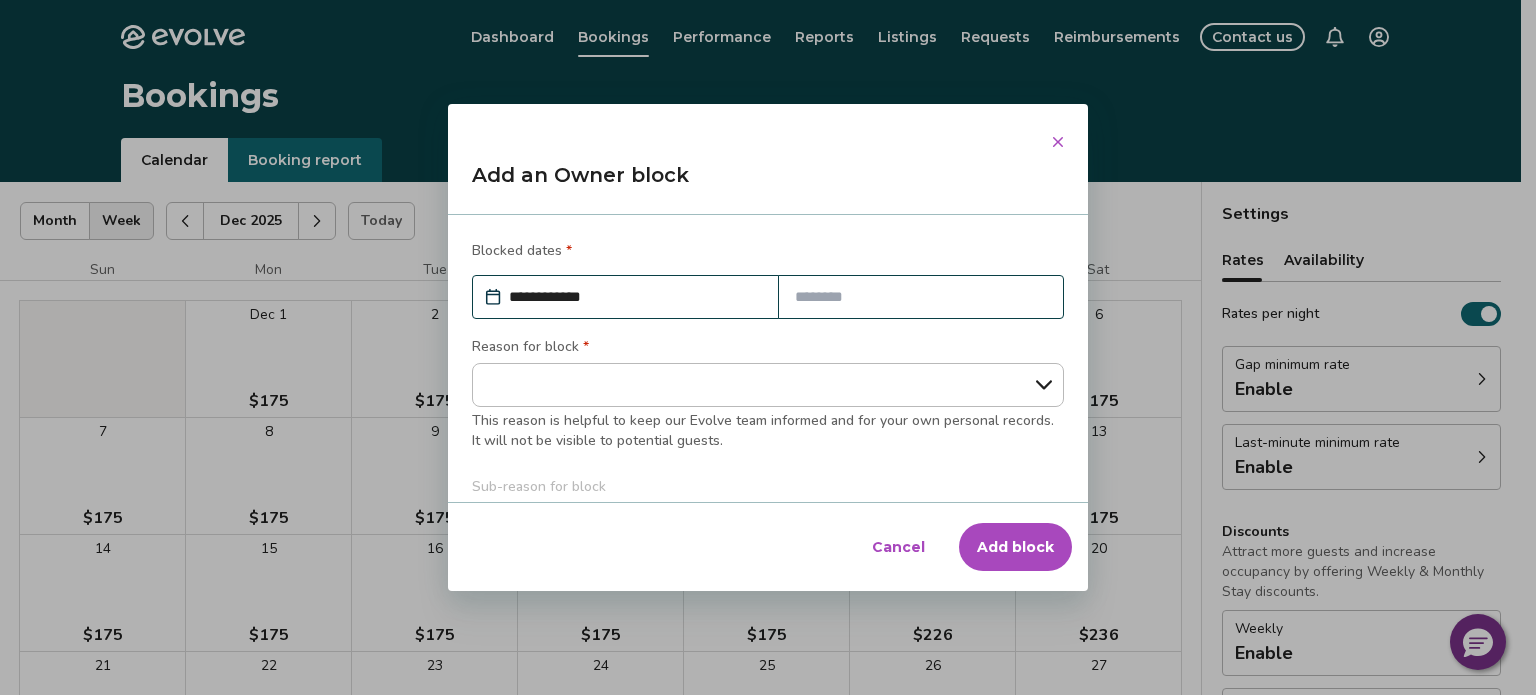 click at bounding box center (921, 297) 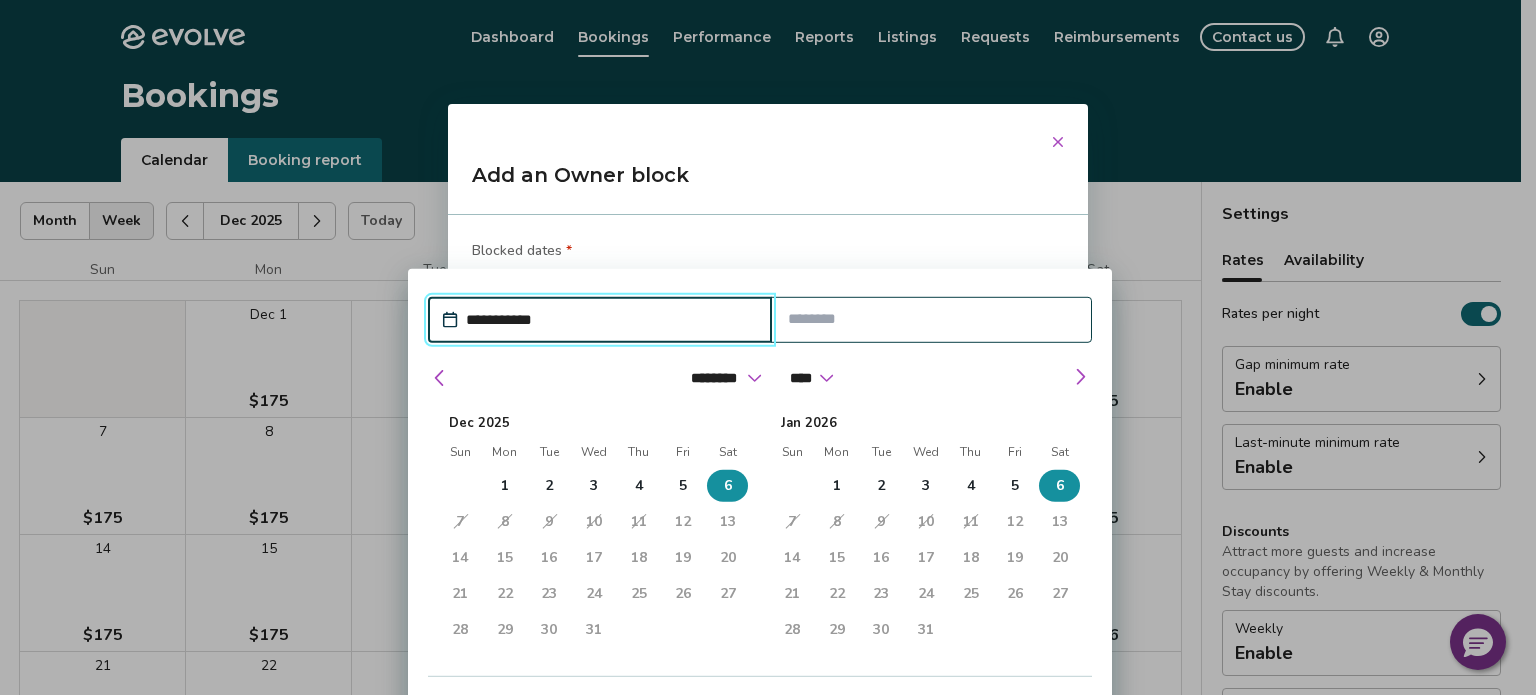 click on "12" at bounding box center (683, 522) 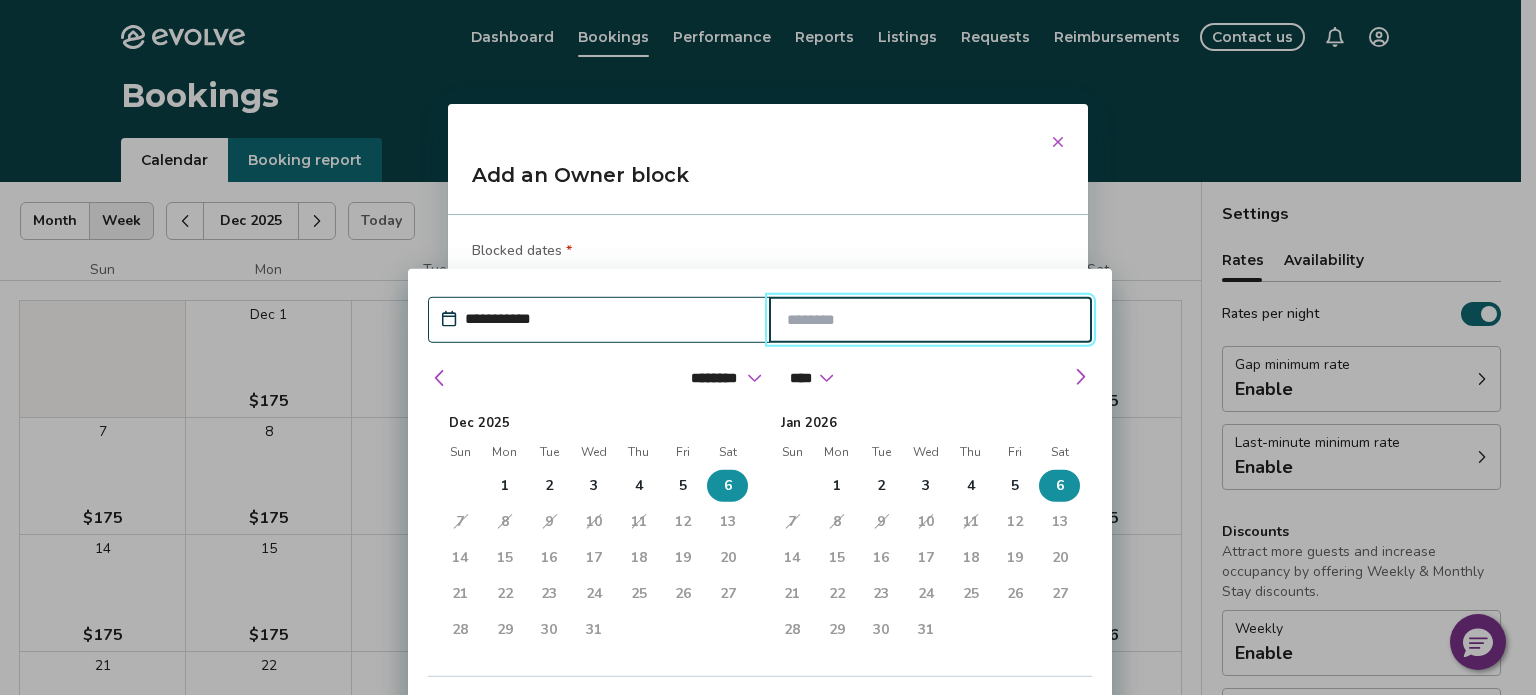 click at bounding box center [931, 320] 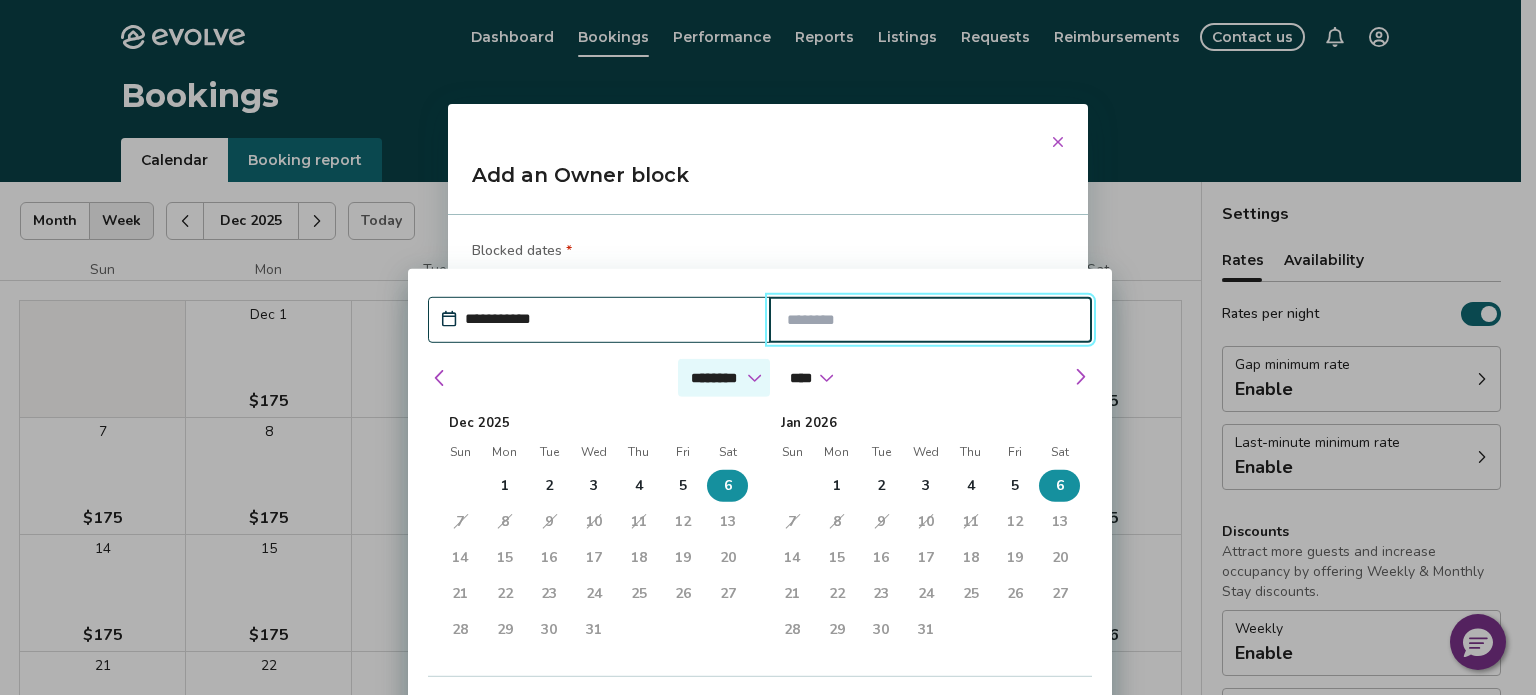click on "******* ******** ***** ***** *** **** **** ****** ********* ******* ******** ********" at bounding box center [724, 378] 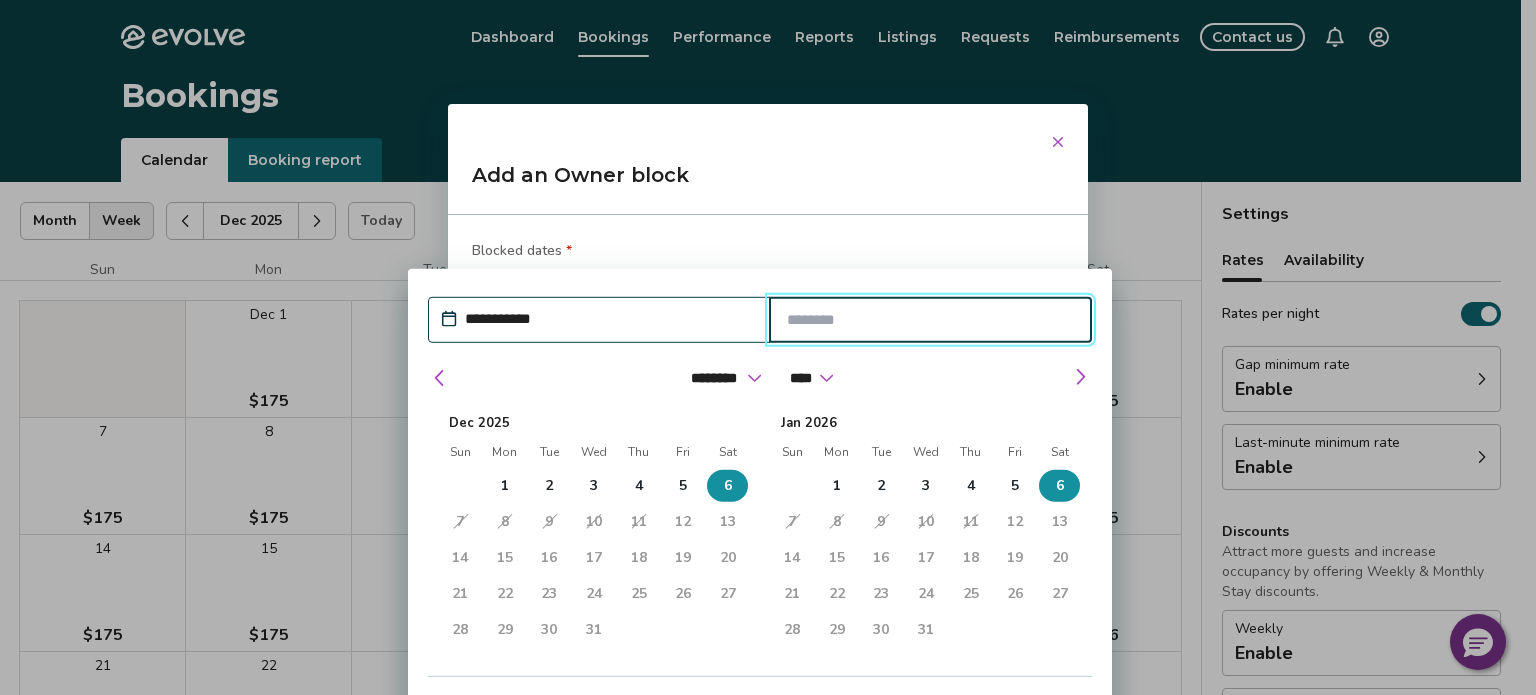 click at bounding box center [931, 320] 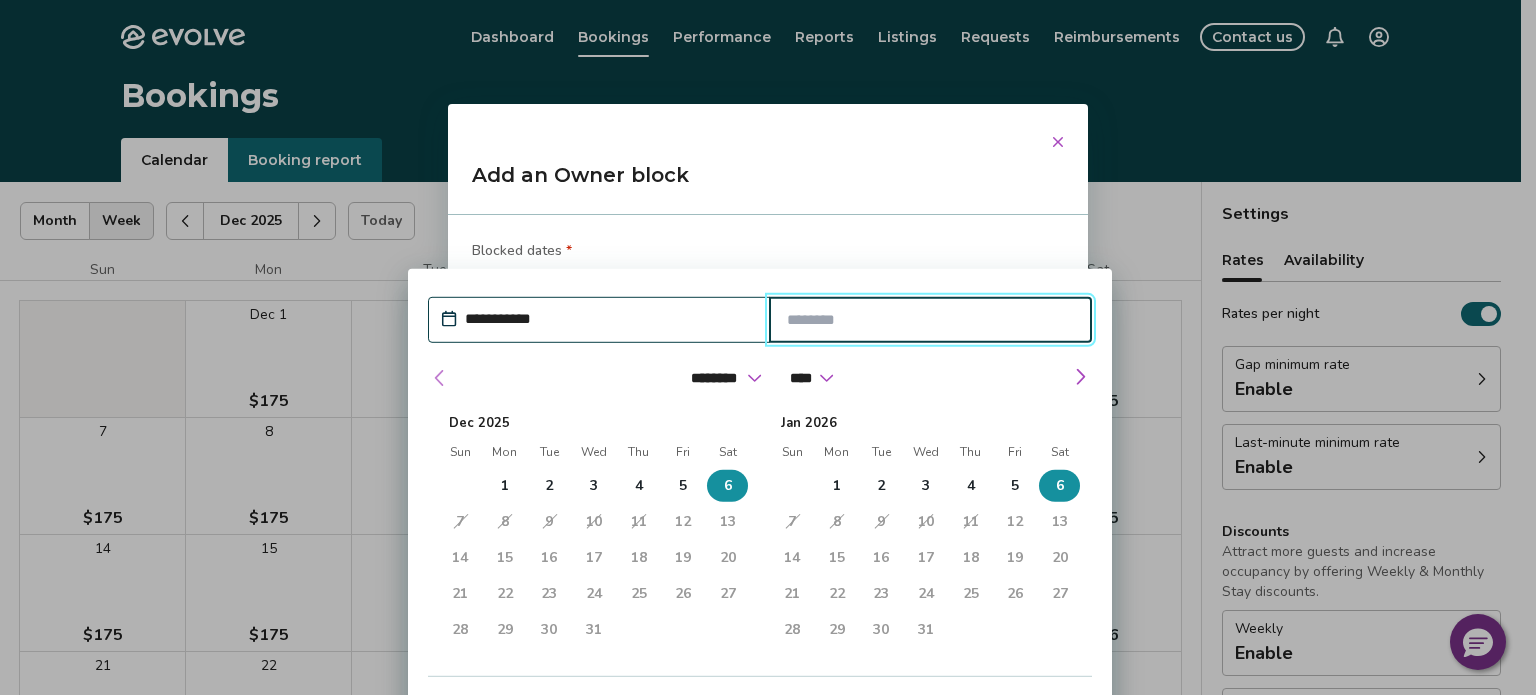 click at bounding box center (440, 378) 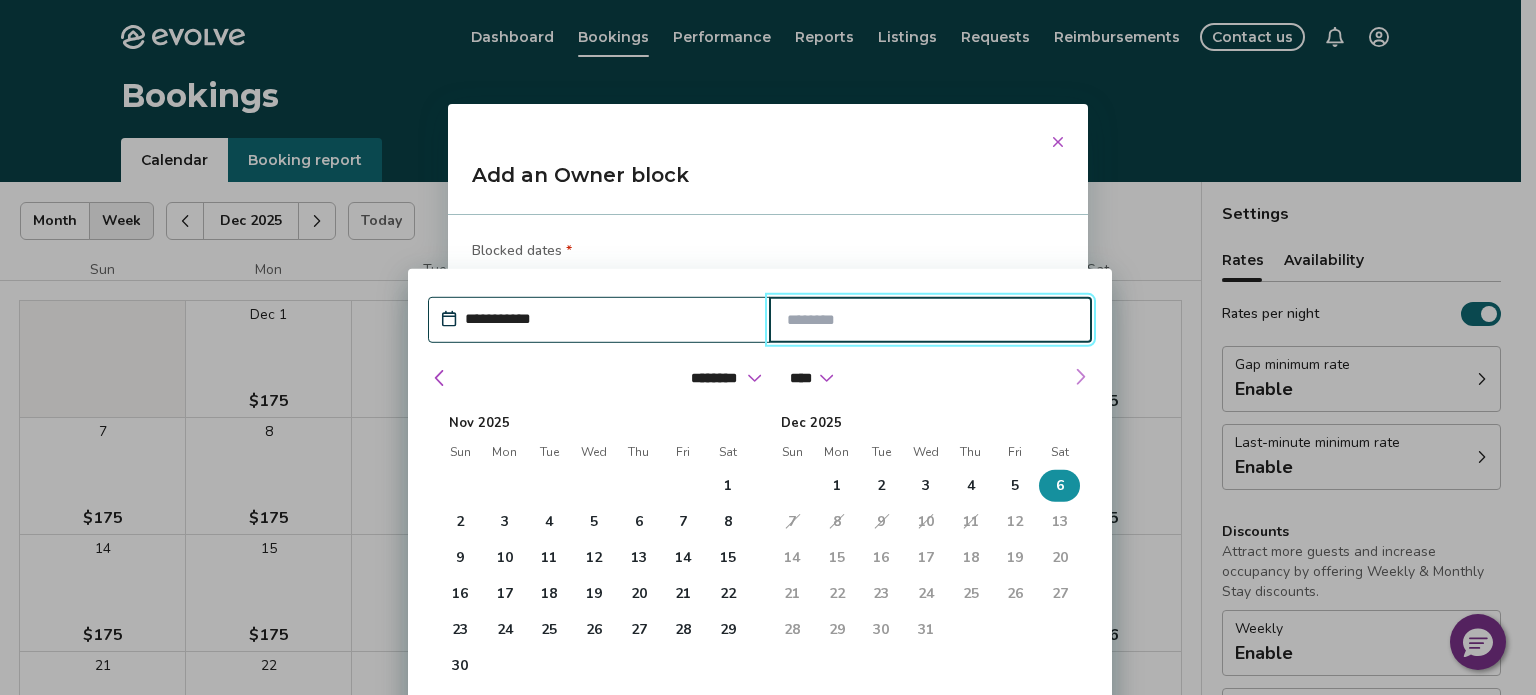 click at bounding box center [1080, 377] 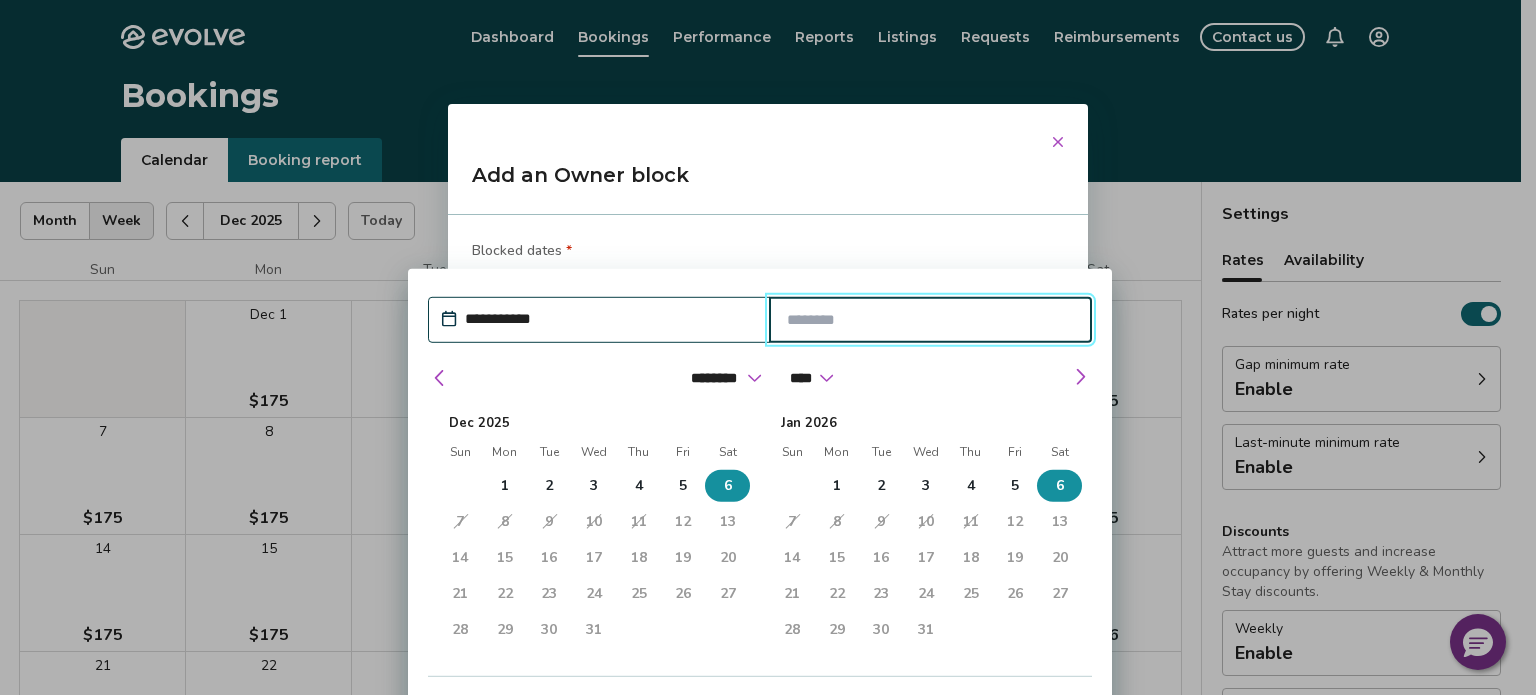 click on "6" at bounding box center [1060, 486] 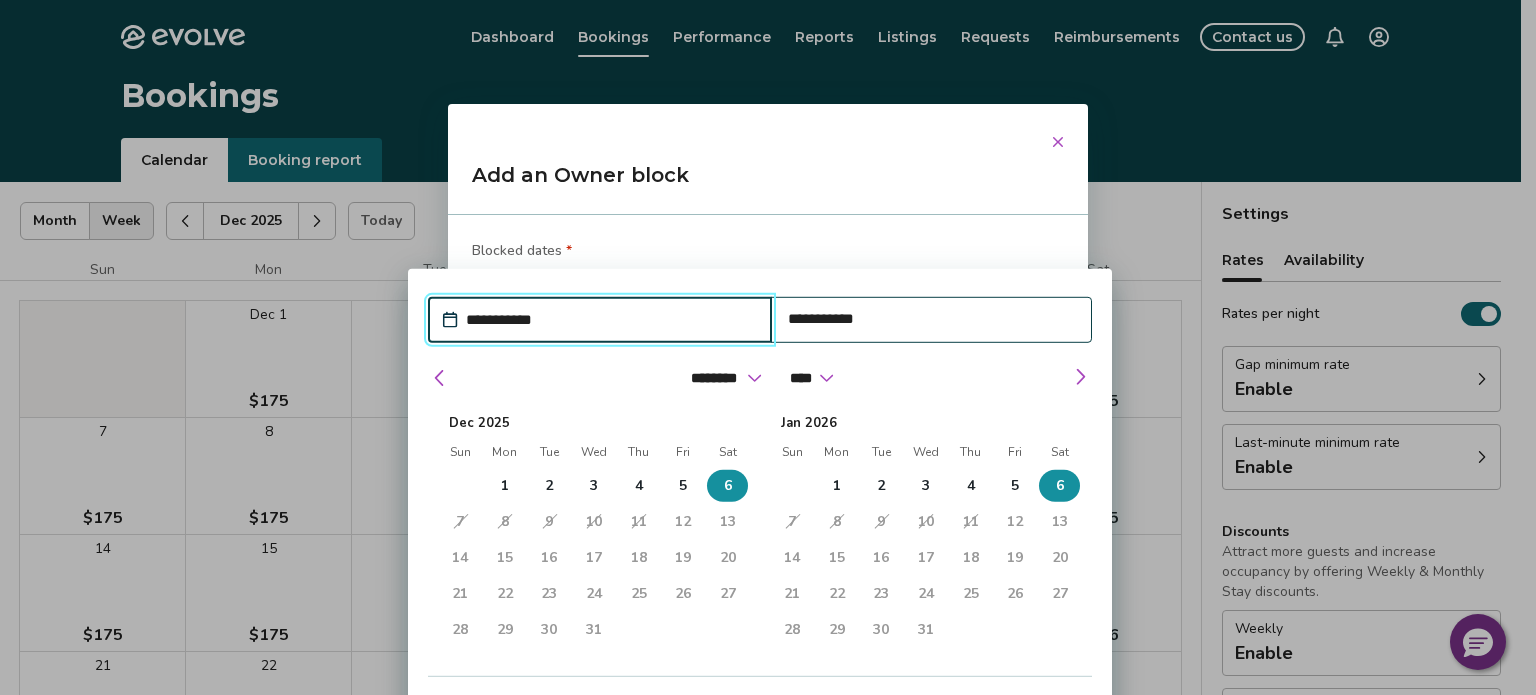 type on "*" 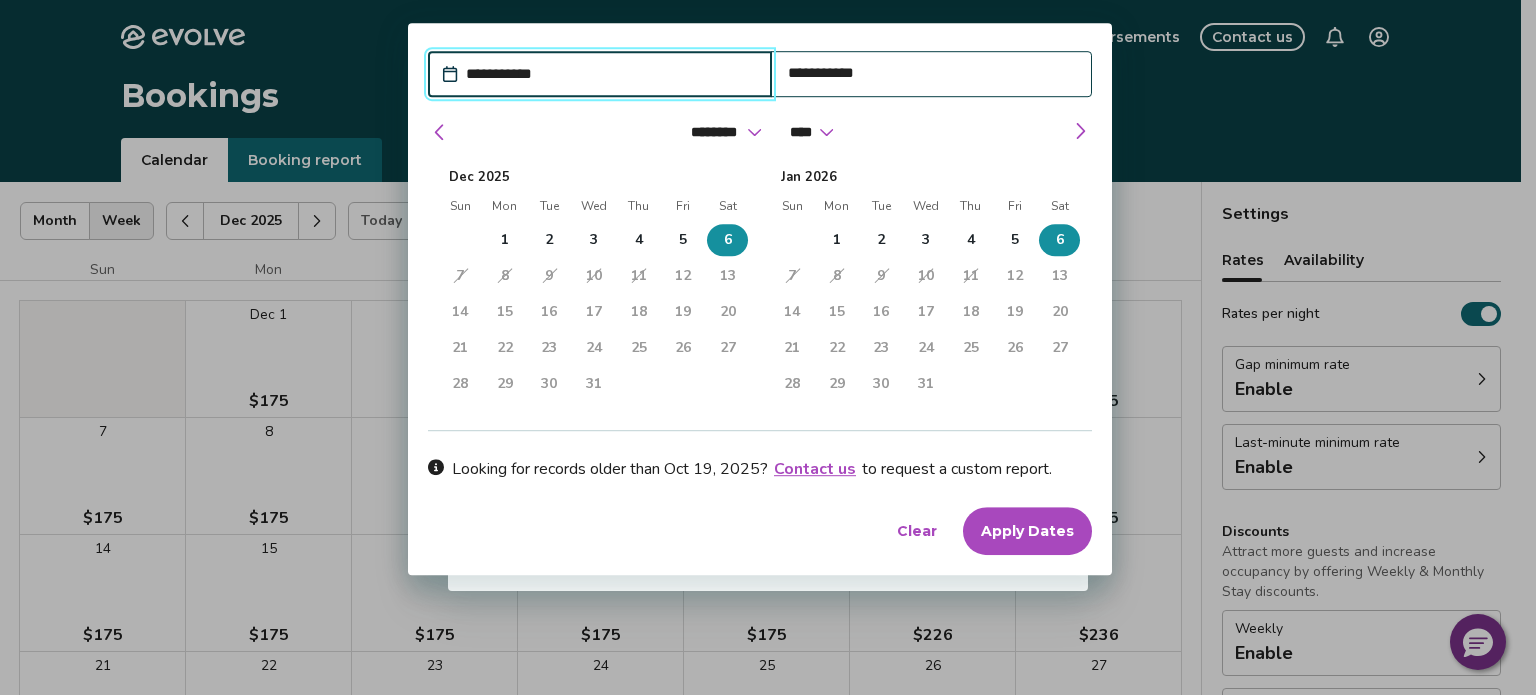 scroll, scrollTop: 309, scrollLeft: 0, axis: vertical 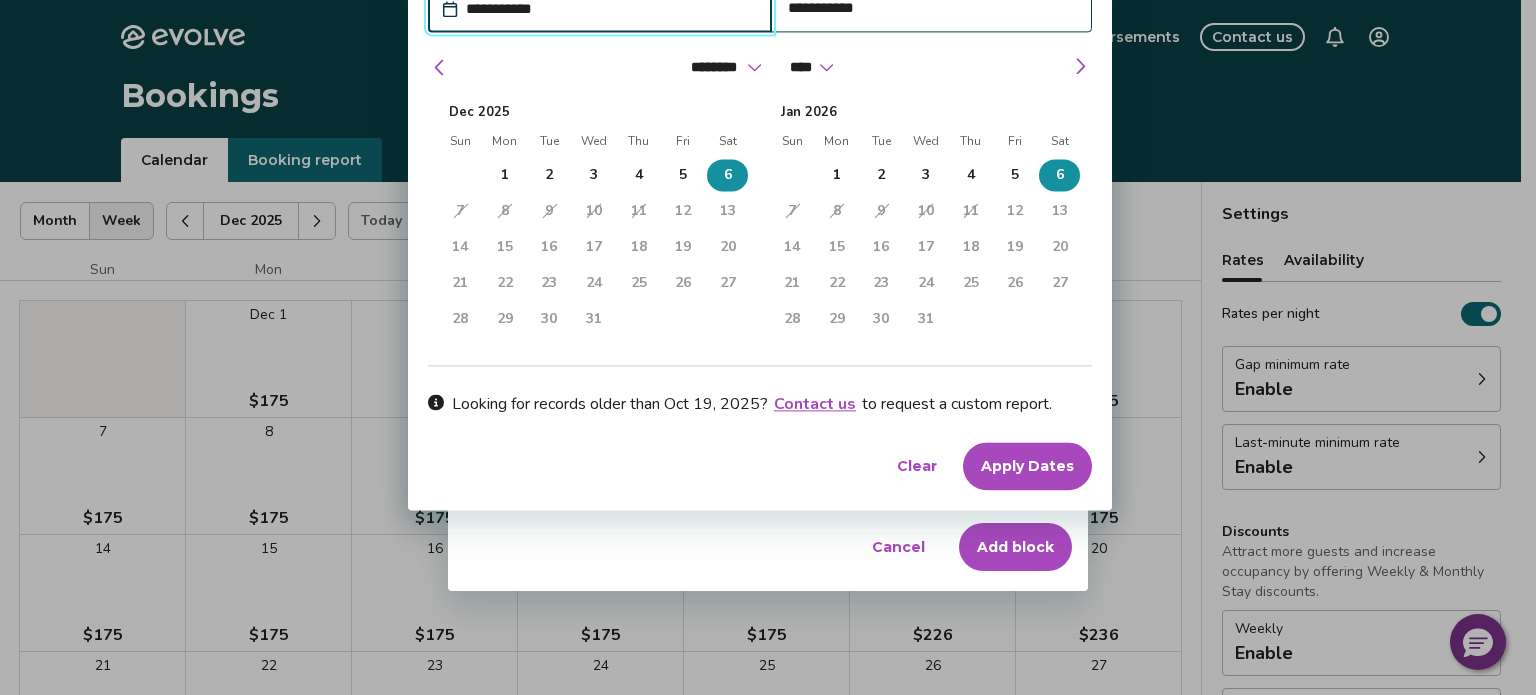 click on "Clear" at bounding box center [917, 467] 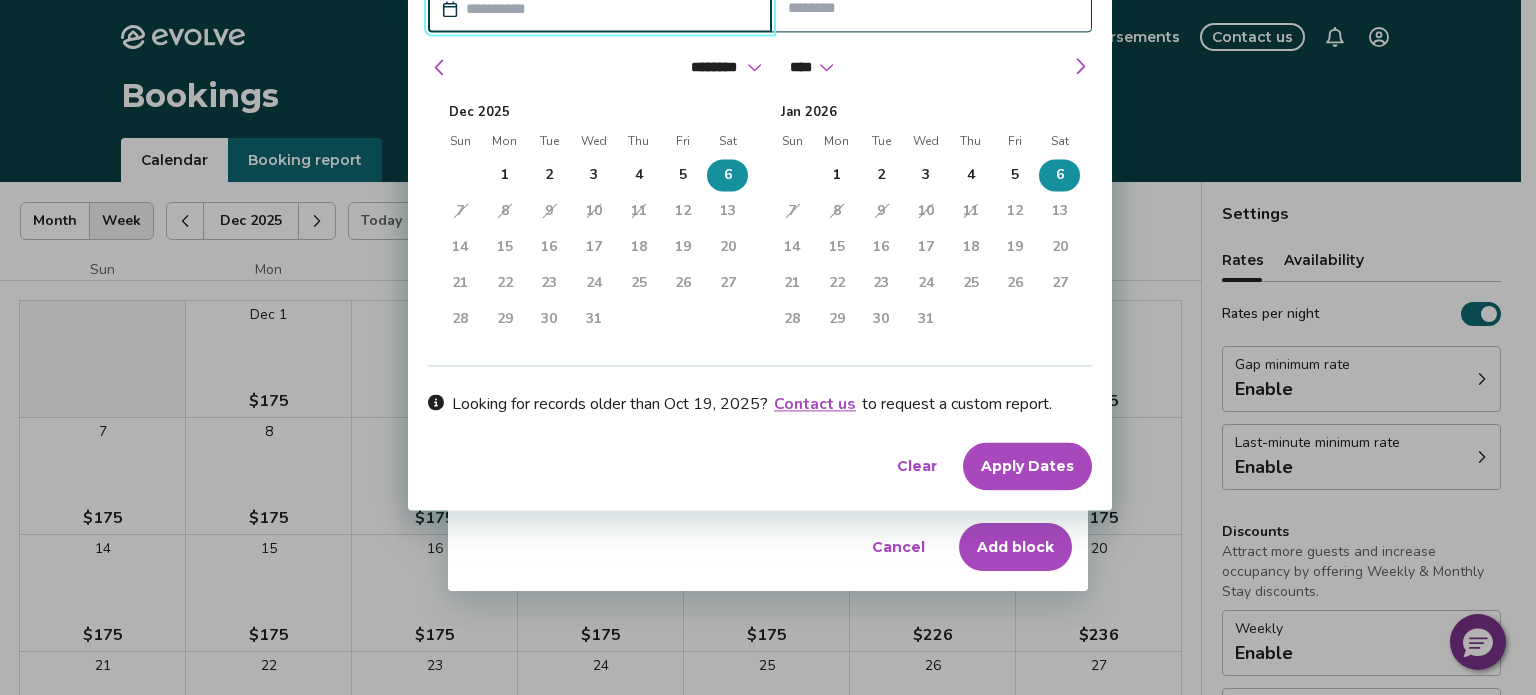scroll, scrollTop: 185, scrollLeft: 0, axis: vertical 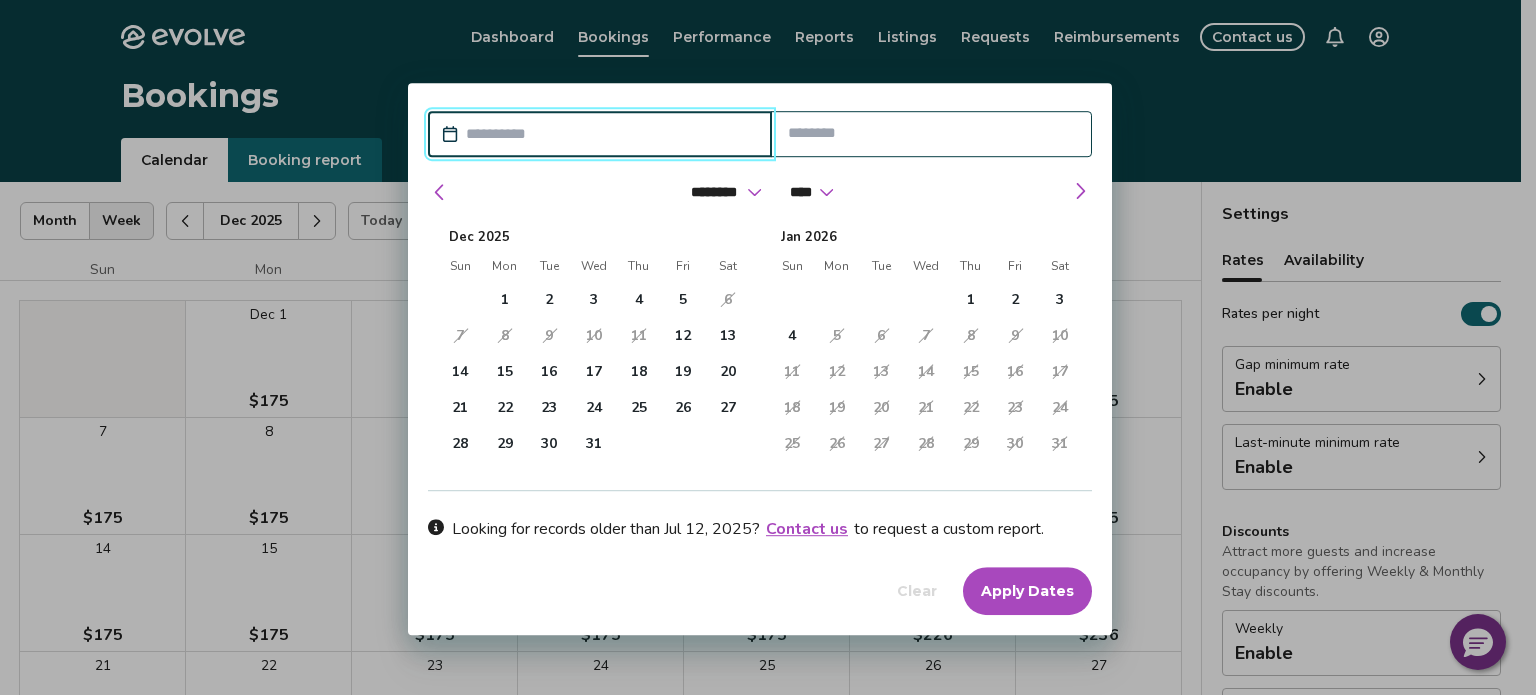 click on "Clear Apply Dates" at bounding box center [760, 591] 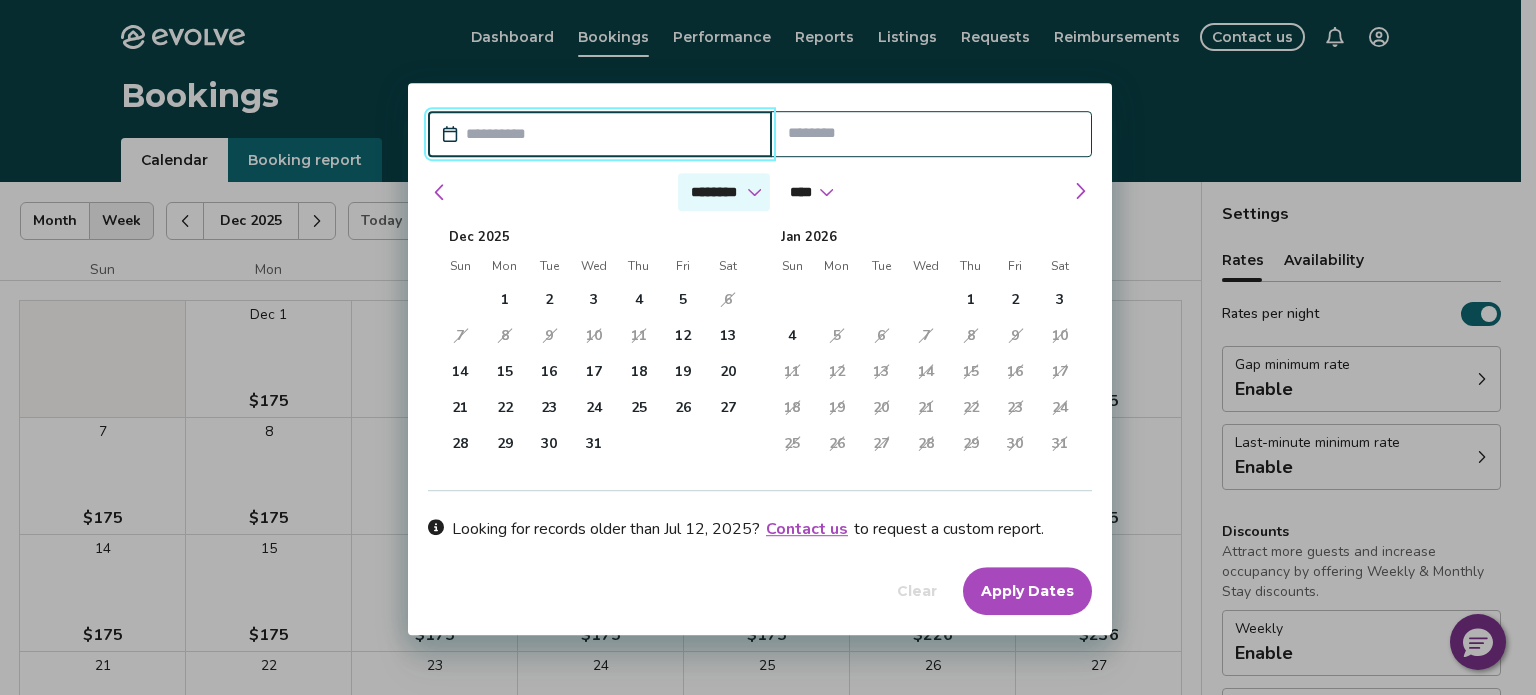 click on "******* ******** ***** ***** *** **** **** ****** ********* ******* ******** ********" at bounding box center [724, 192] 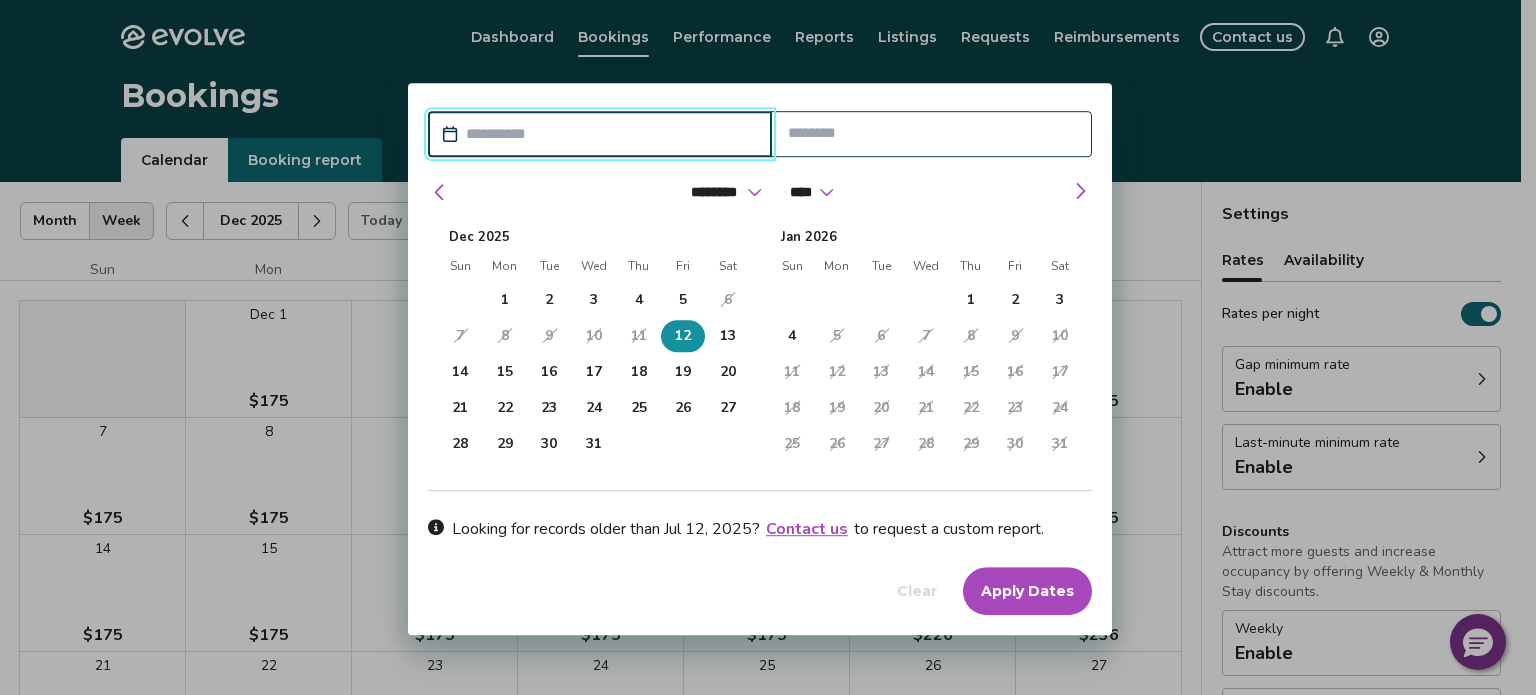 click on "12" at bounding box center (683, 336) 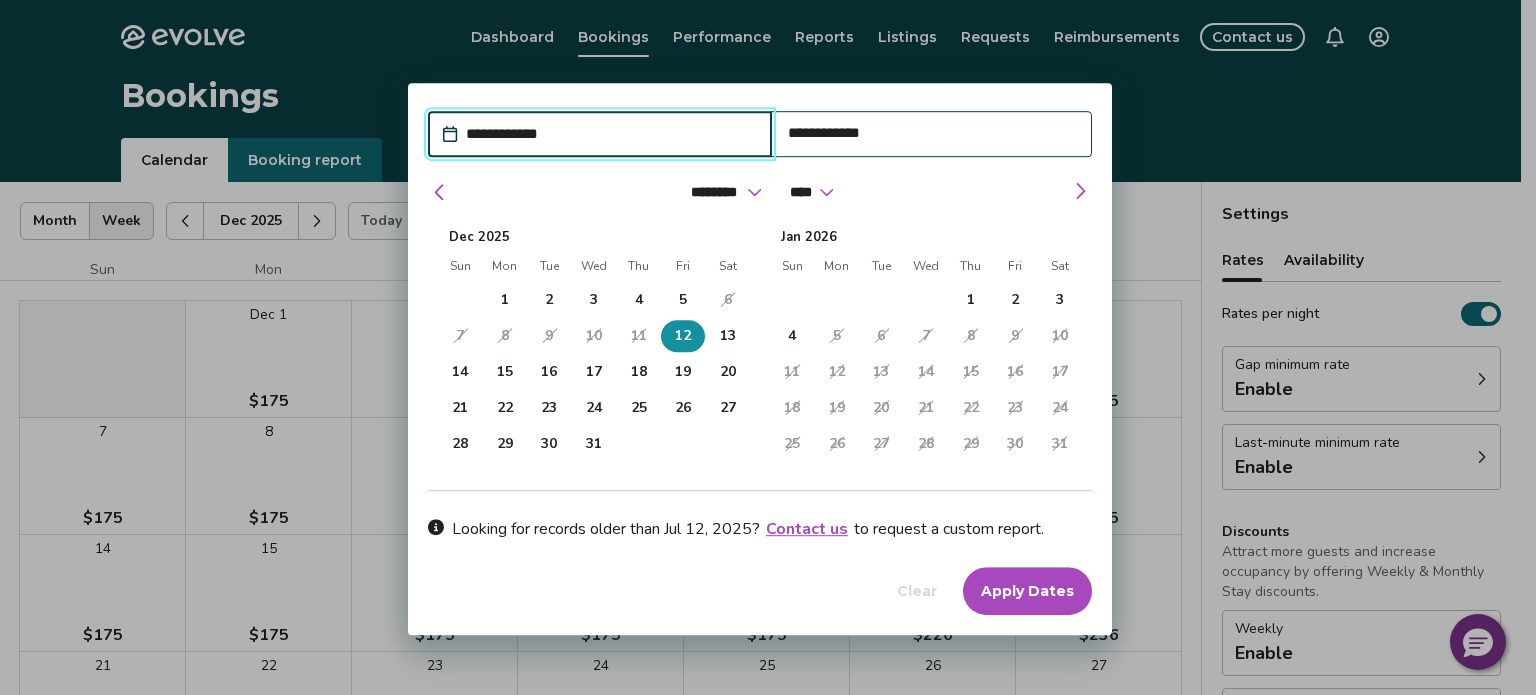 scroll, scrollTop: 309, scrollLeft: 0, axis: vertical 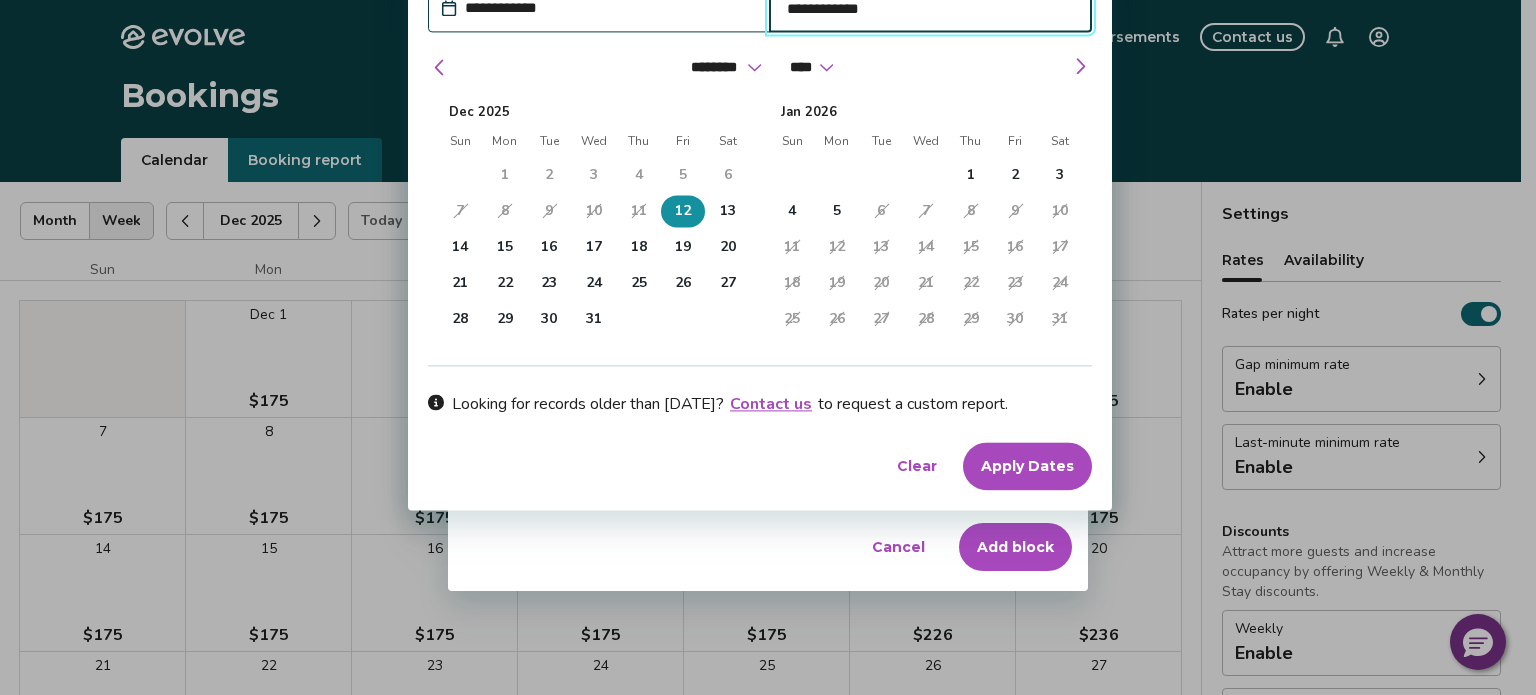 click on "12" at bounding box center [683, 212] 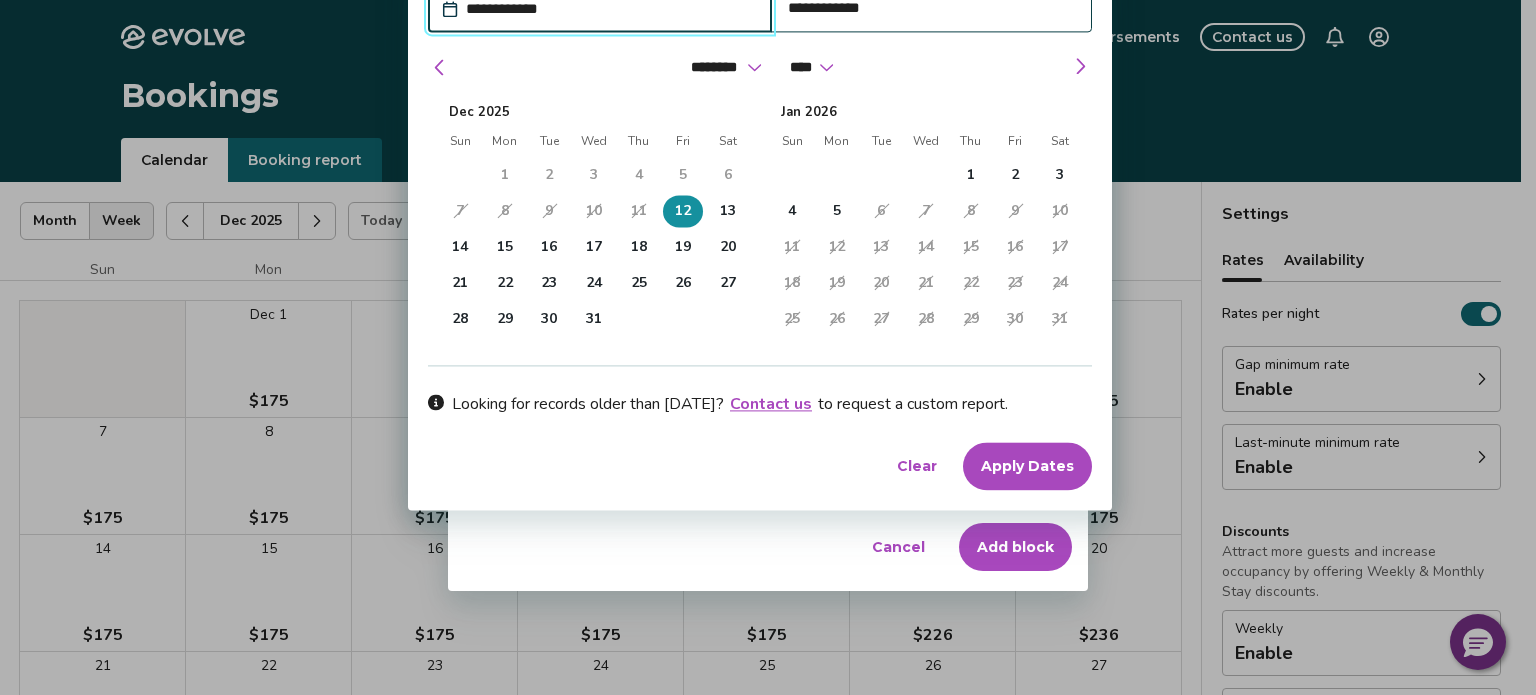 click on "Apply Dates" at bounding box center [1027, 467] 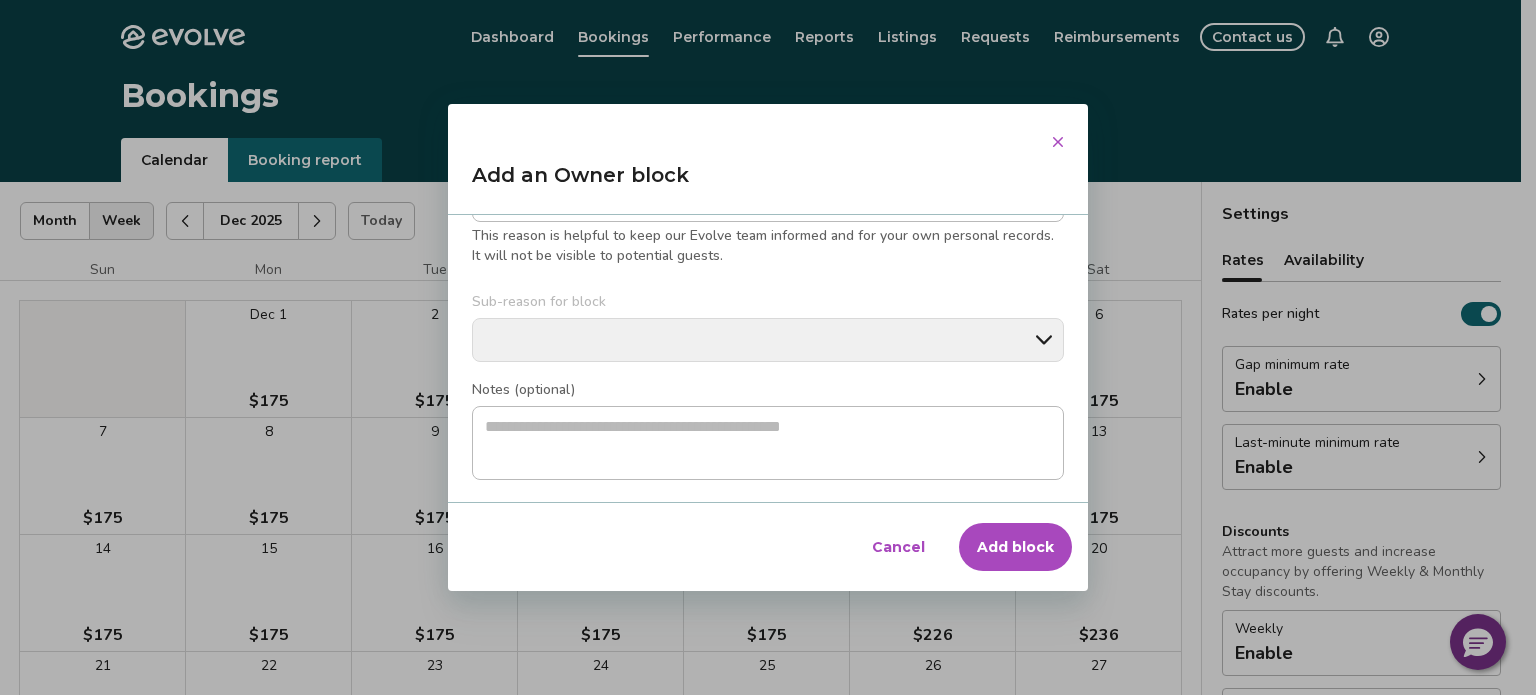 scroll, scrollTop: 0, scrollLeft: 0, axis: both 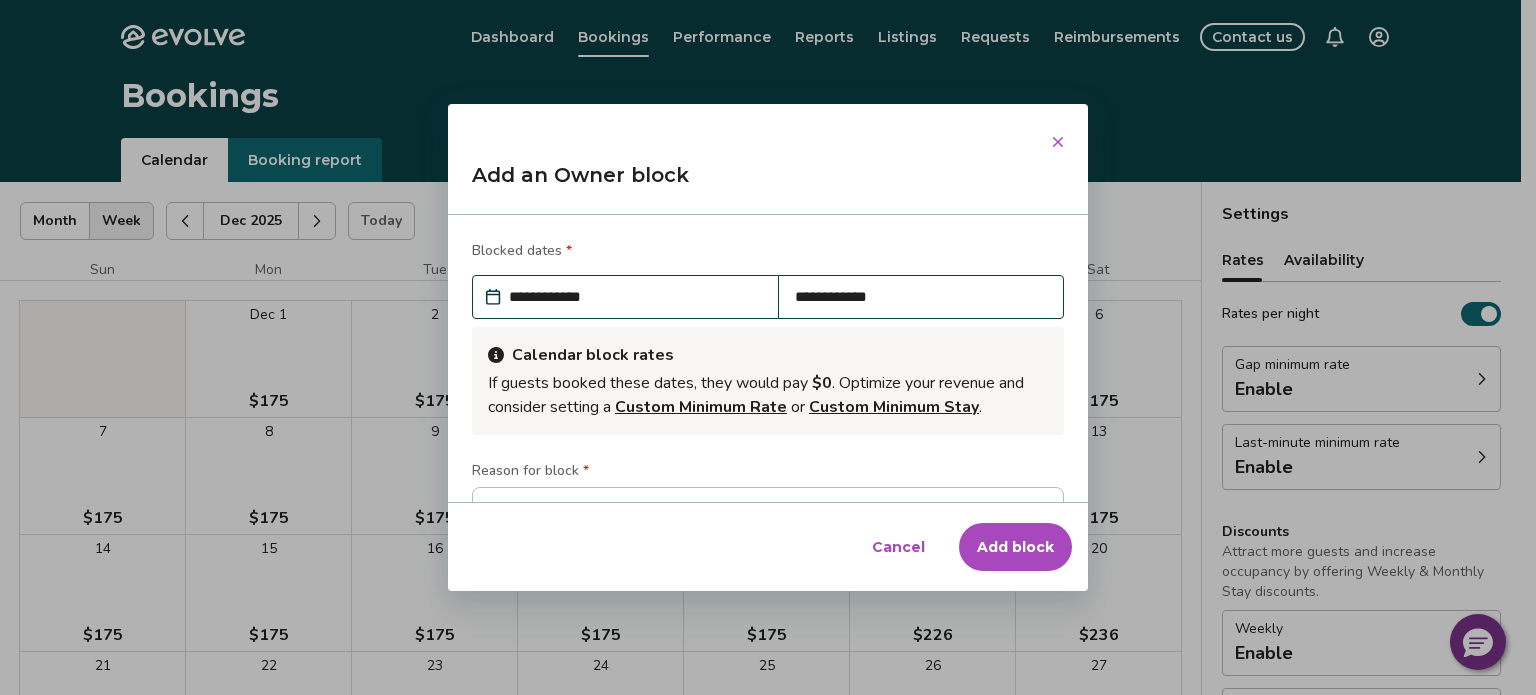 click on "**********" at bounding box center [635, 297] 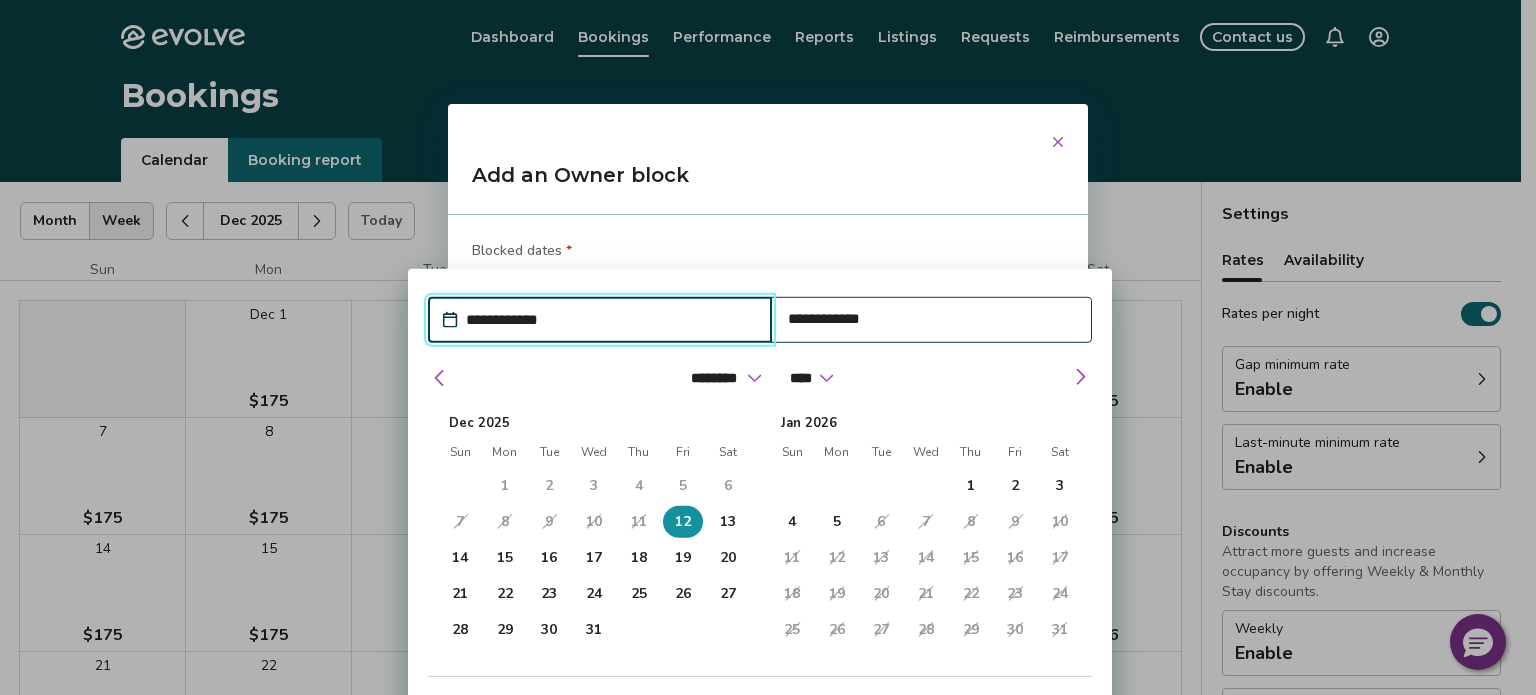 click on "6" at bounding box center (728, 486) 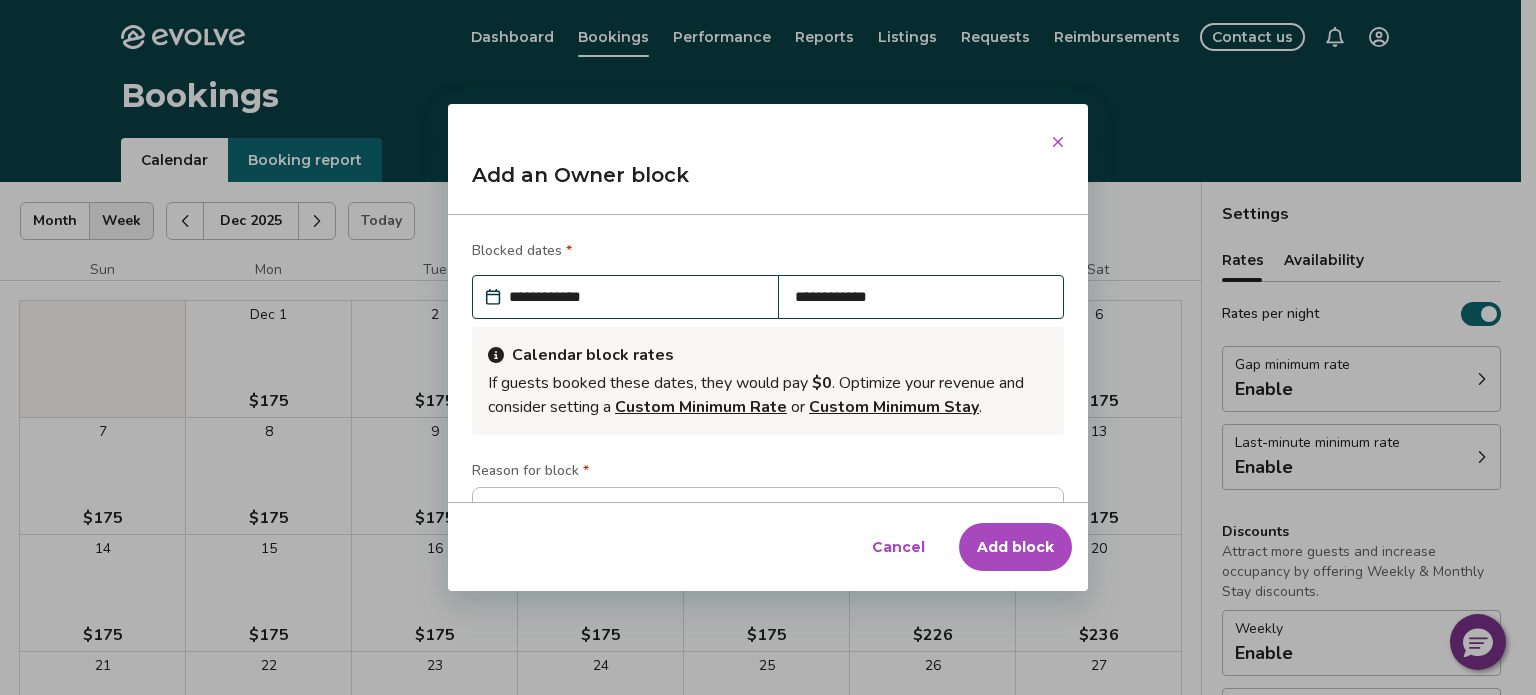 click on "Add an Owner block" at bounding box center [768, 183] 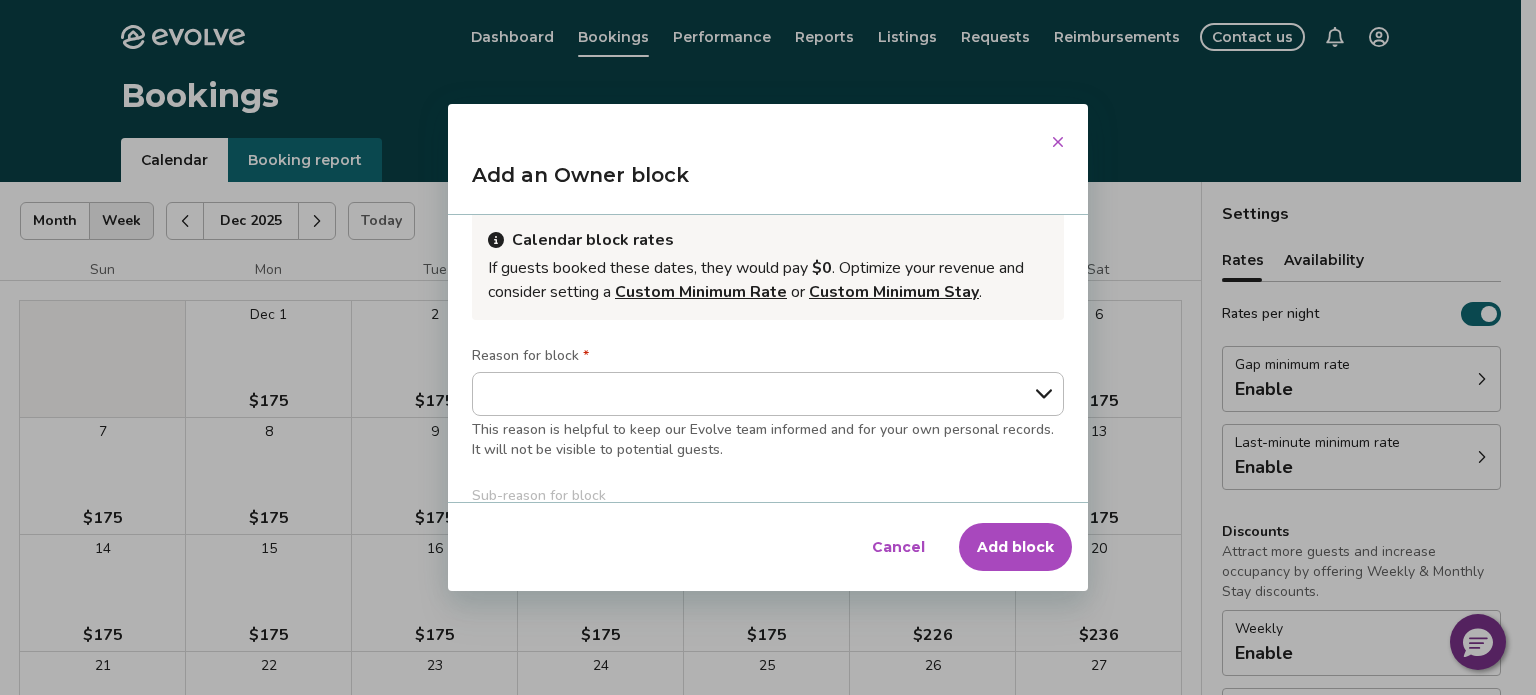 scroll, scrollTop: 0, scrollLeft: 0, axis: both 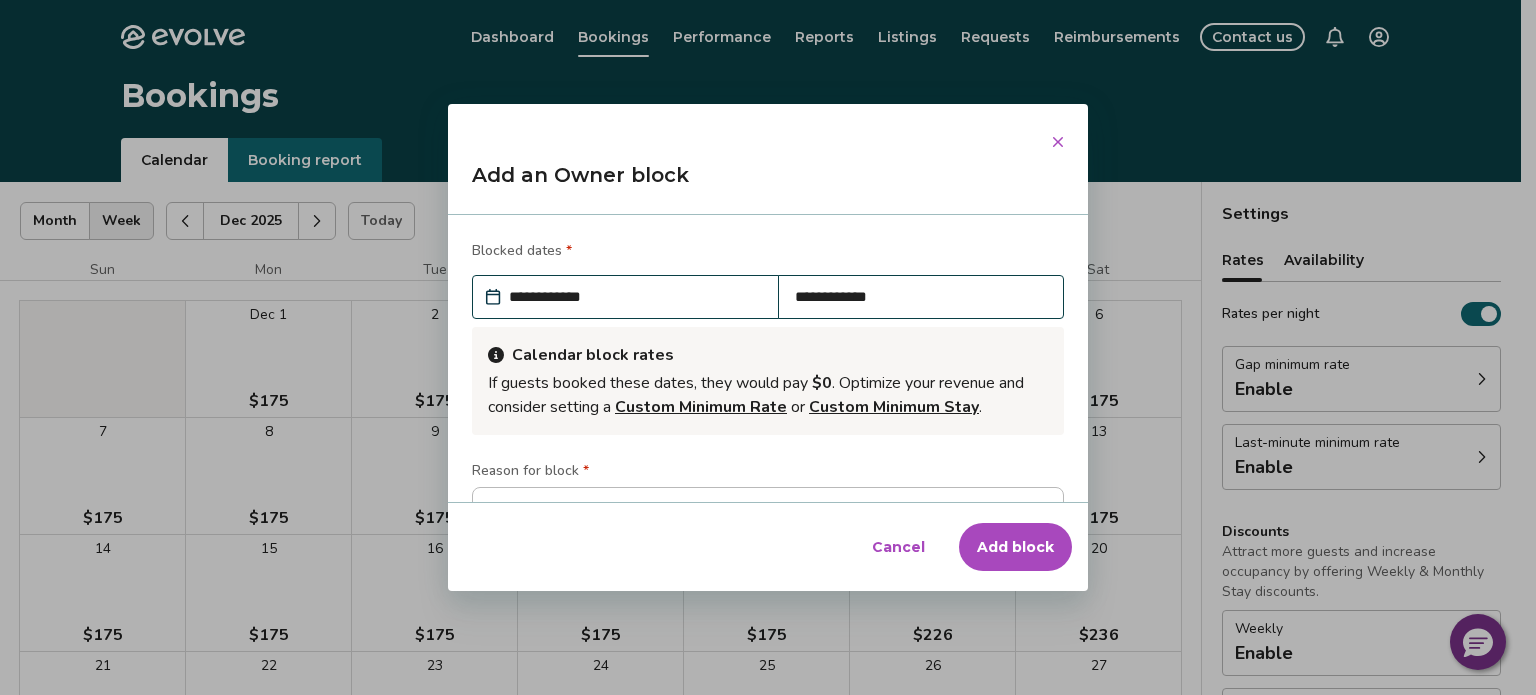 click on "**********" at bounding box center [635, 297] 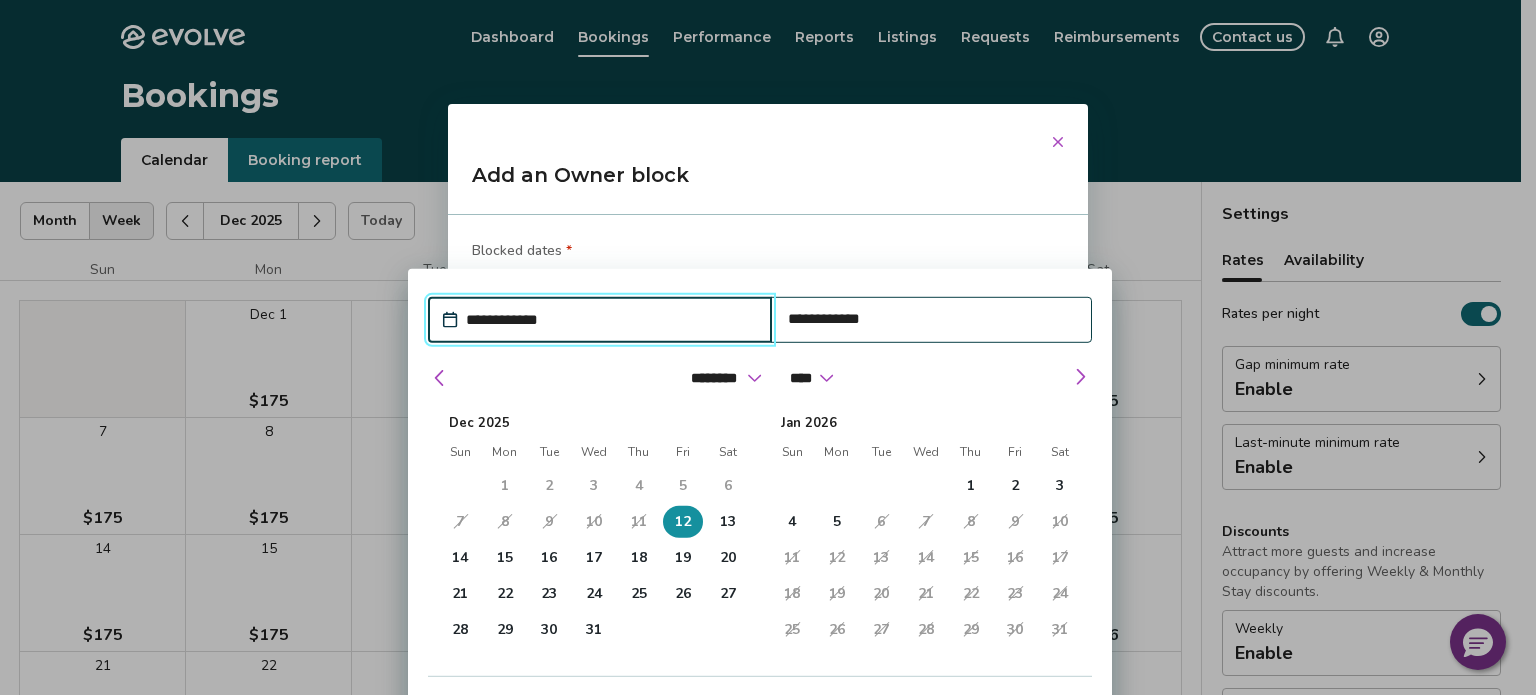 click on "6" at bounding box center [728, 486] 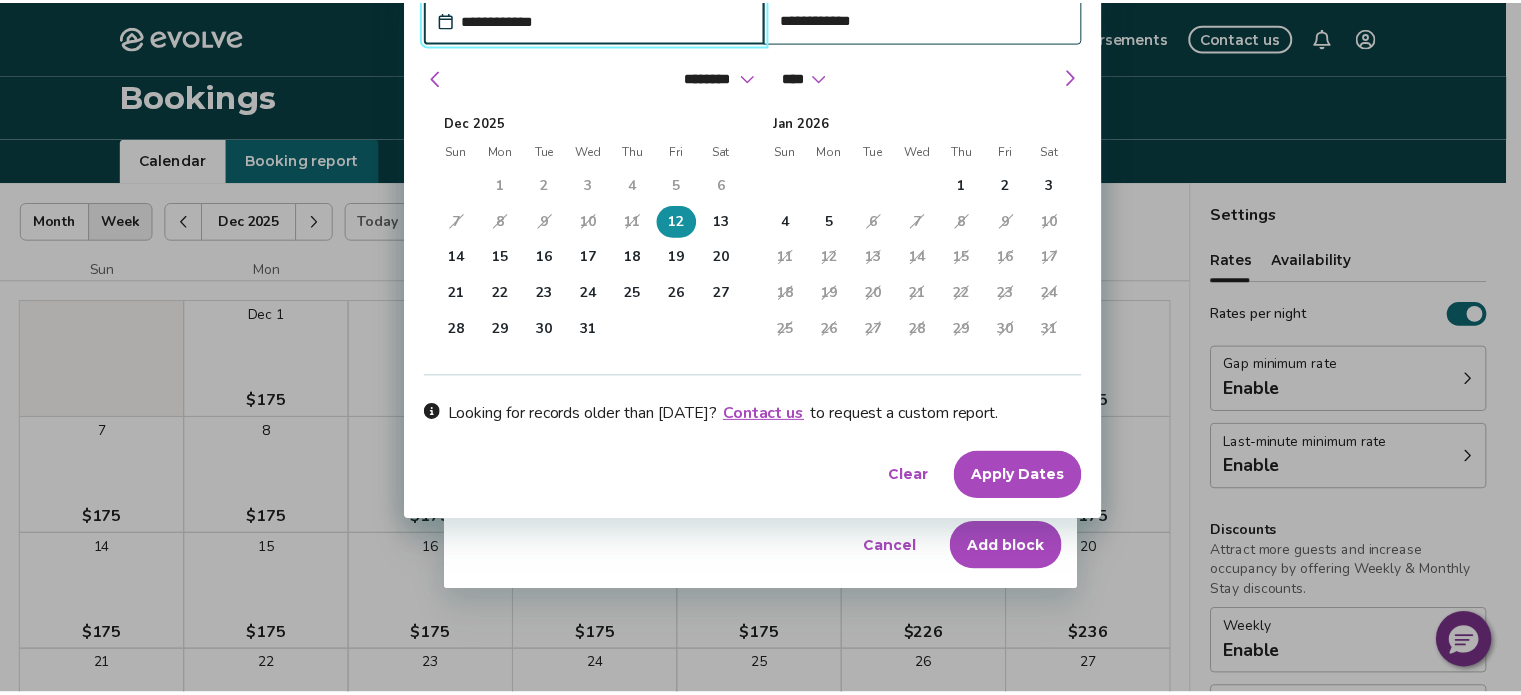 scroll, scrollTop: 0, scrollLeft: 0, axis: both 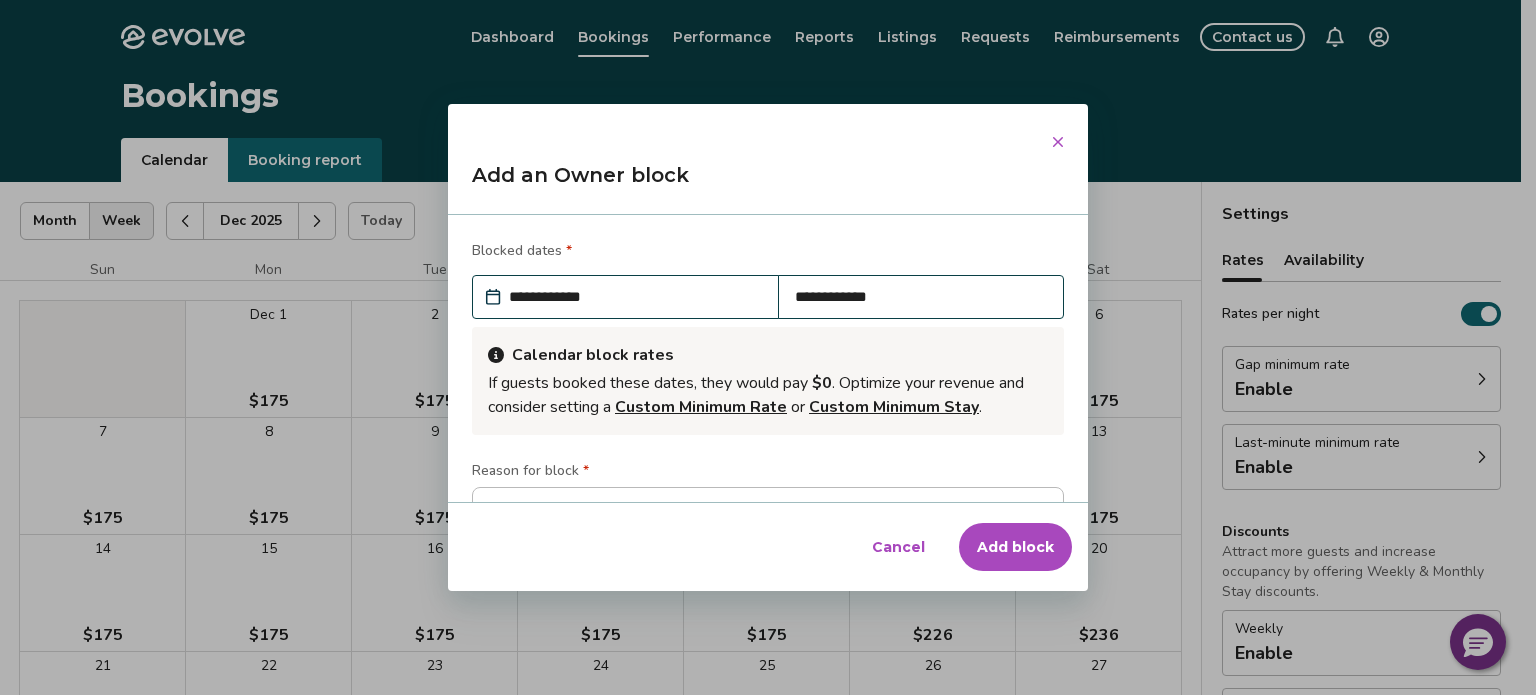 click on "Blocked dates   *" at bounding box center [522, 251] 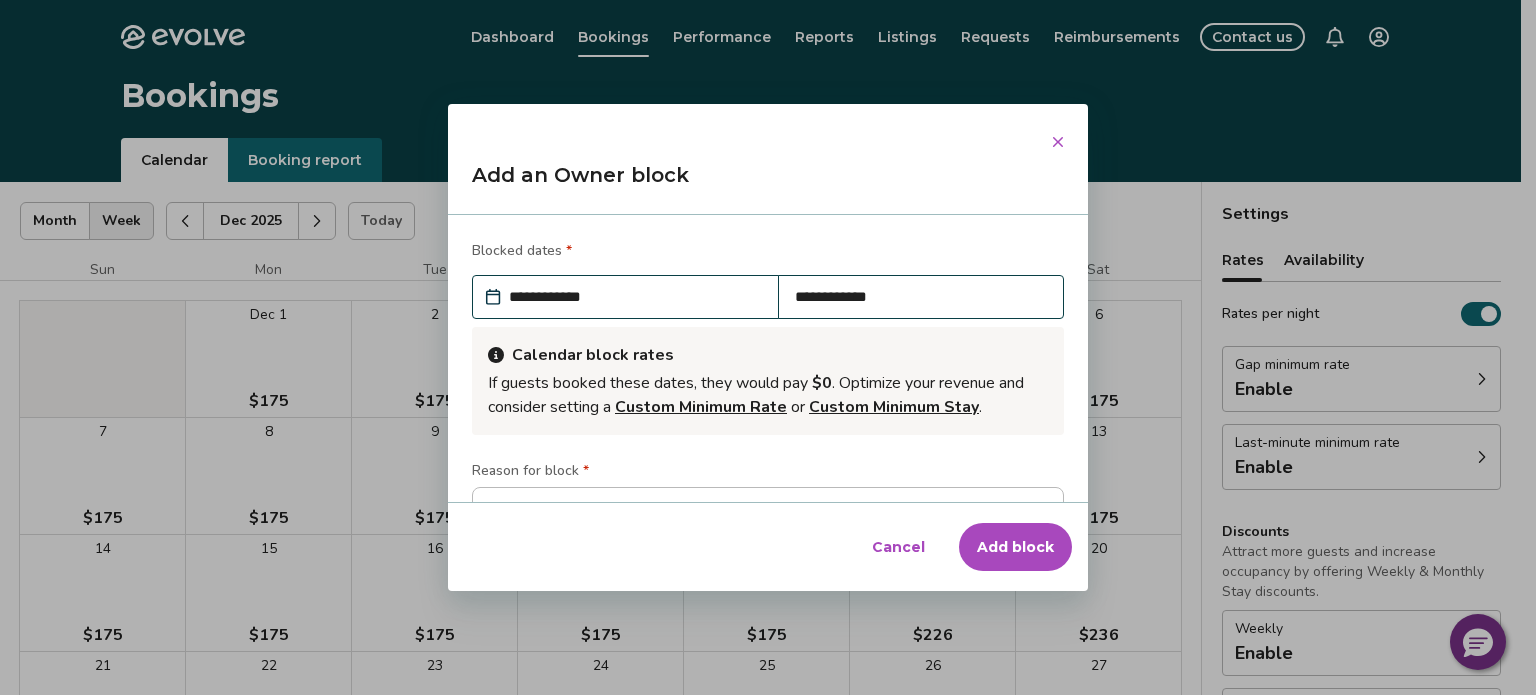 click on "**********" at bounding box center [635, 297] 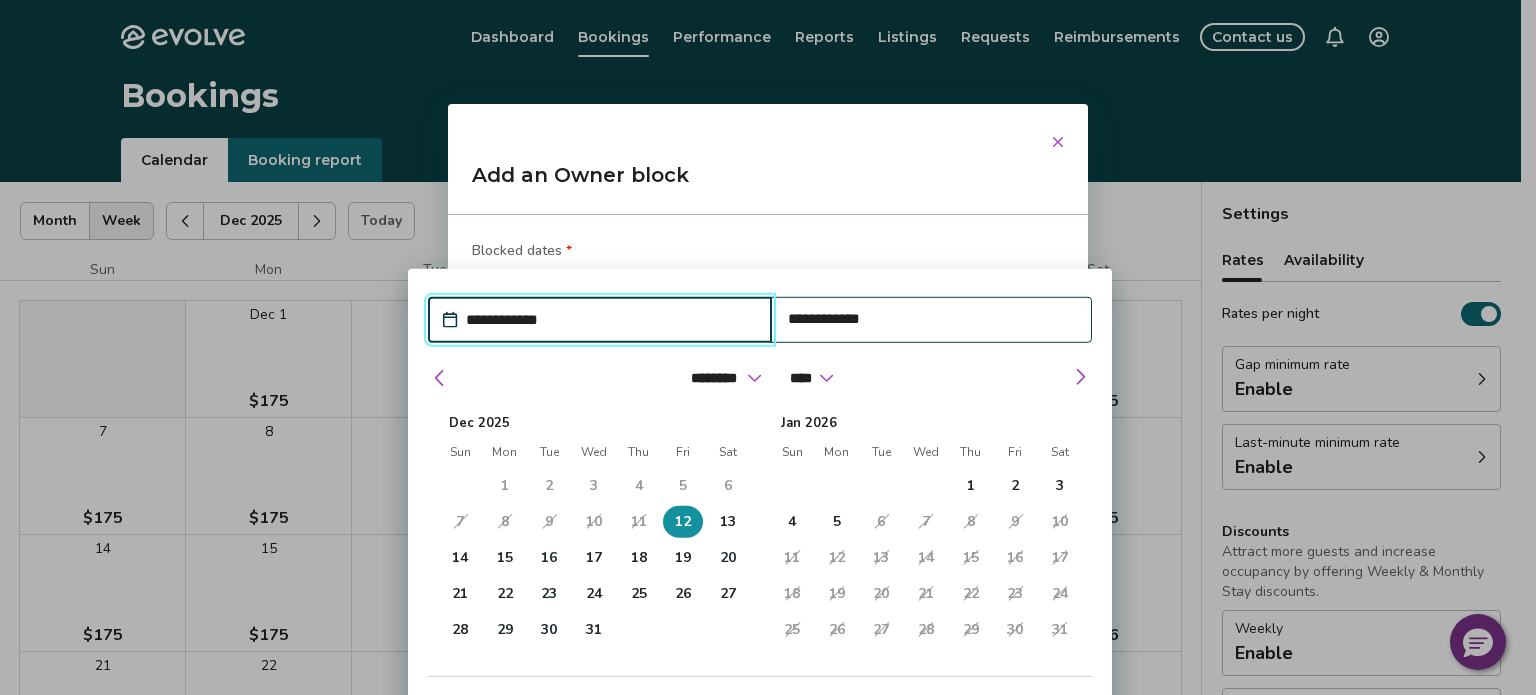 click on "6" at bounding box center (728, 486) 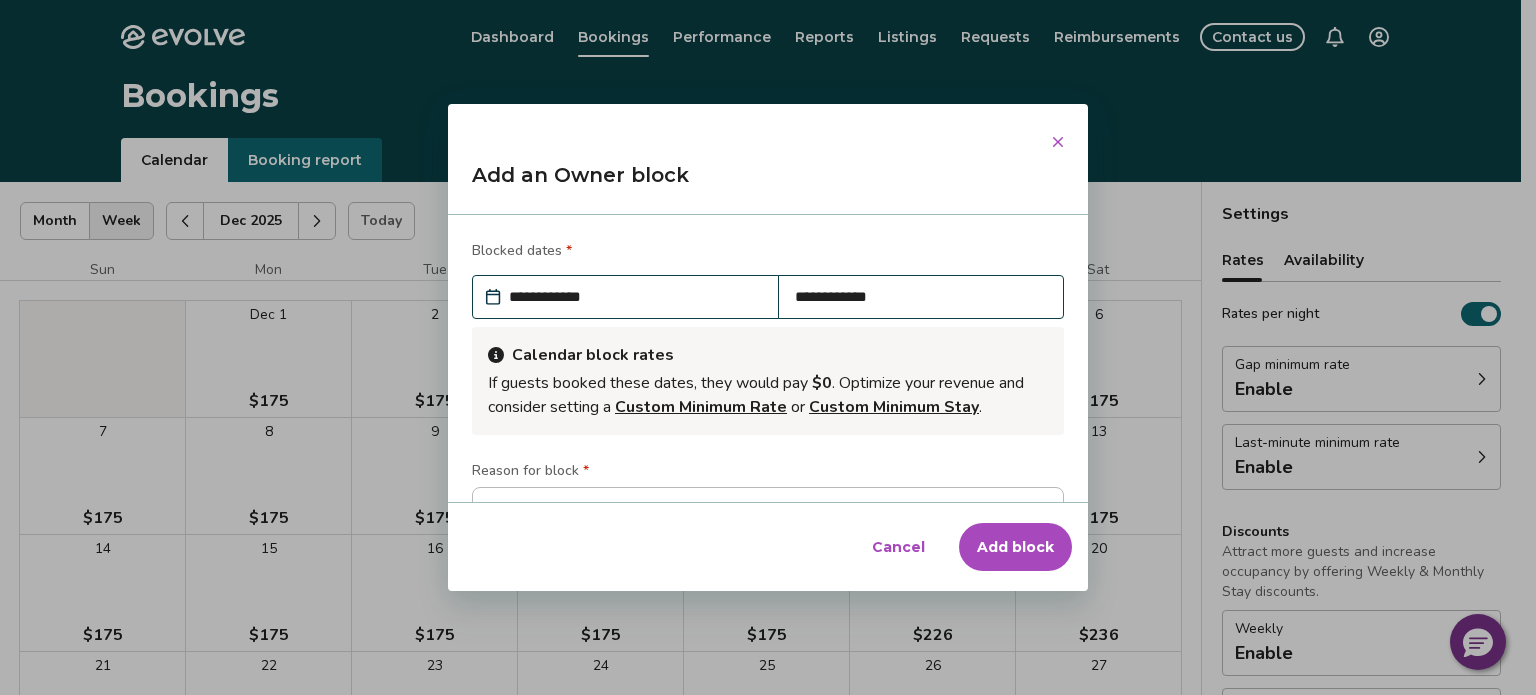 click 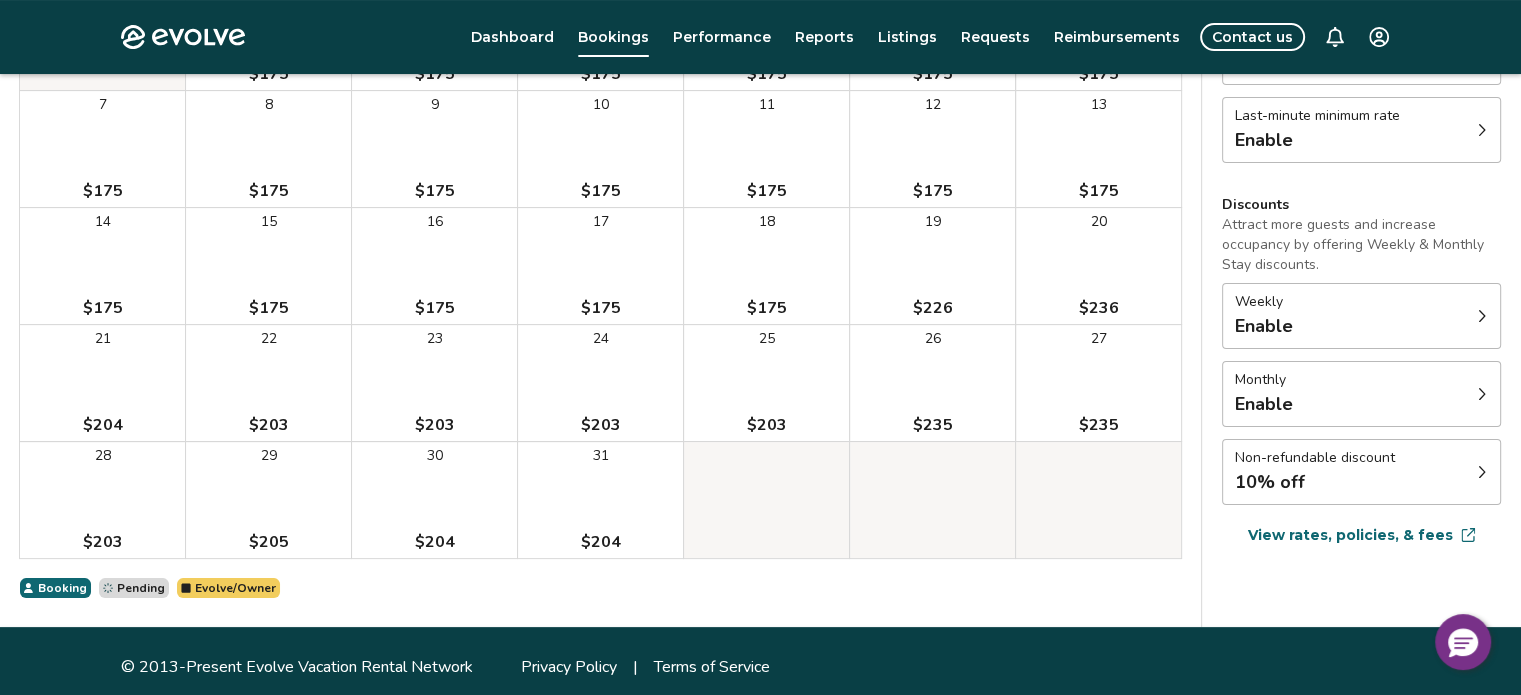 scroll, scrollTop: 339, scrollLeft: 0, axis: vertical 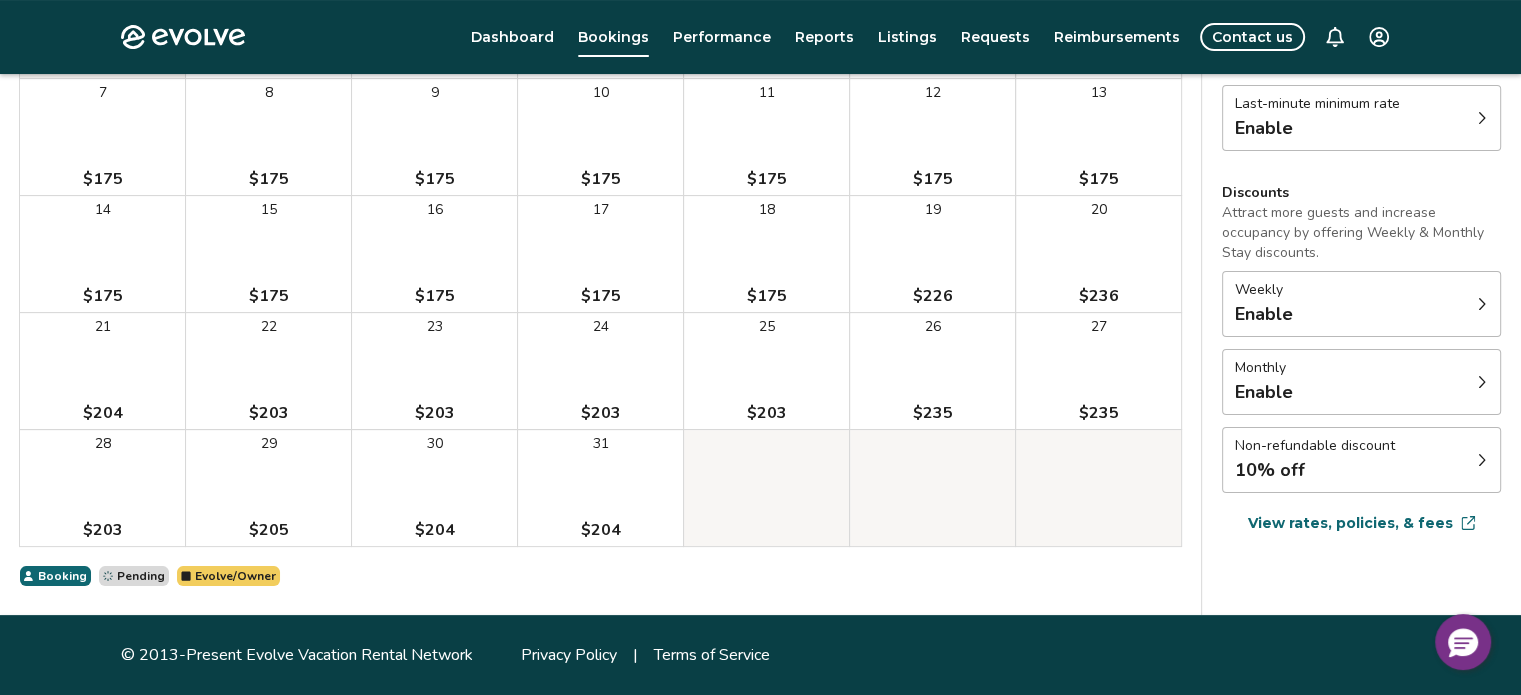 click on "Booking" at bounding box center [62, 576] 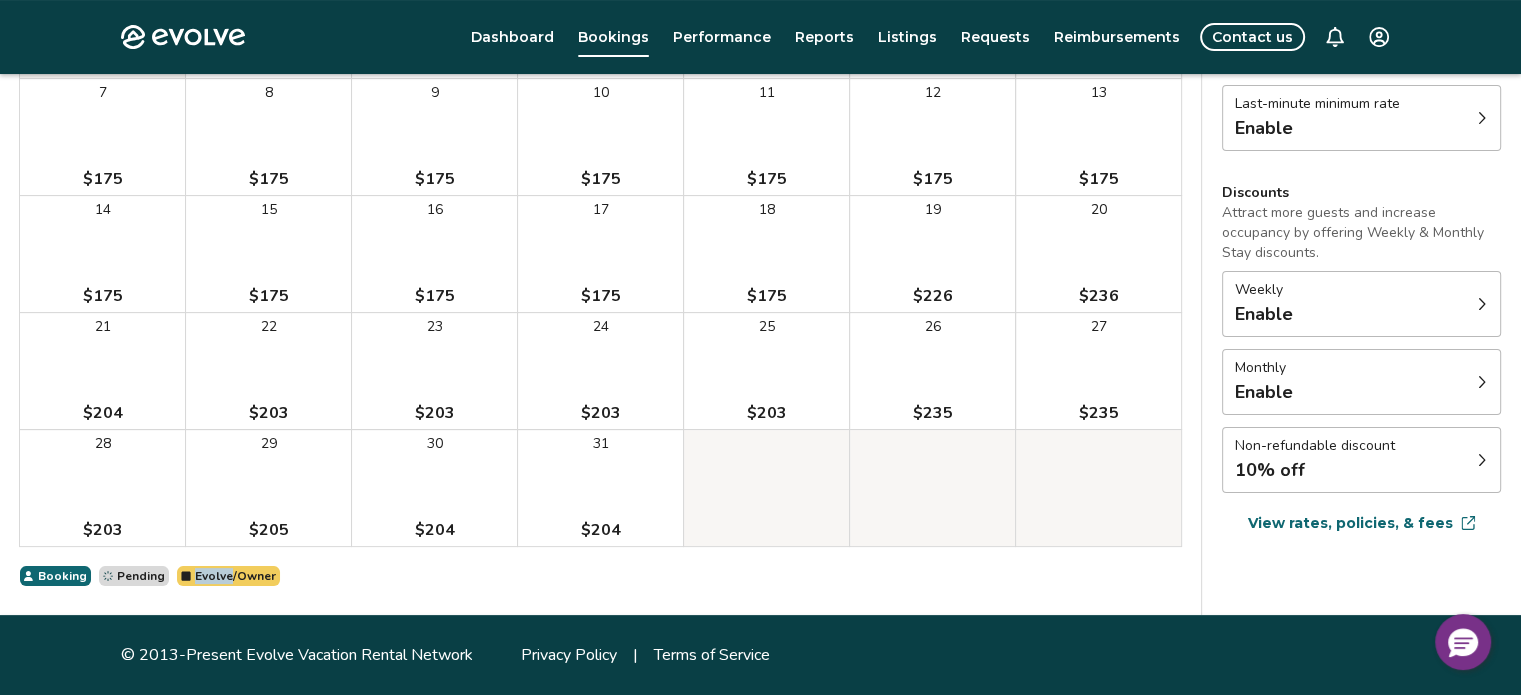 click on "Evolve/Owner" at bounding box center (235, 576) 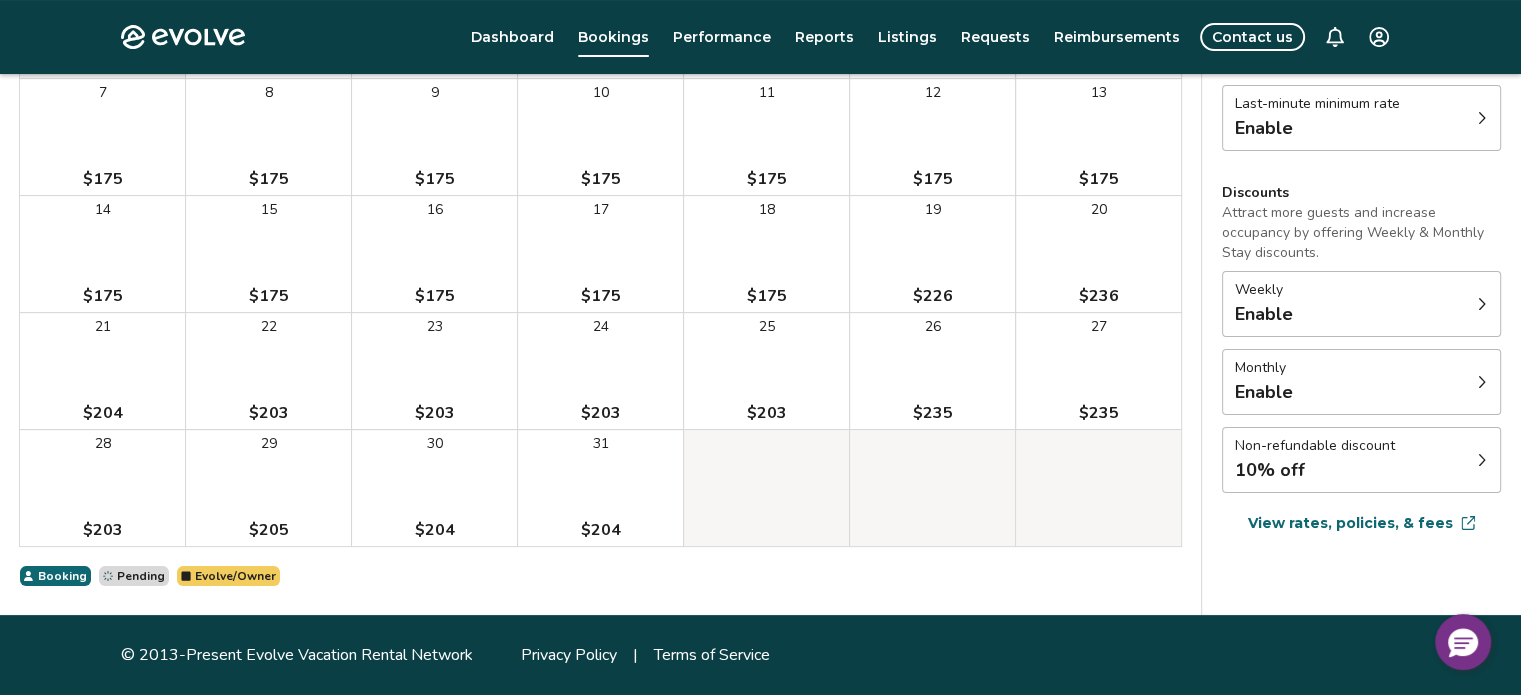 drag, startPoint x: 357, startPoint y: 608, endPoint x: 380, endPoint y: 542, distance: 69.89278 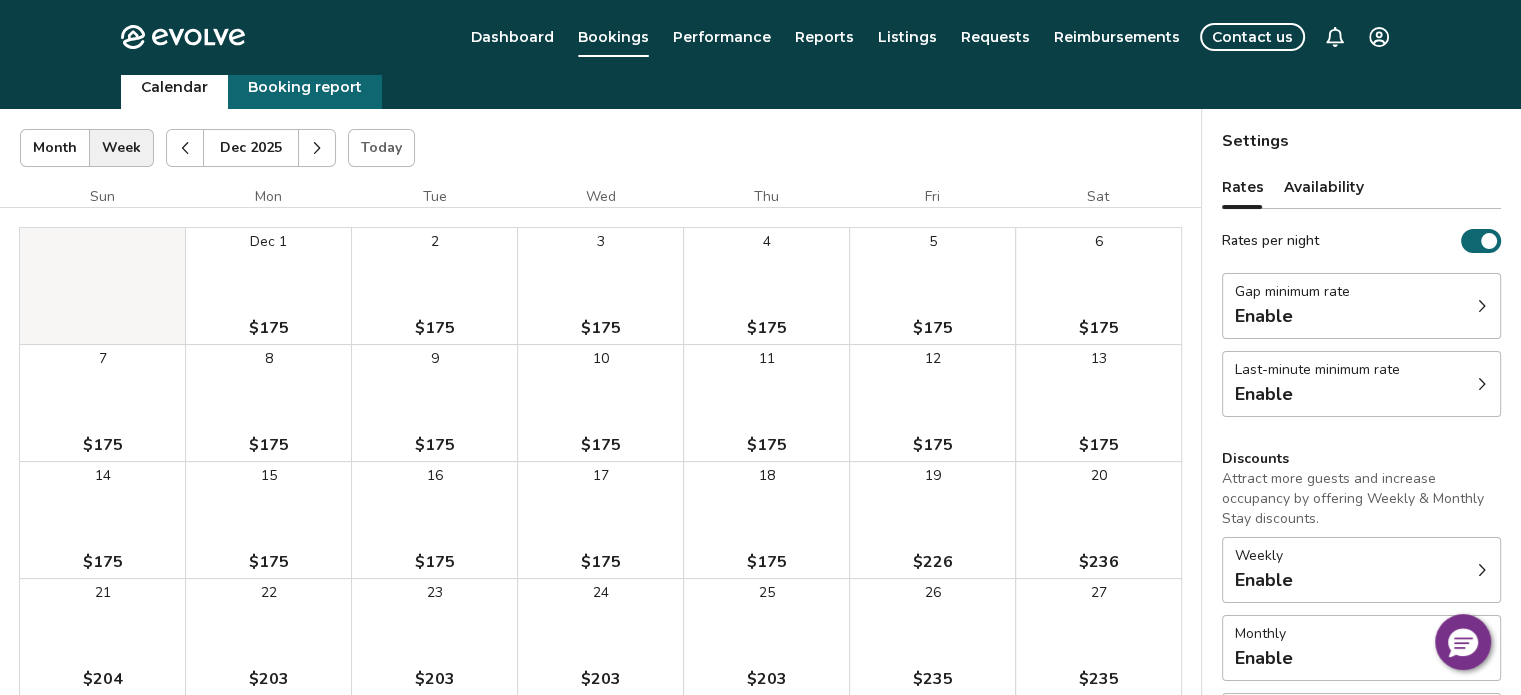 scroll, scrollTop: 0, scrollLeft: 0, axis: both 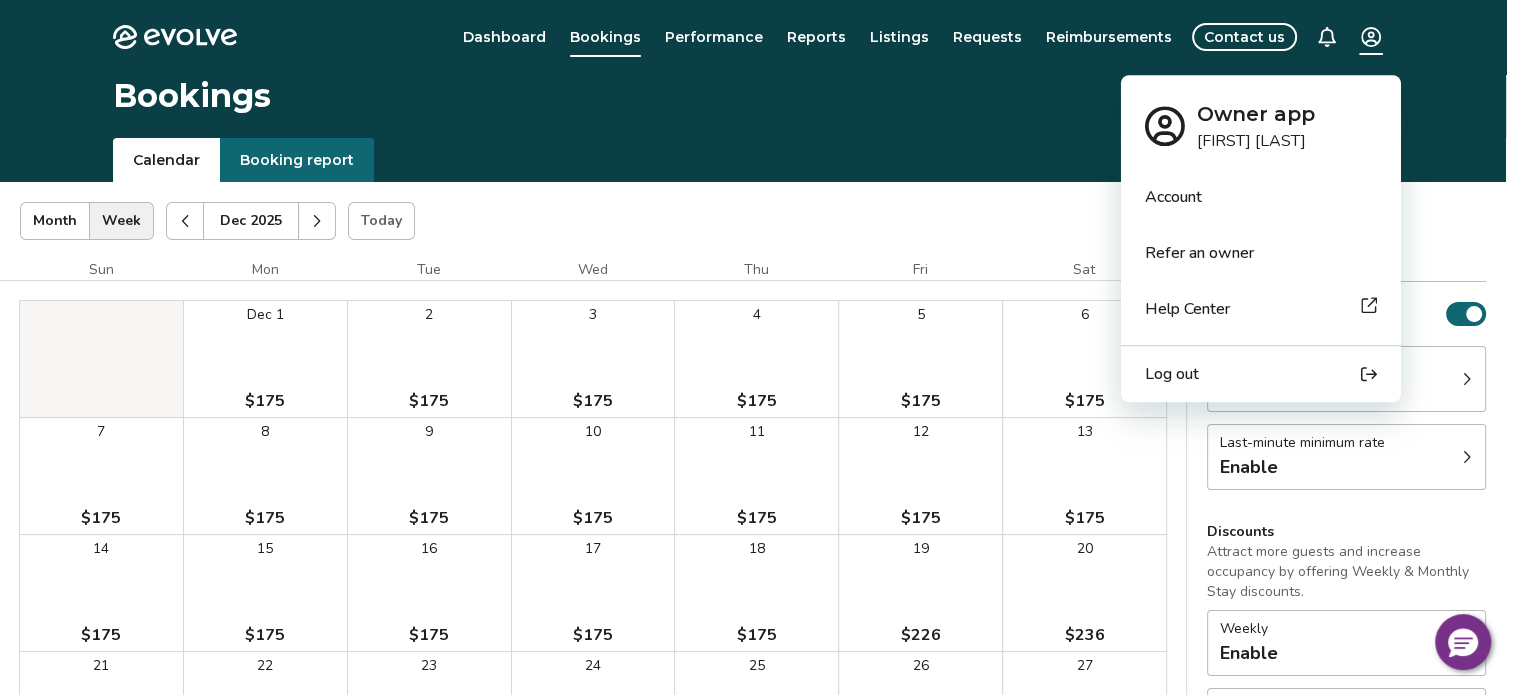 click on "Rates per night Gap minimum rate Enable Last-minute minimum rate Enable Discounts Attract more guests and increase occupancy by offering Weekly & Monthly Stay discounts. Weekly Enable Monthly Enable Non-refundable discount 10% off View rates, policies, & fees Gap minimum rate Reduce your minimum rate by 20% (Fridays and Saturdays excluded). Enable Once enabled, the % off may take up to 24 hours to activate and will stay active until you disable. Enable" at bounding box center (760, 517) 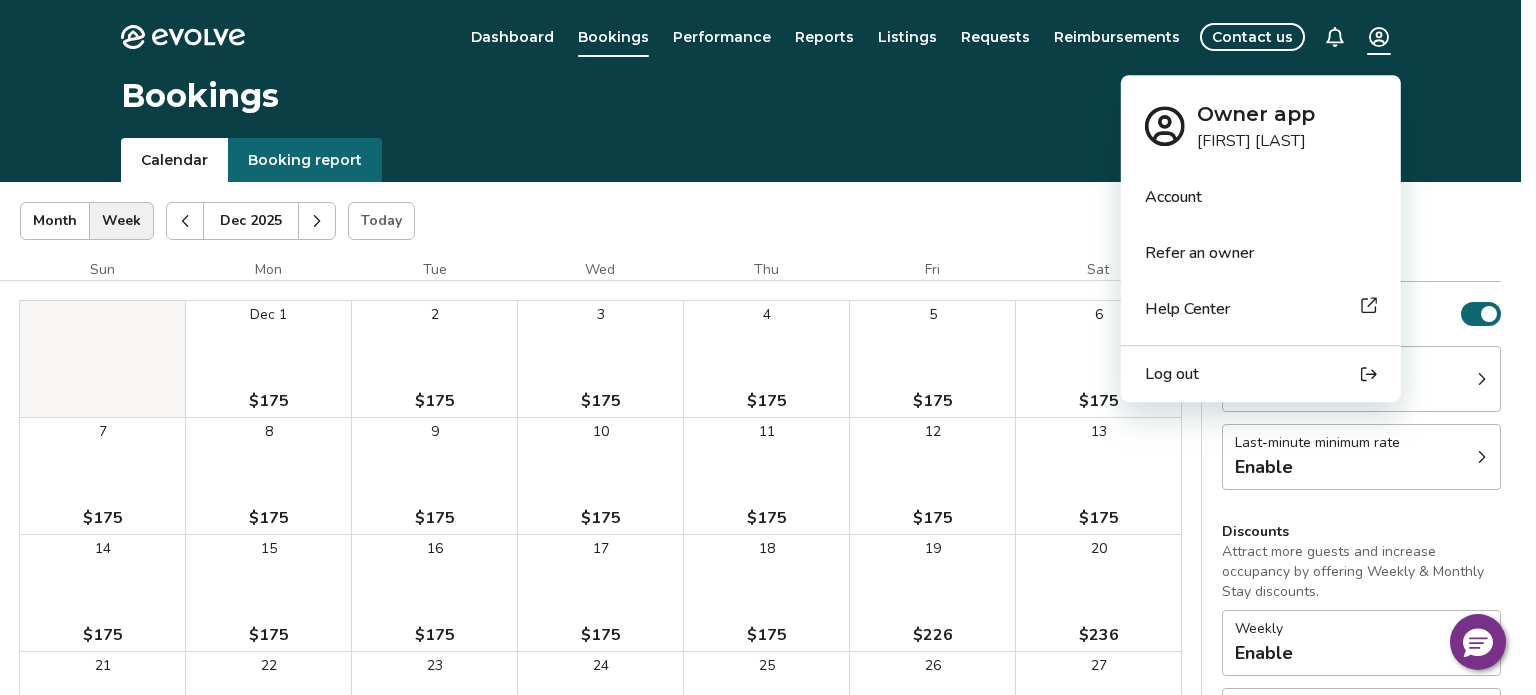 click on "Account" at bounding box center (1173, 197) 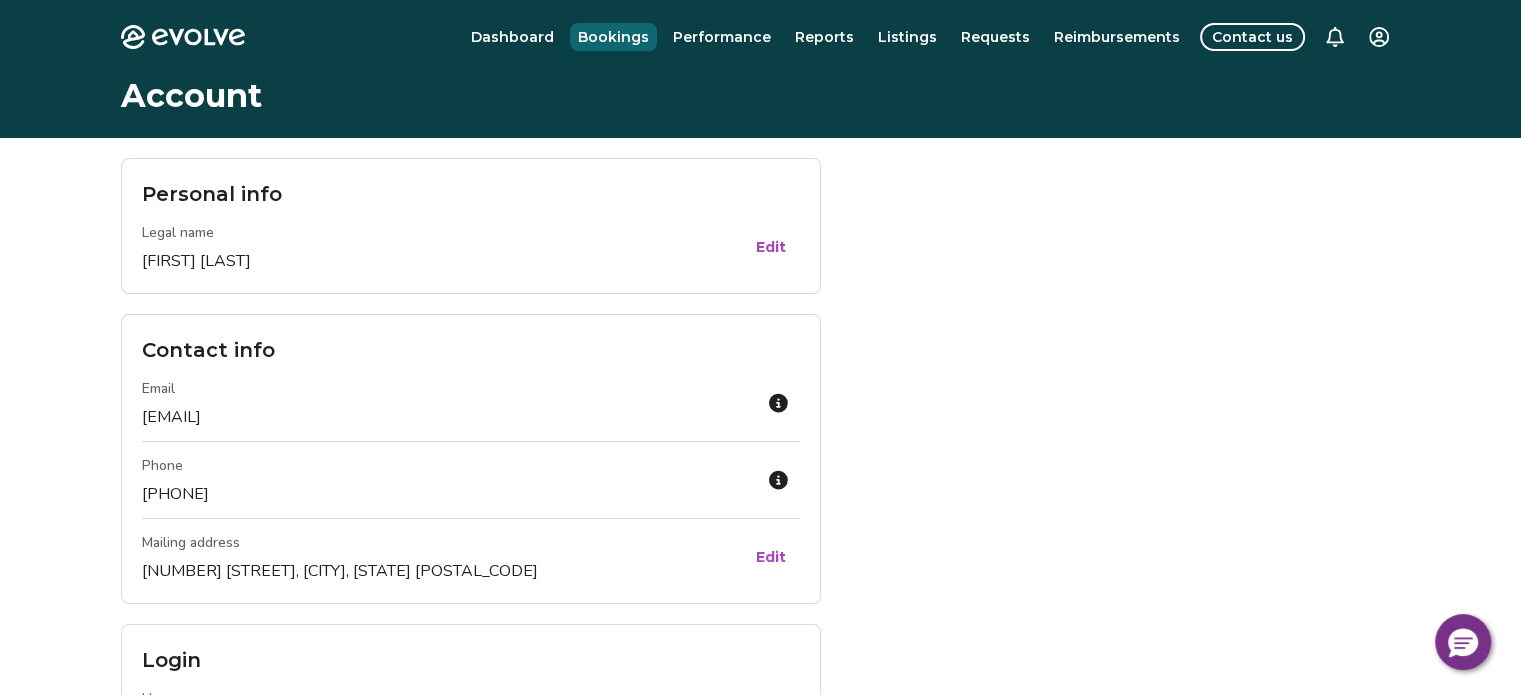 click on "Bookings" at bounding box center [613, 37] 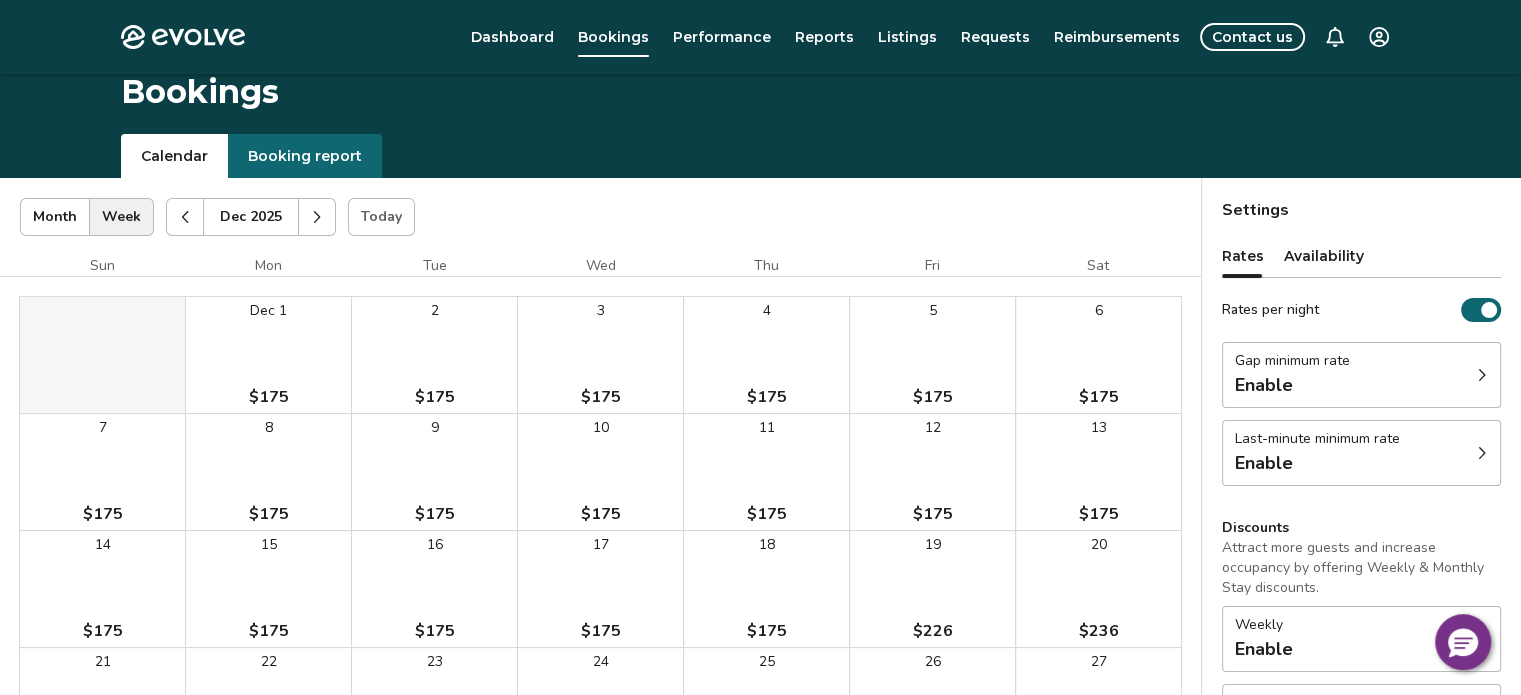 scroll, scrollTop: 0, scrollLeft: 0, axis: both 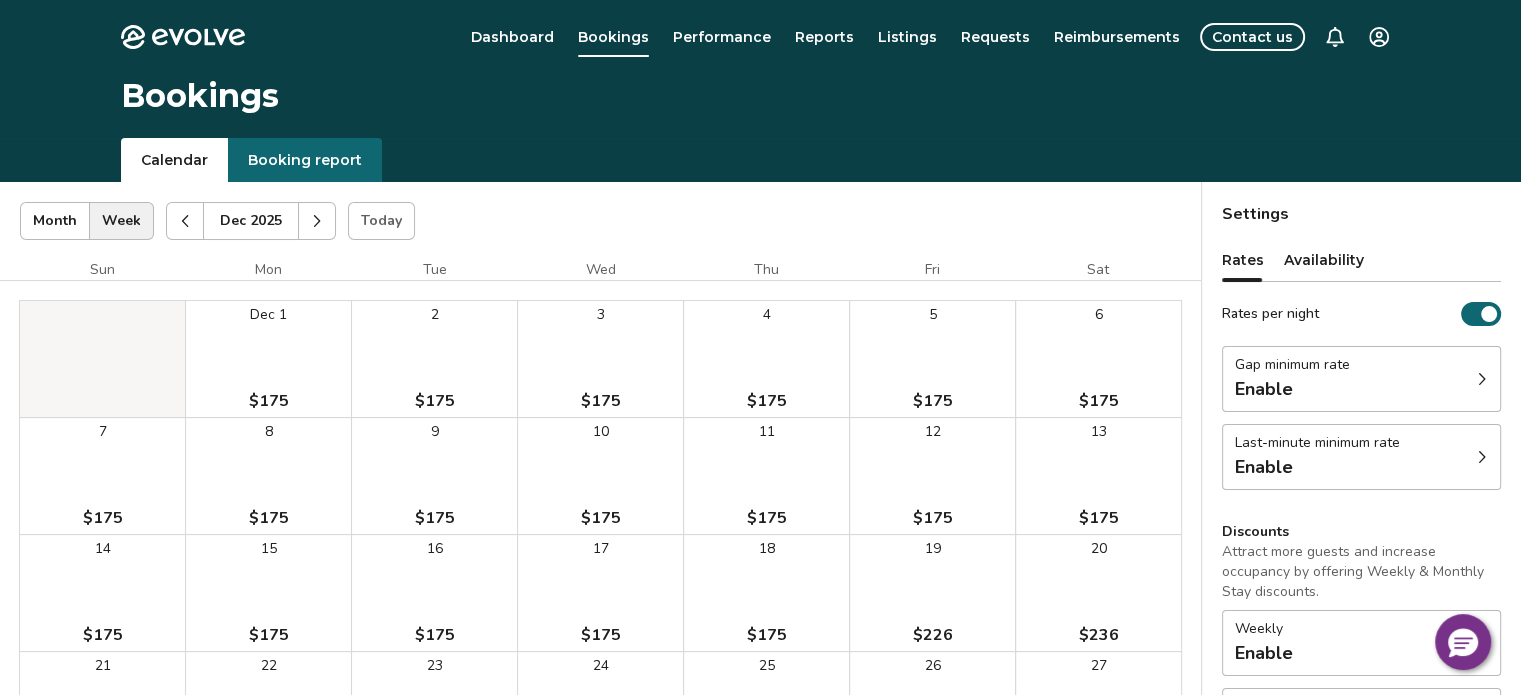 click on "6 $175" at bounding box center [1098, 359] 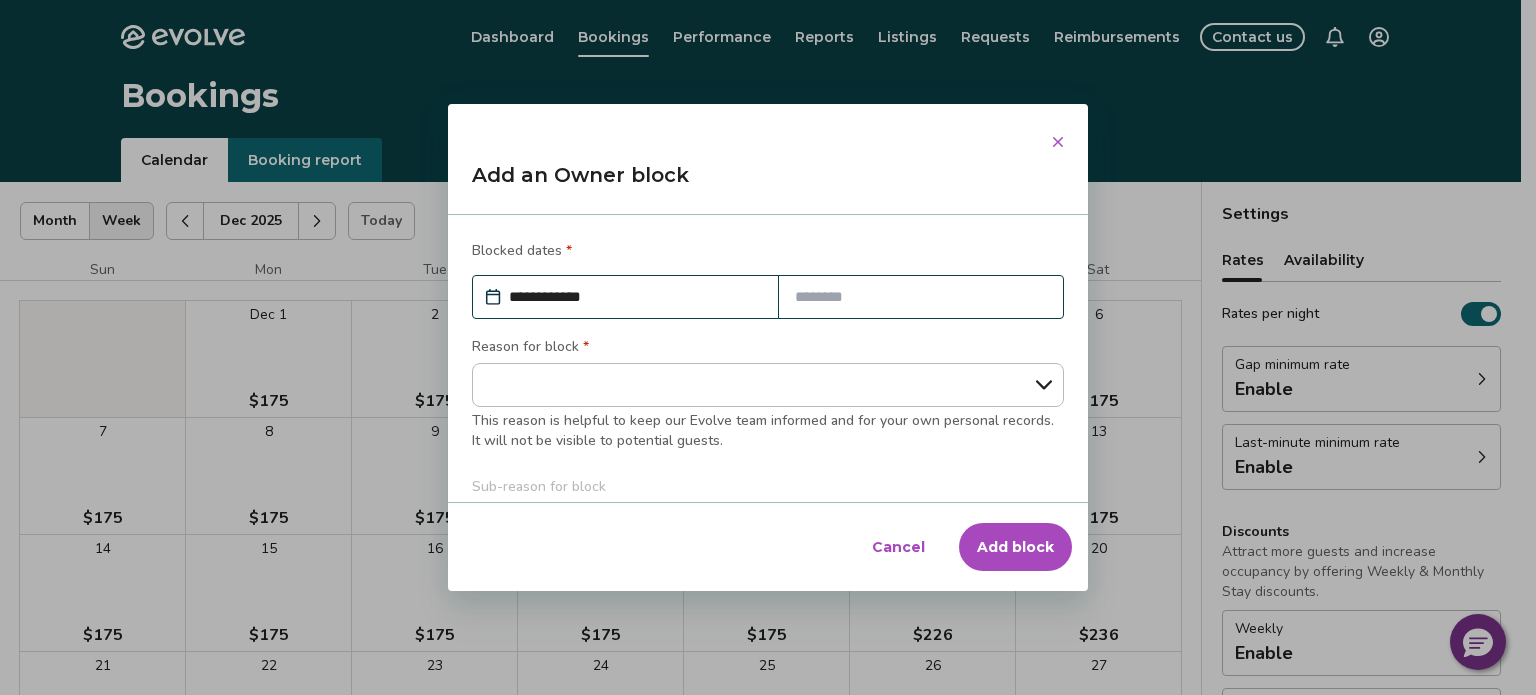 click at bounding box center (921, 297) 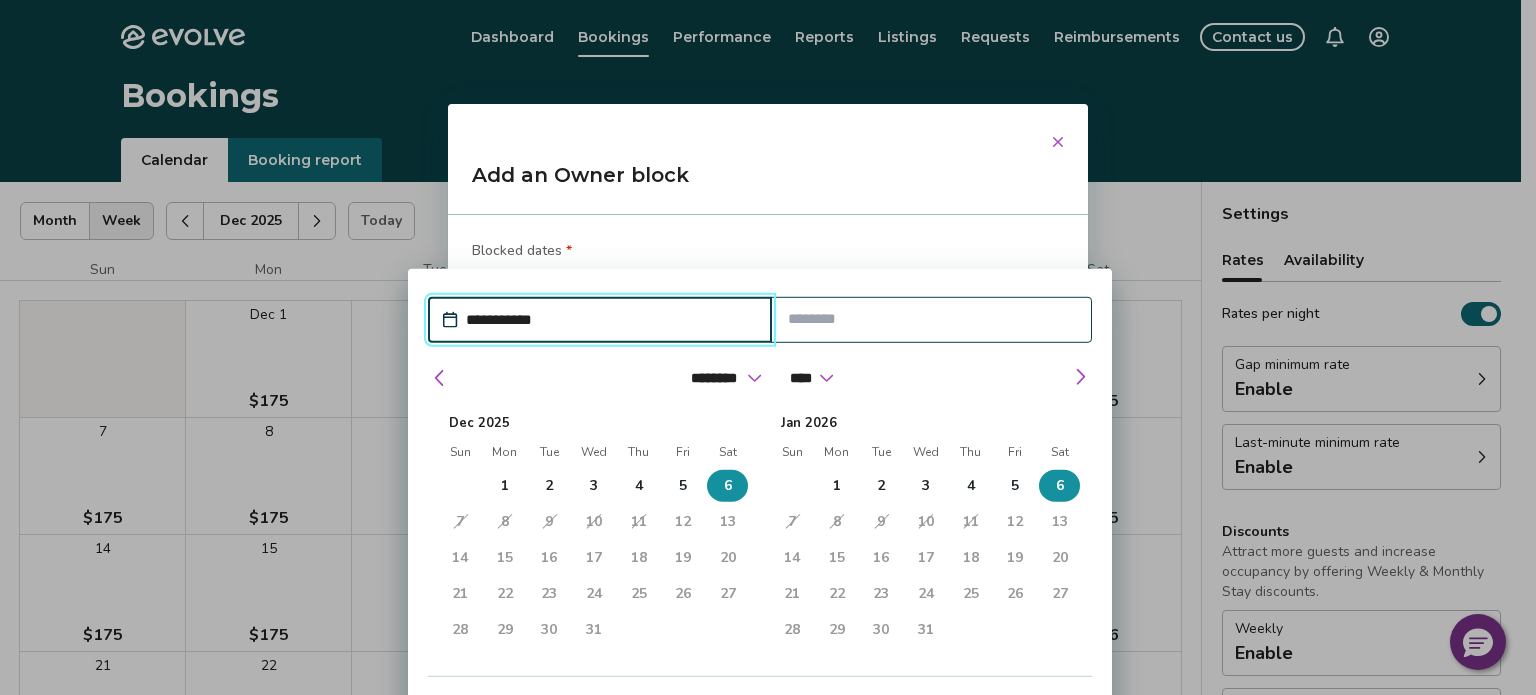 click on "12" at bounding box center (683, 522) 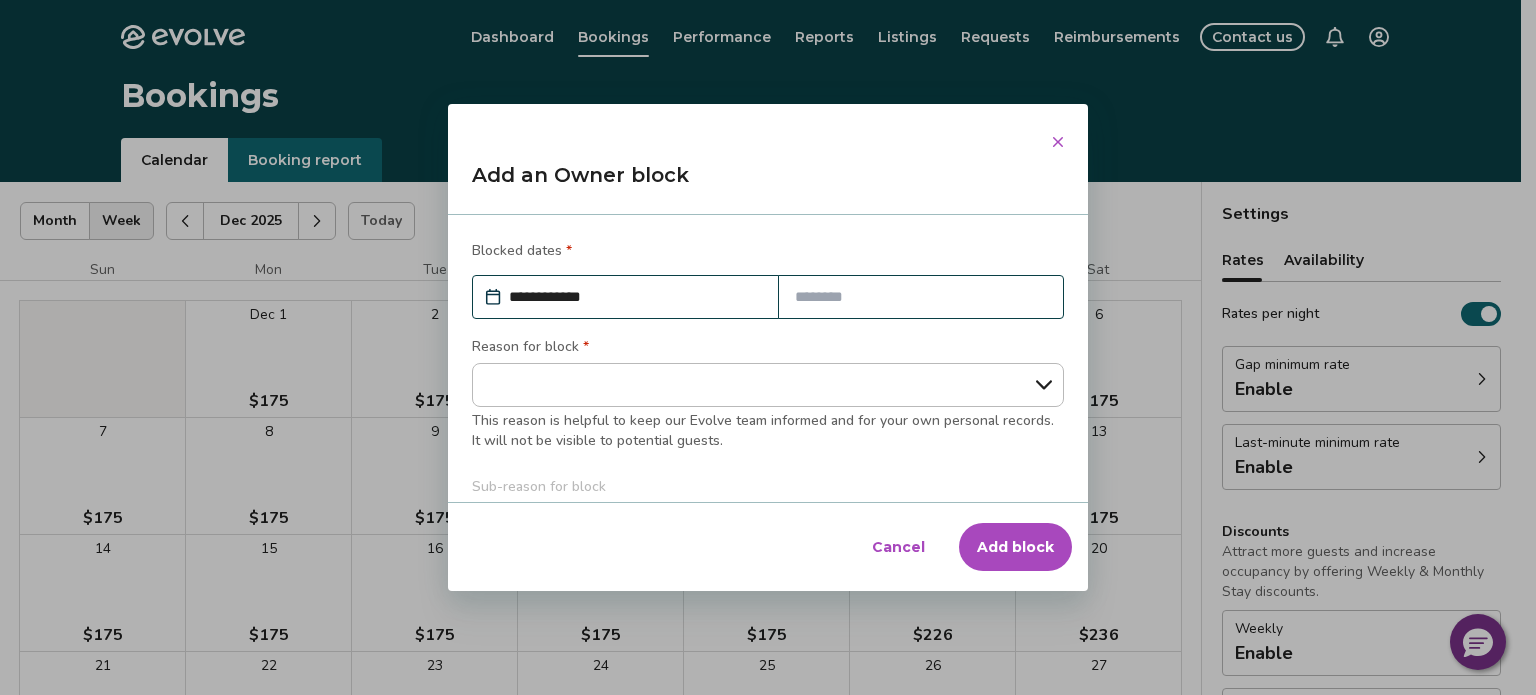 click on "Add block" at bounding box center [1015, 547] 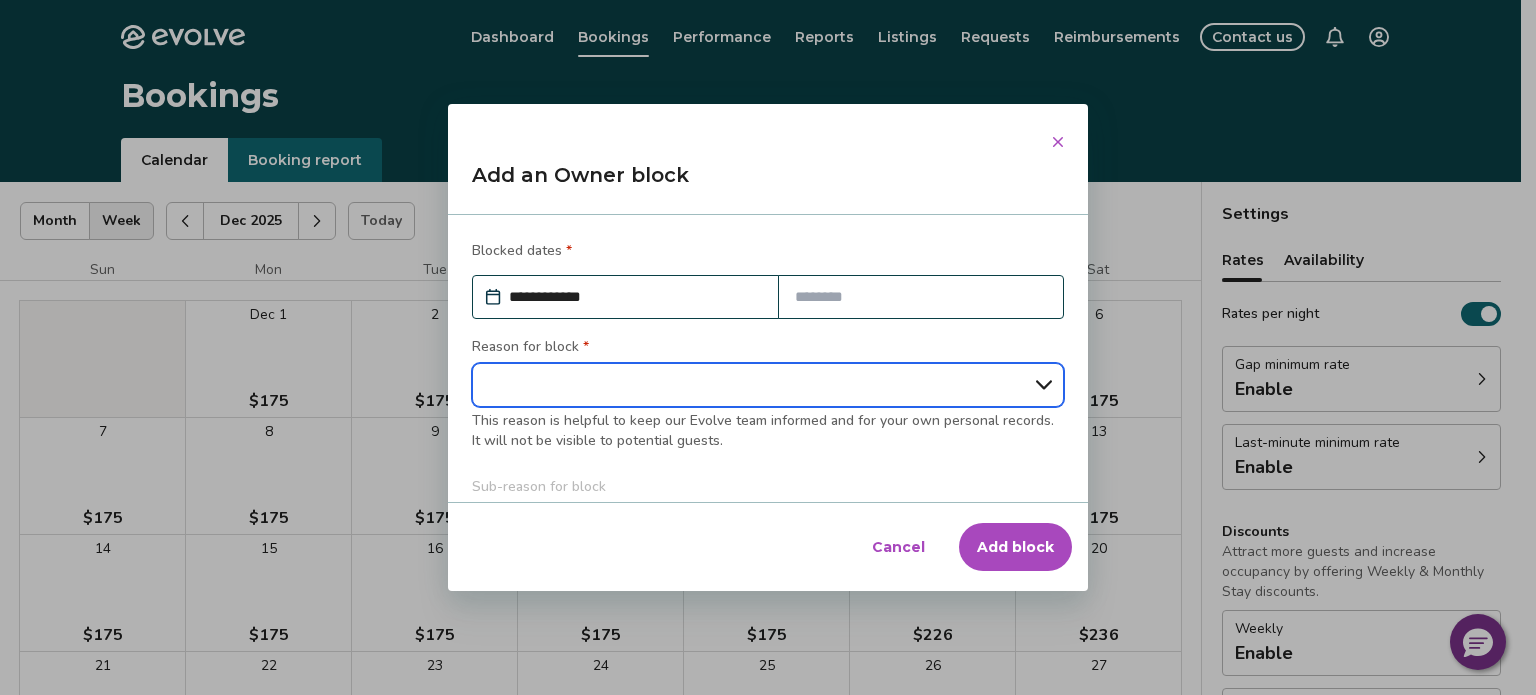type on "*" 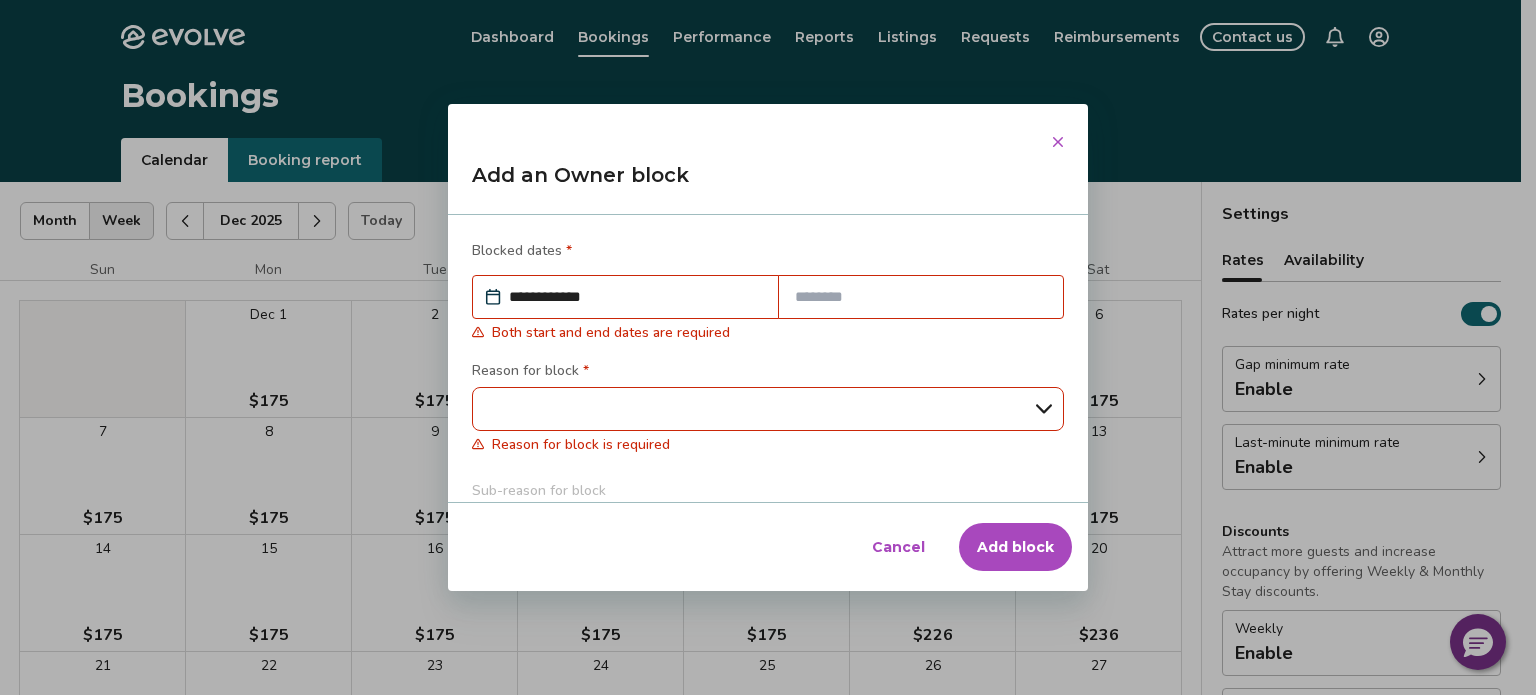click at bounding box center [921, 297] 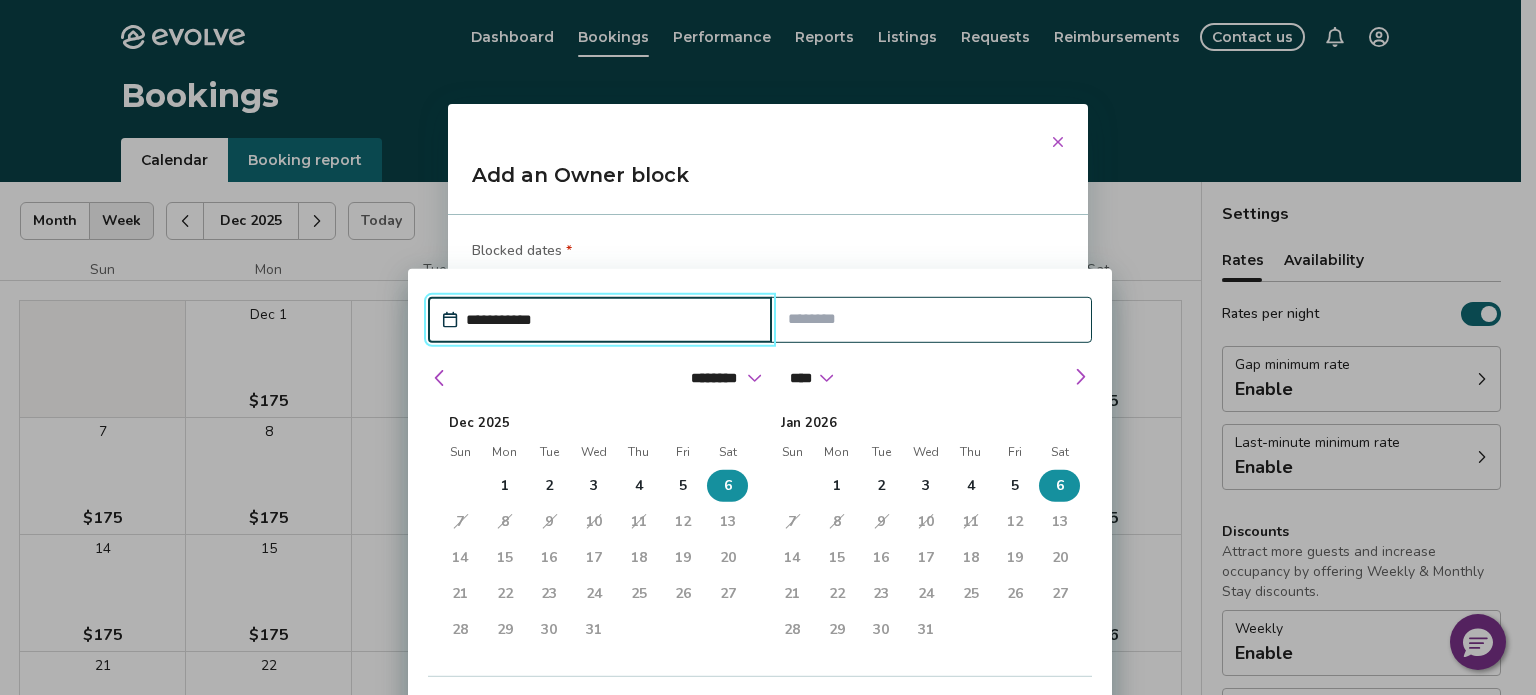 click on "12" at bounding box center [683, 522] 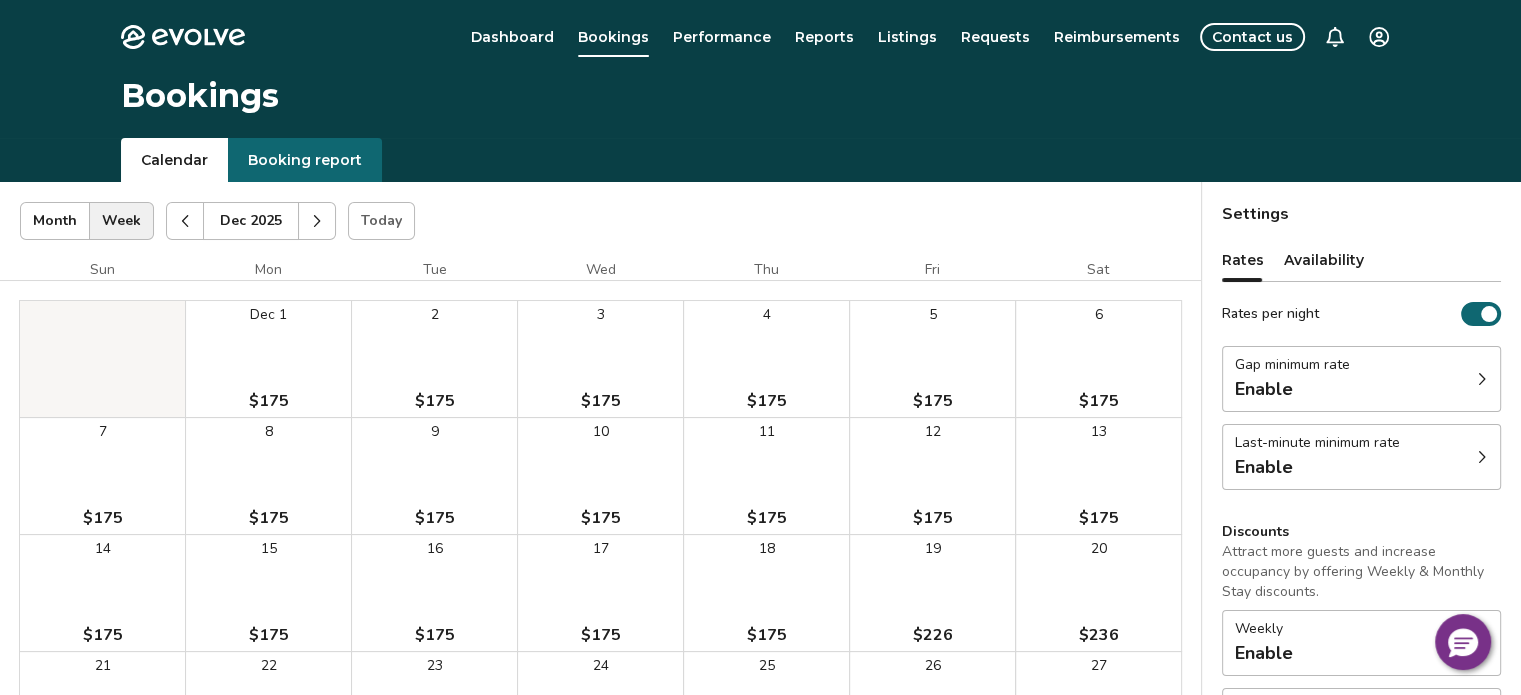 click on "Contact us" at bounding box center [1252, 37] 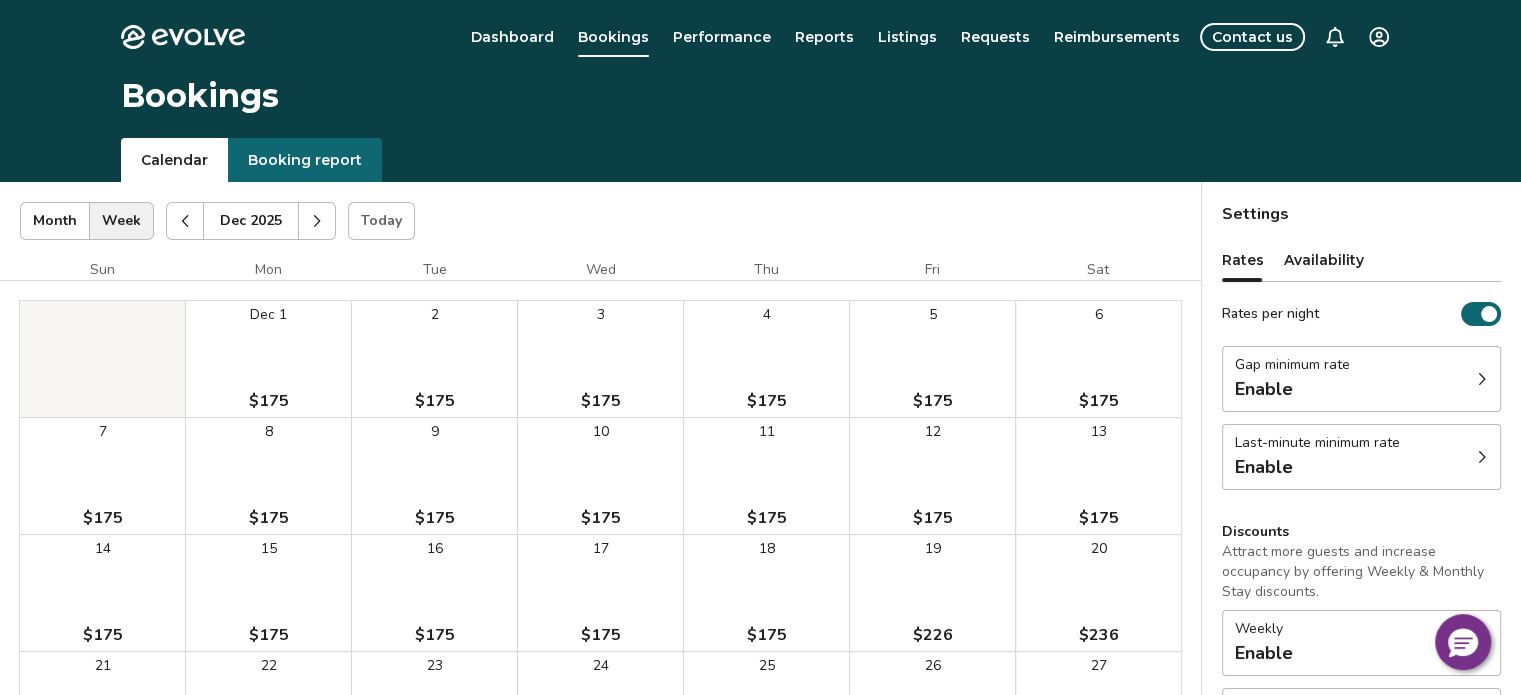 click on "Bookings" at bounding box center (761, 96) 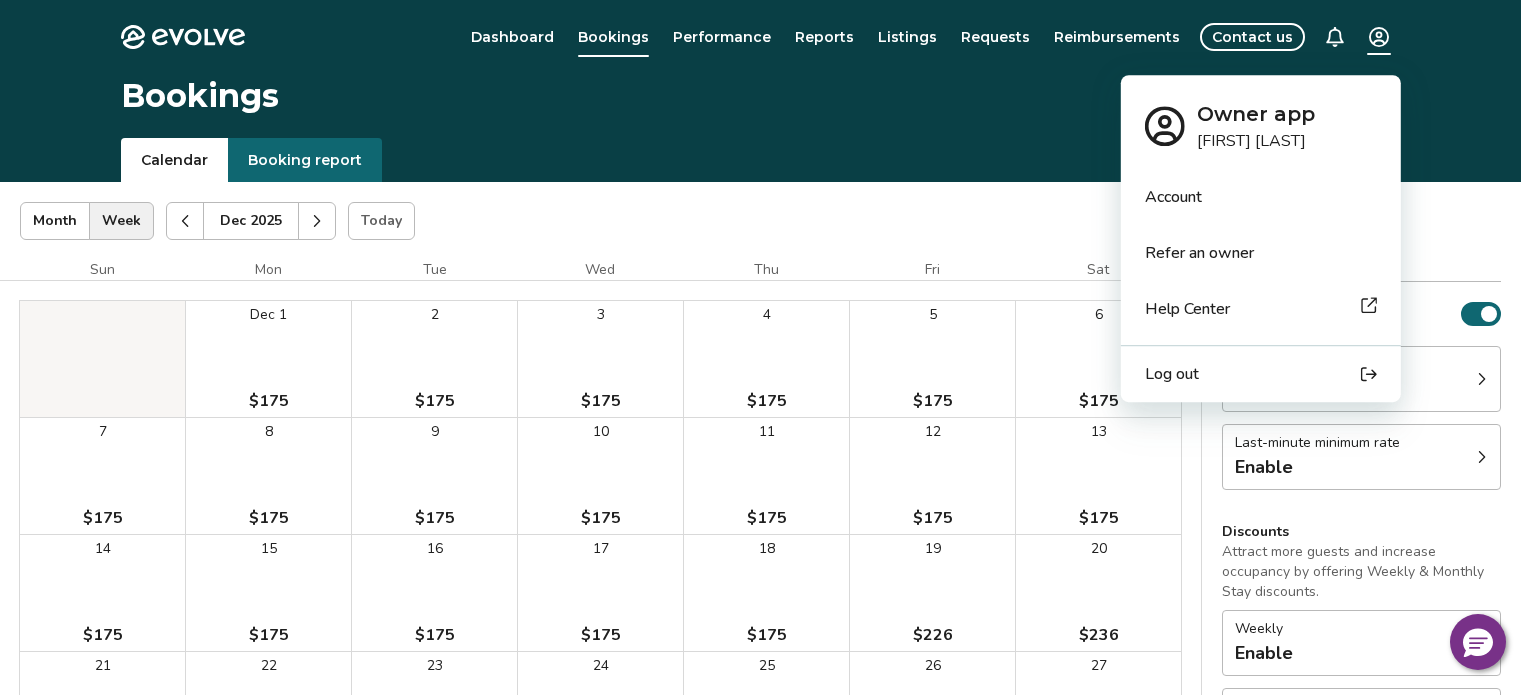 click on "Rates per night Gap minimum rate Enable Last-minute minimum rate Enable Discounts Attract more guests and increase occupancy by offering Weekly & Monthly Stay discounts. Weekly Enable Monthly Enable Non-refundable discount 10% off View rates, policies, & fees Gap minimum rate Reduce your minimum rate by 20% (Fridays and Saturdays excluded). Enable Once enabled, the % off may take up to 24 hours to activate and will stay active until you disable. Enable" at bounding box center (768, 517) 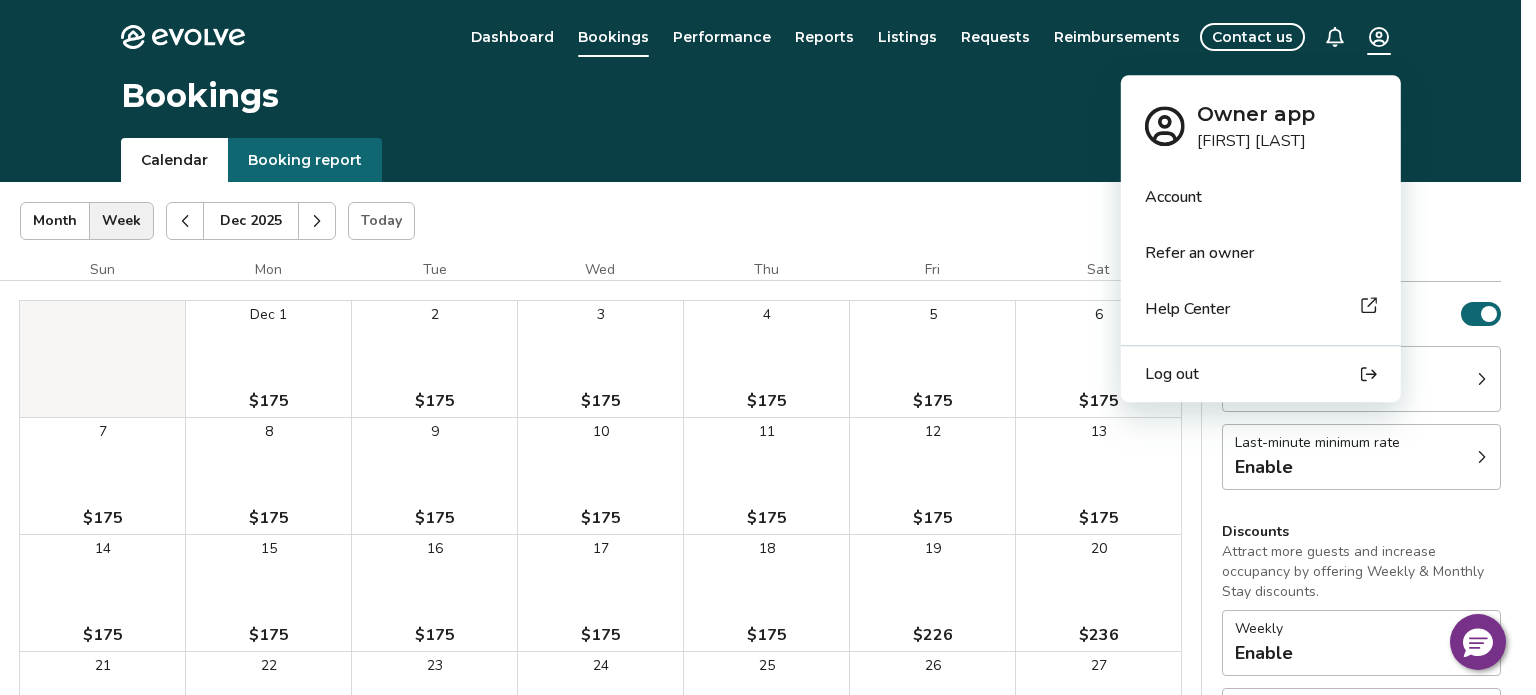 click on "Log out" at bounding box center [1172, 374] 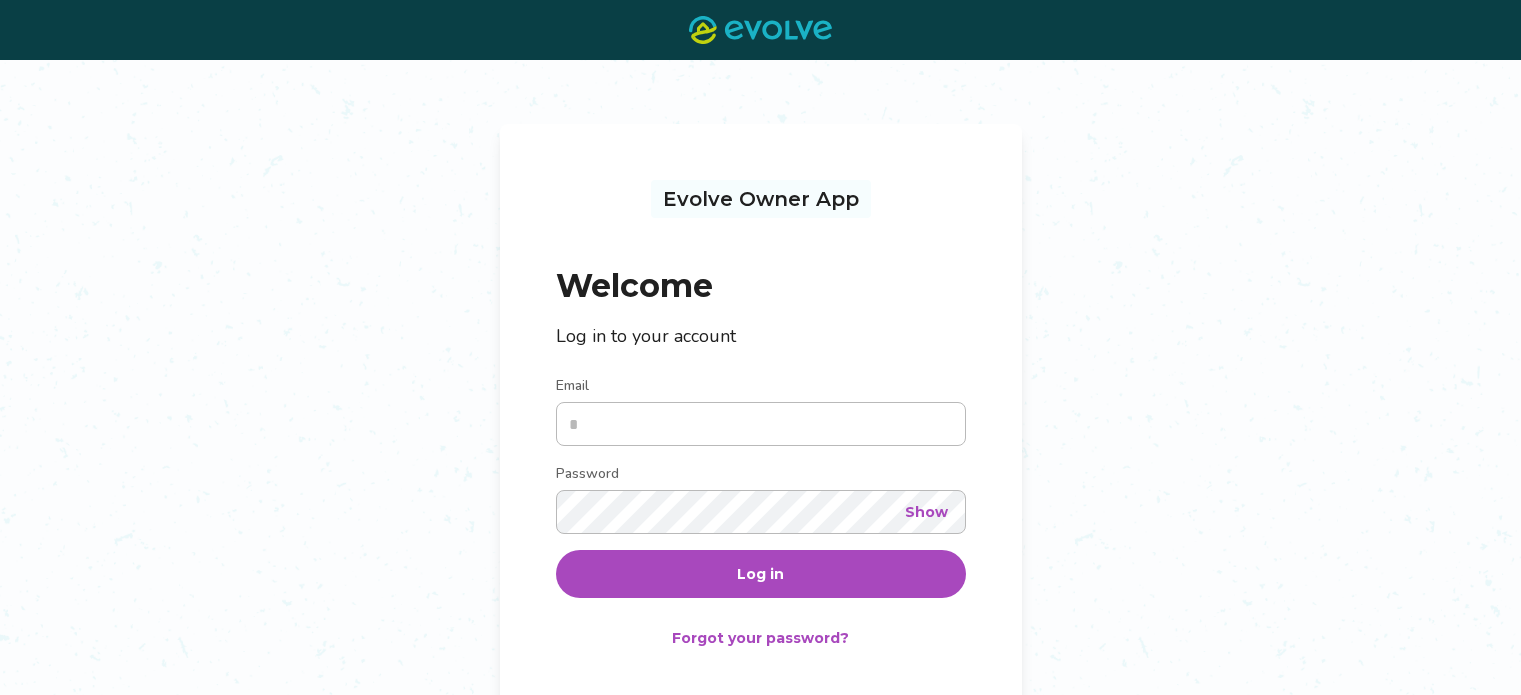 scroll, scrollTop: 0, scrollLeft: 0, axis: both 